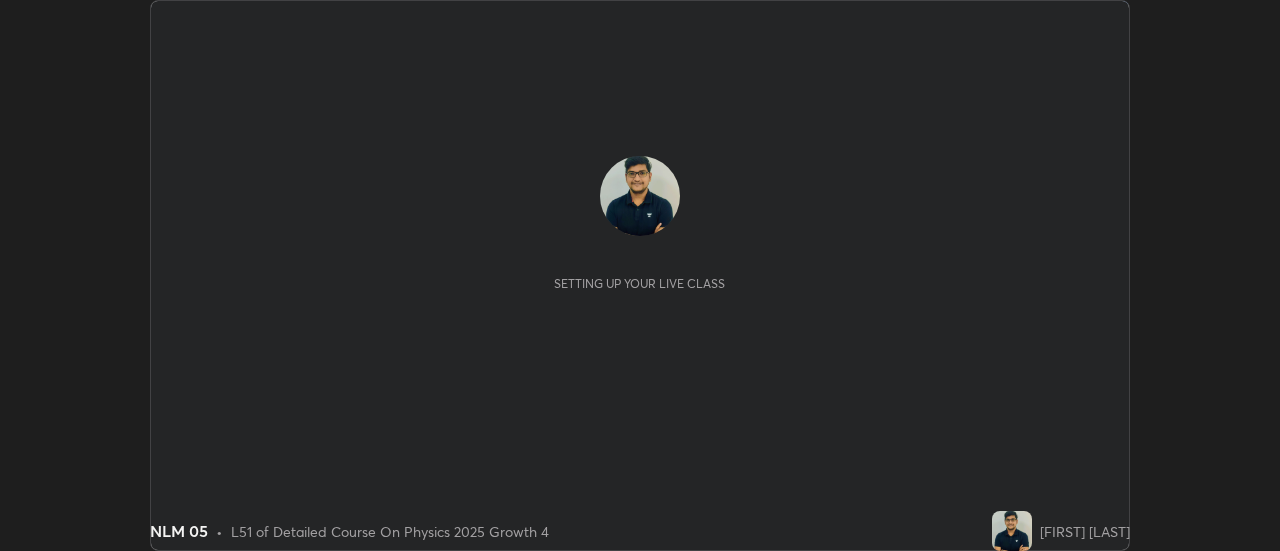 scroll, scrollTop: 0, scrollLeft: 0, axis: both 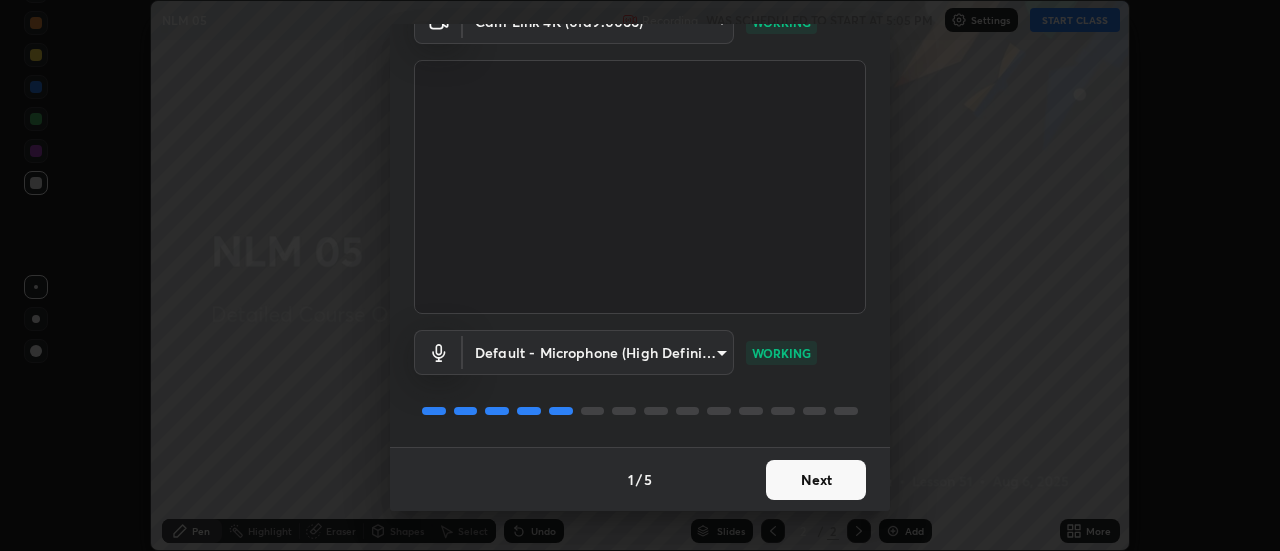 click on "Next" at bounding box center (816, 480) 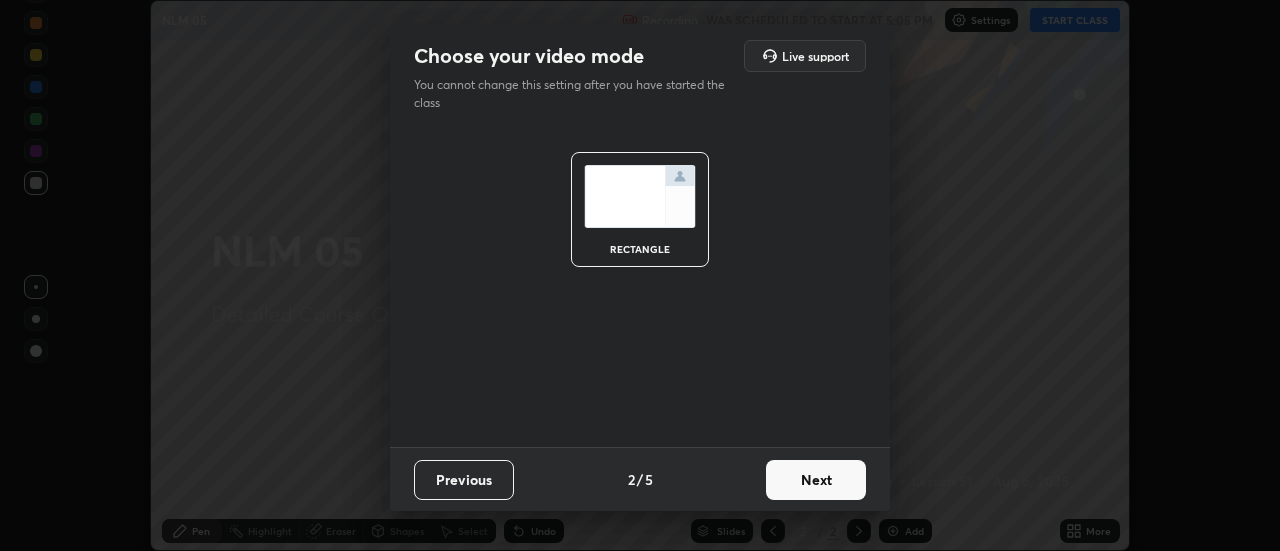 scroll, scrollTop: 0, scrollLeft: 0, axis: both 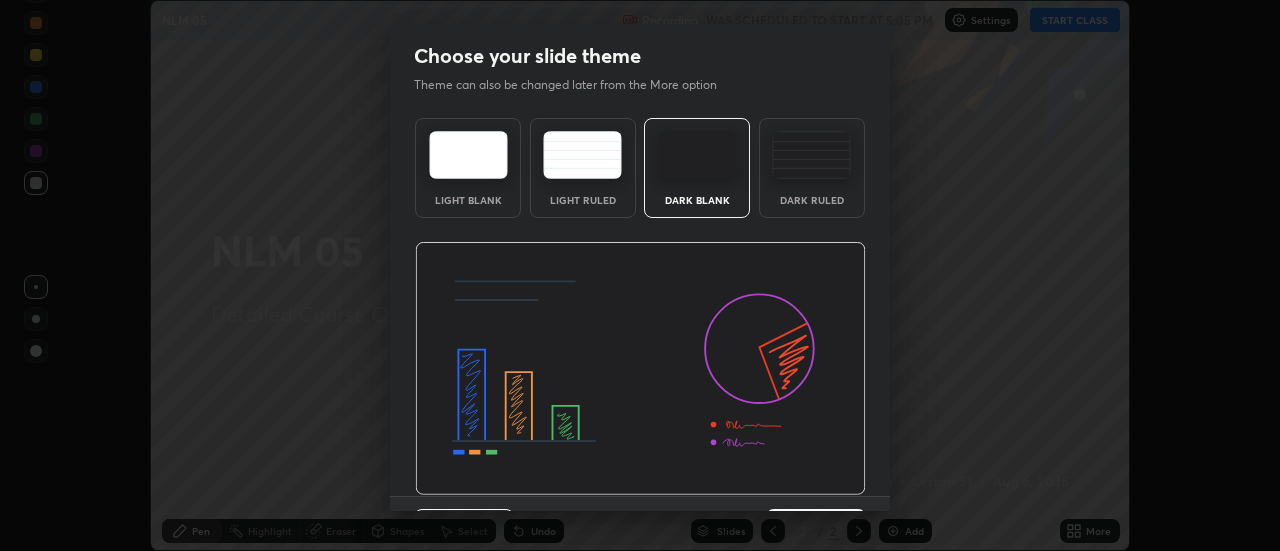 click on "Dark Ruled" at bounding box center (812, 200) 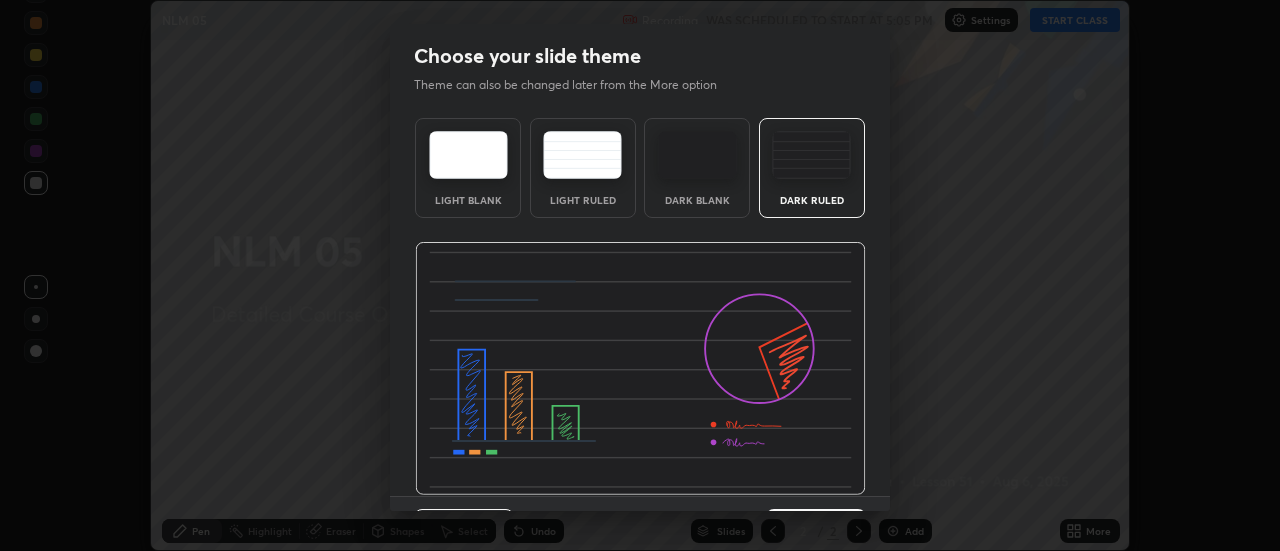 scroll, scrollTop: 49, scrollLeft: 0, axis: vertical 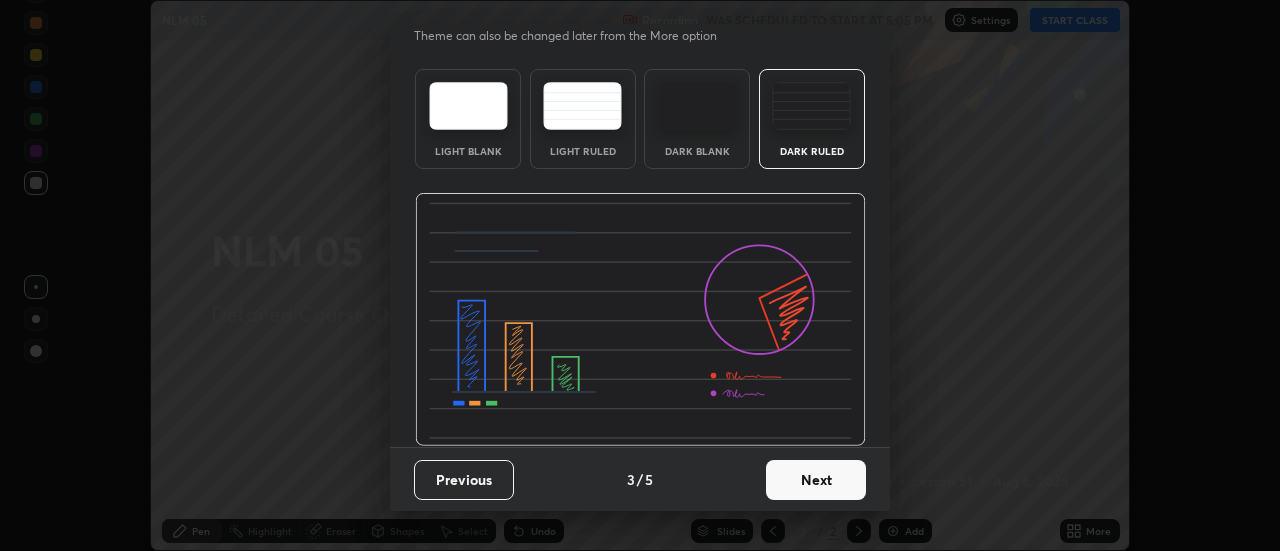 click on "Next" at bounding box center (816, 480) 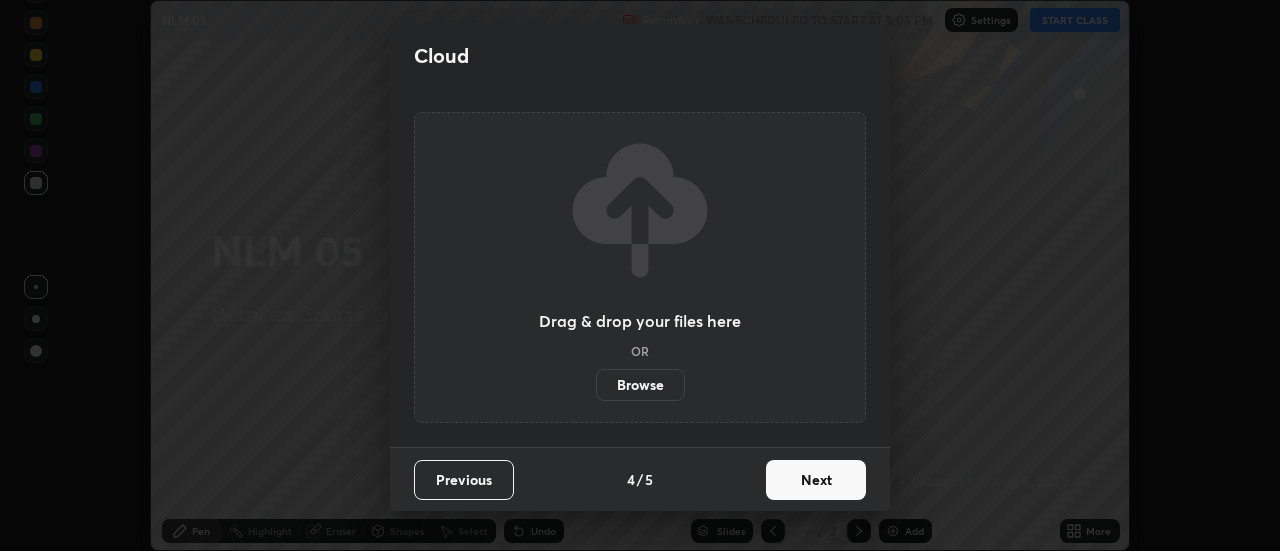 click on "Next" at bounding box center (816, 480) 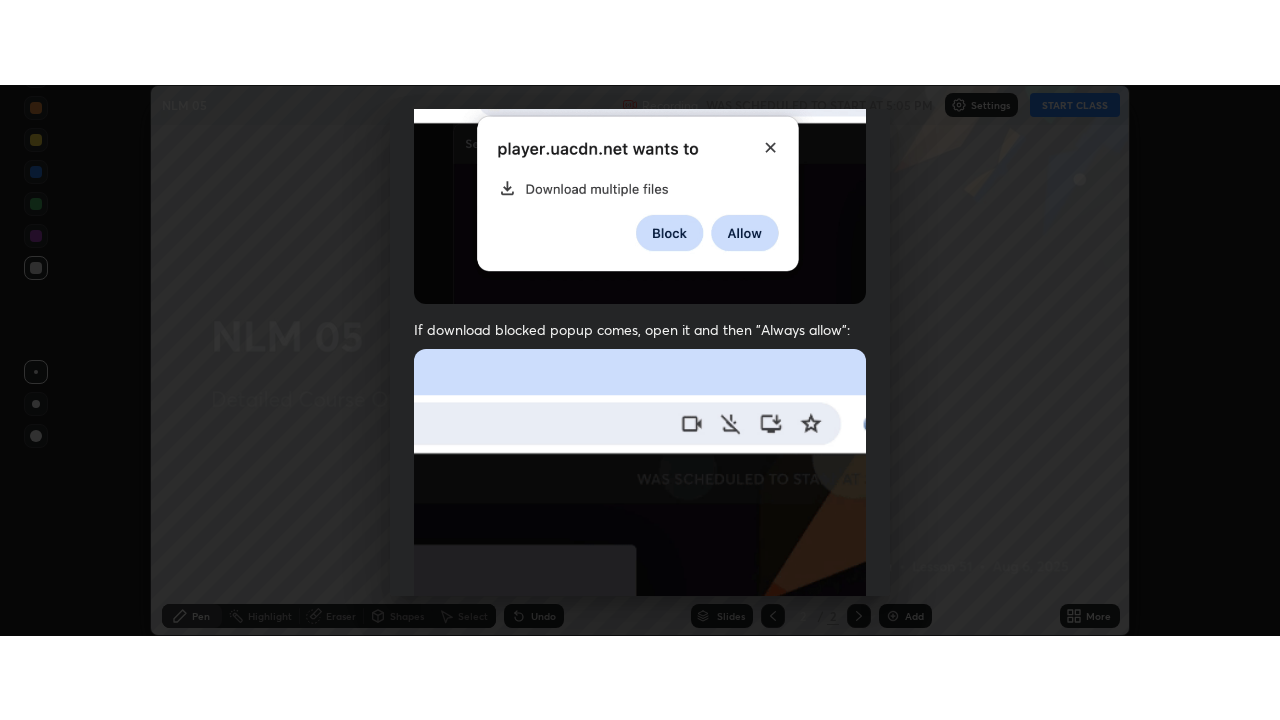 scroll, scrollTop: 513, scrollLeft: 0, axis: vertical 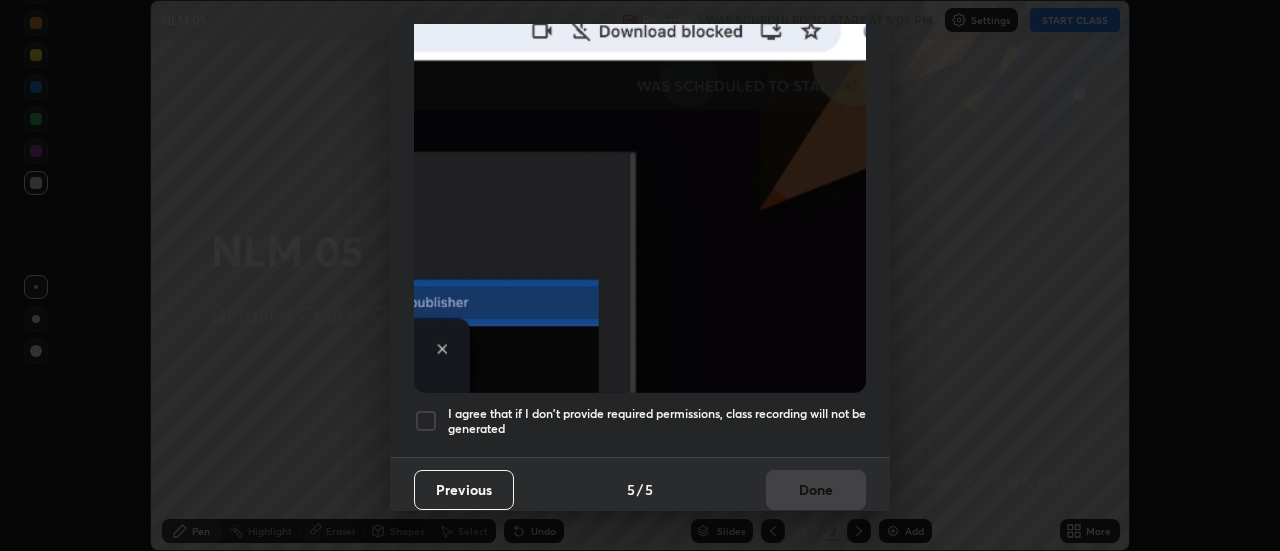 click on "I agree that if I don't provide required permissions, class recording will not be generated" at bounding box center (657, 421) 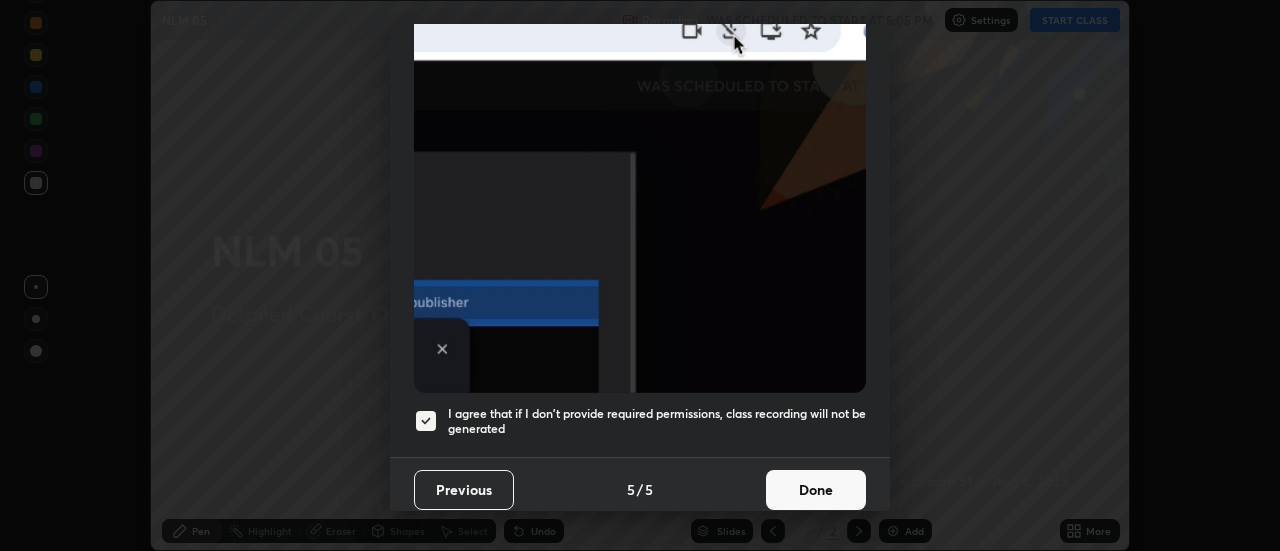 click on "Done" at bounding box center (816, 490) 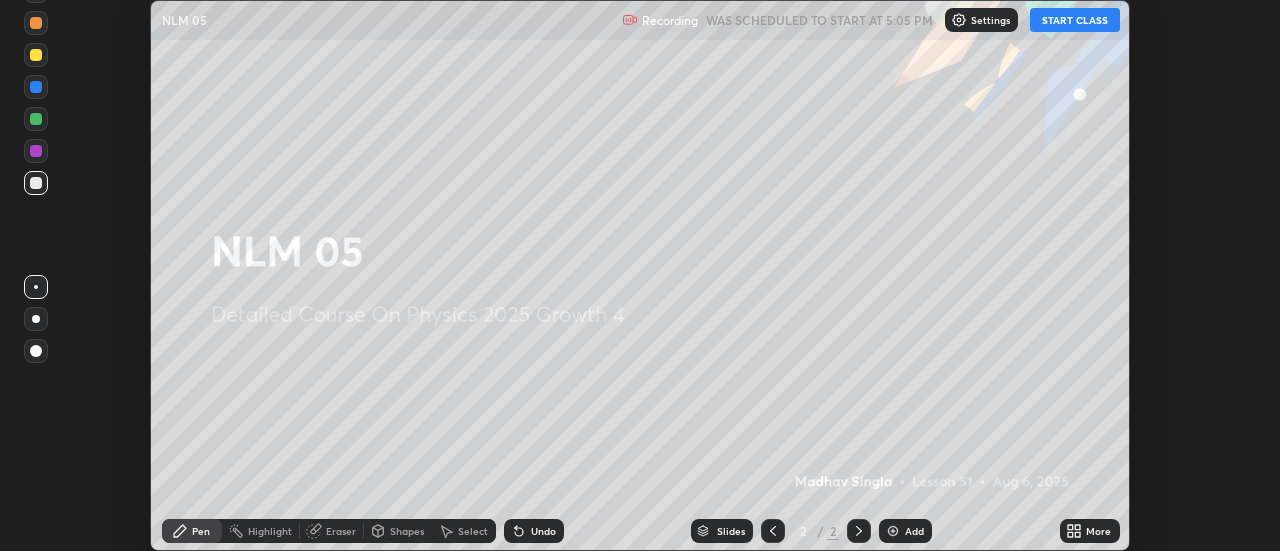 click 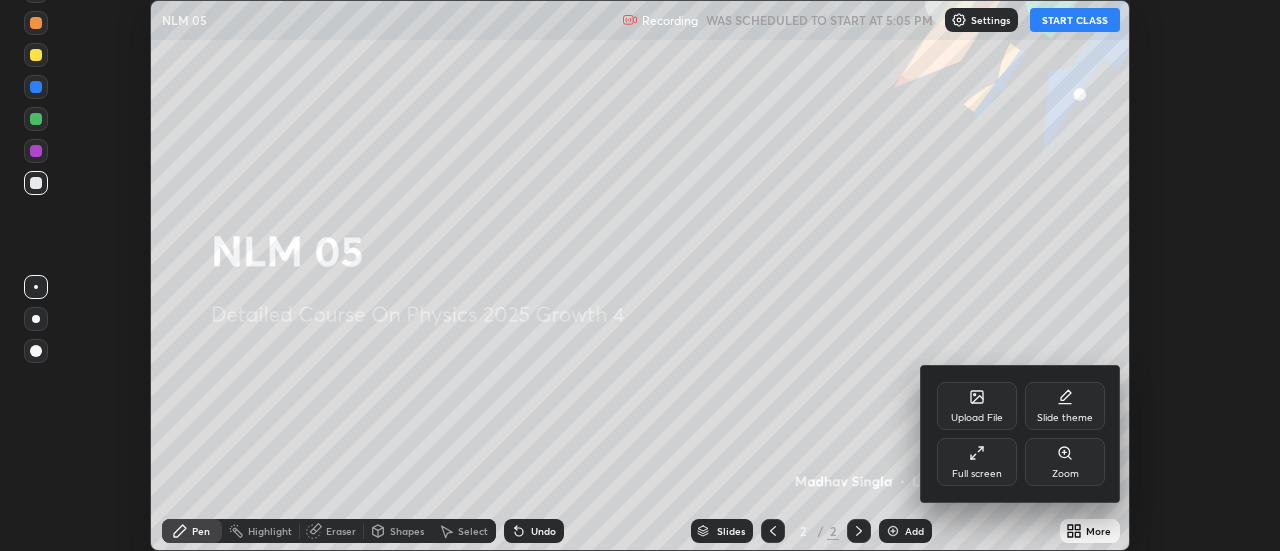 click on "Full screen" at bounding box center [977, 474] 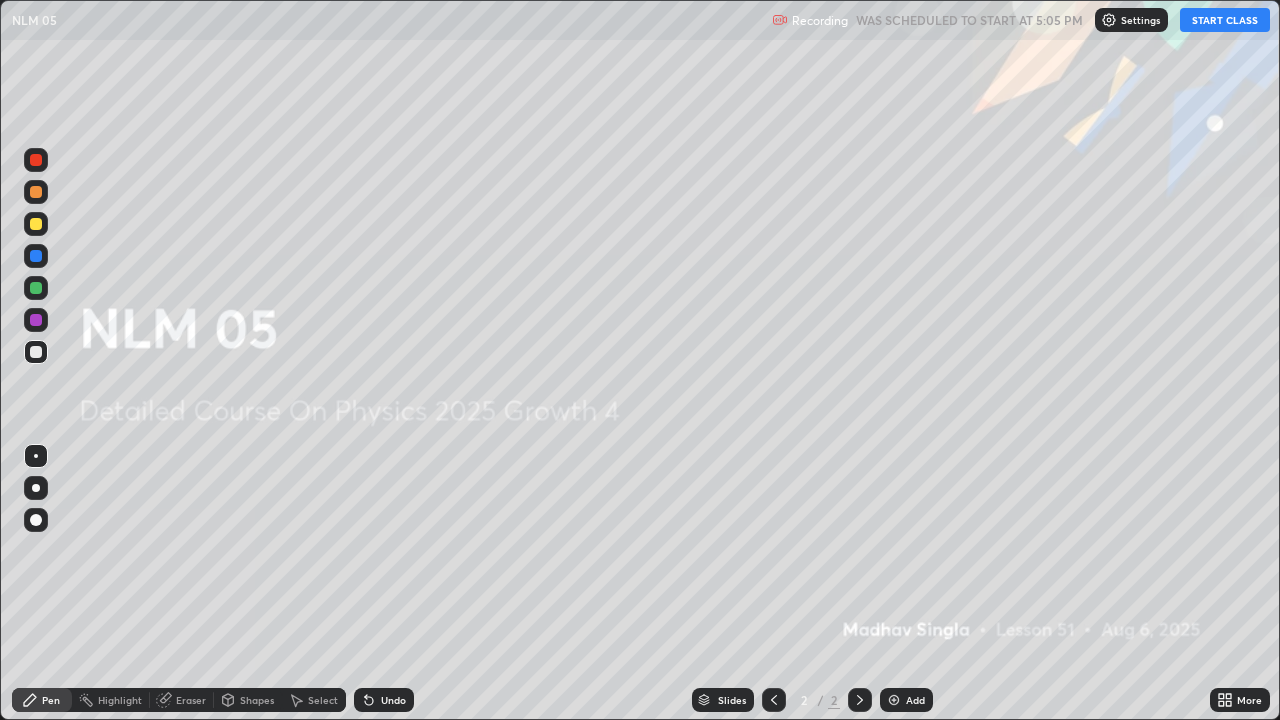 scroll, scrollTop: 99280, scrollLeft: 98720, axis: both 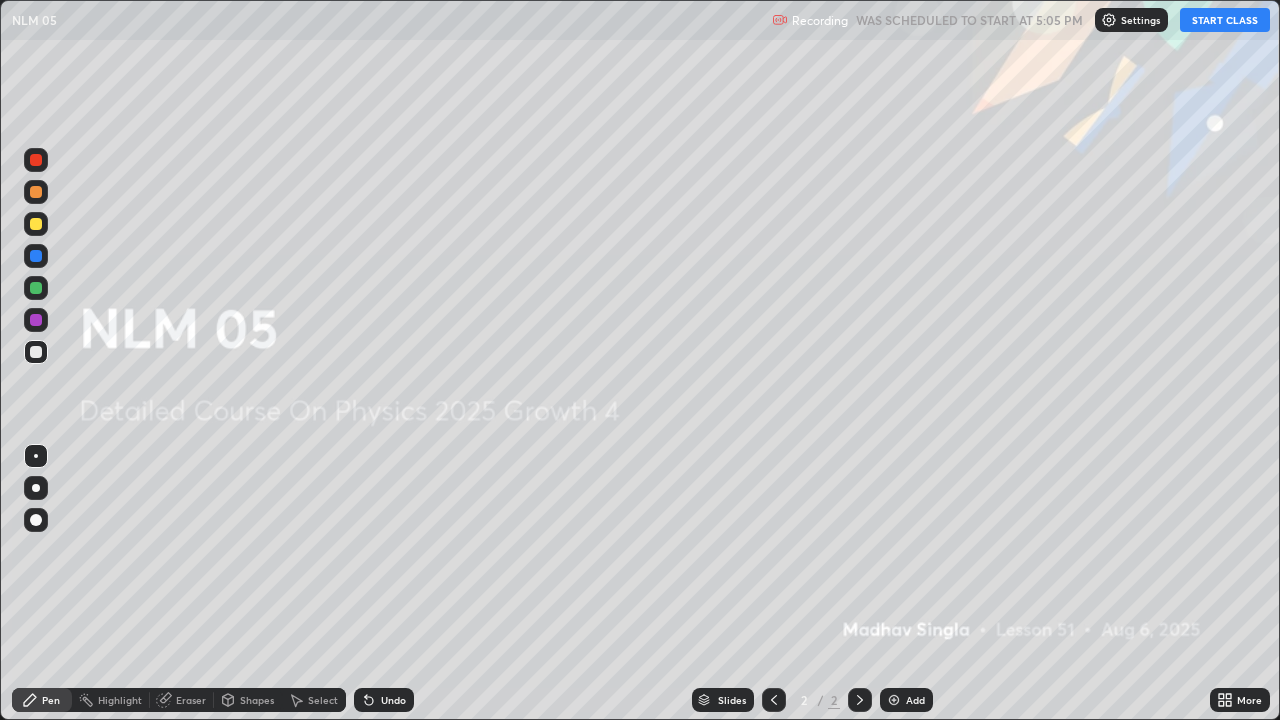 click on "START CLASS" at bounding box center (1225, 20) 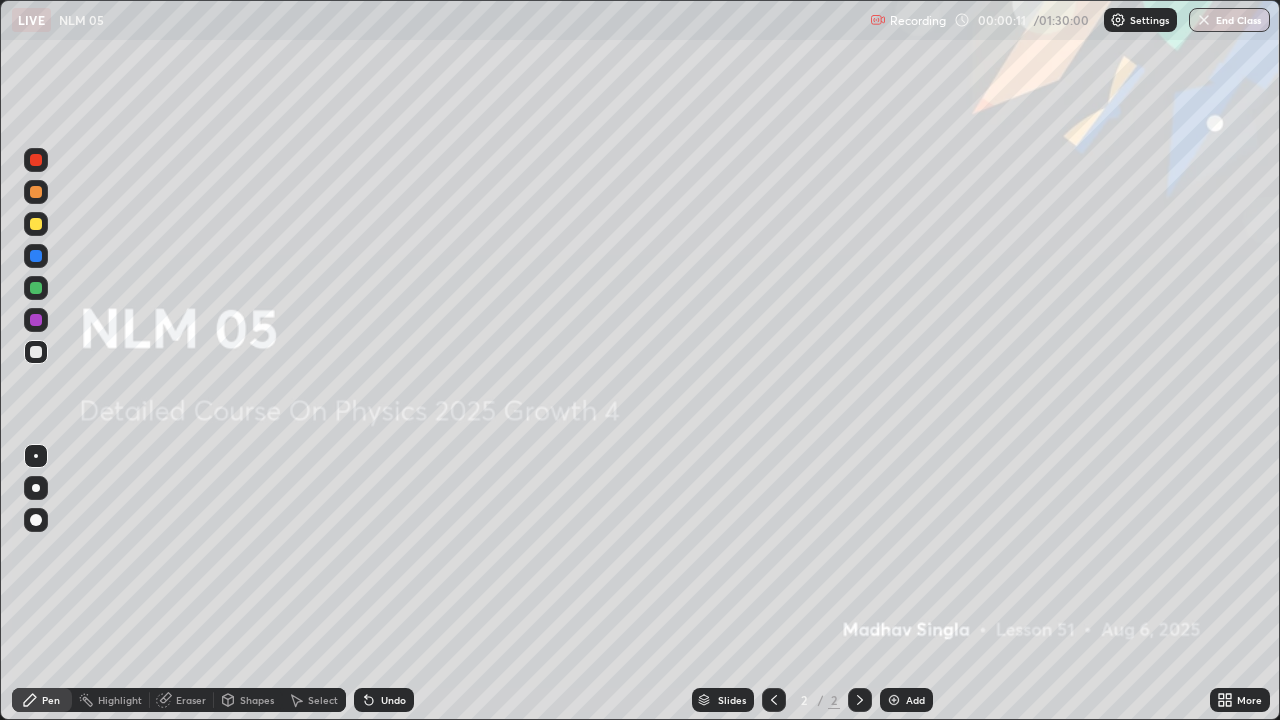 click on "Add" at bounding box center [906, 700] 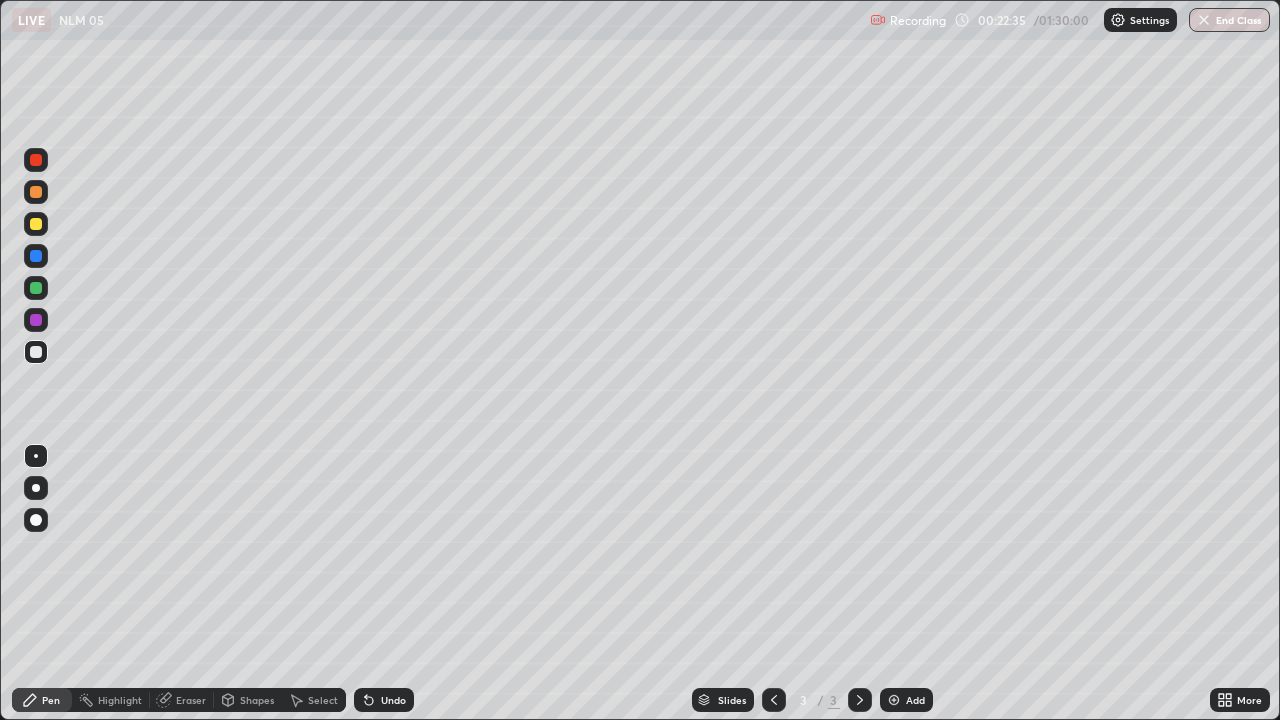 click at bounding box center [36, 288] 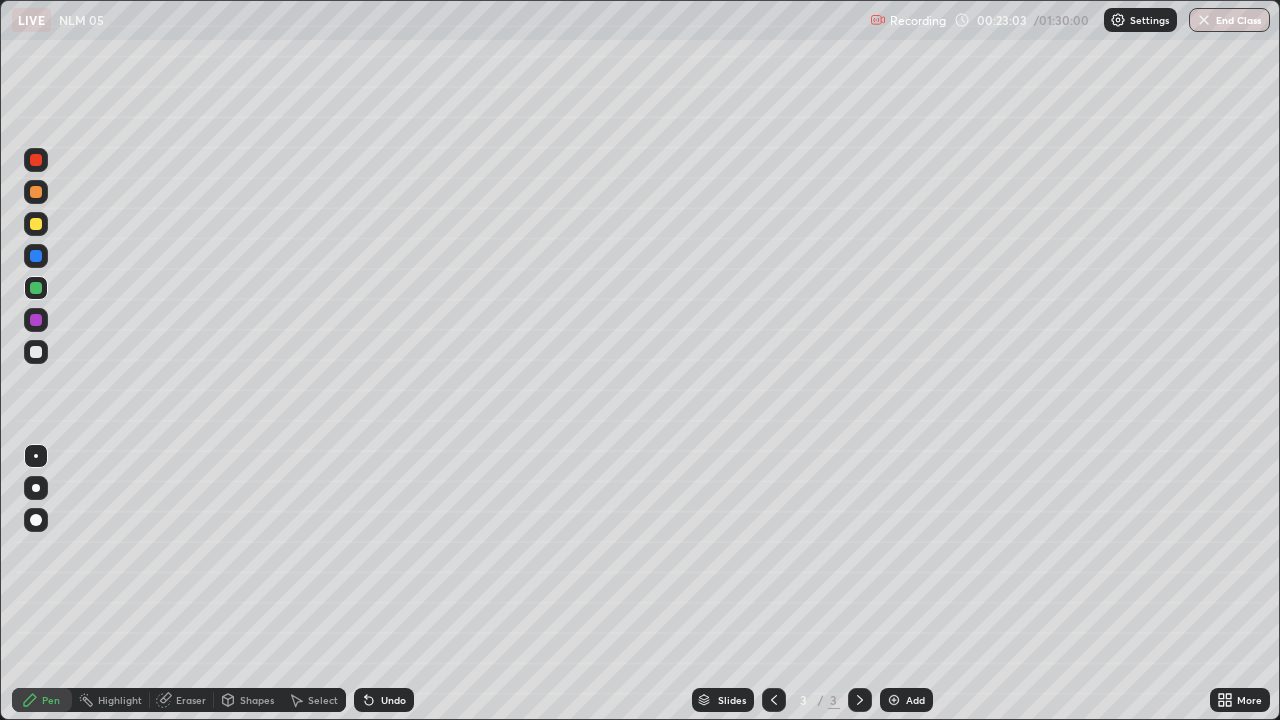 click at bounding box center (36, 352) 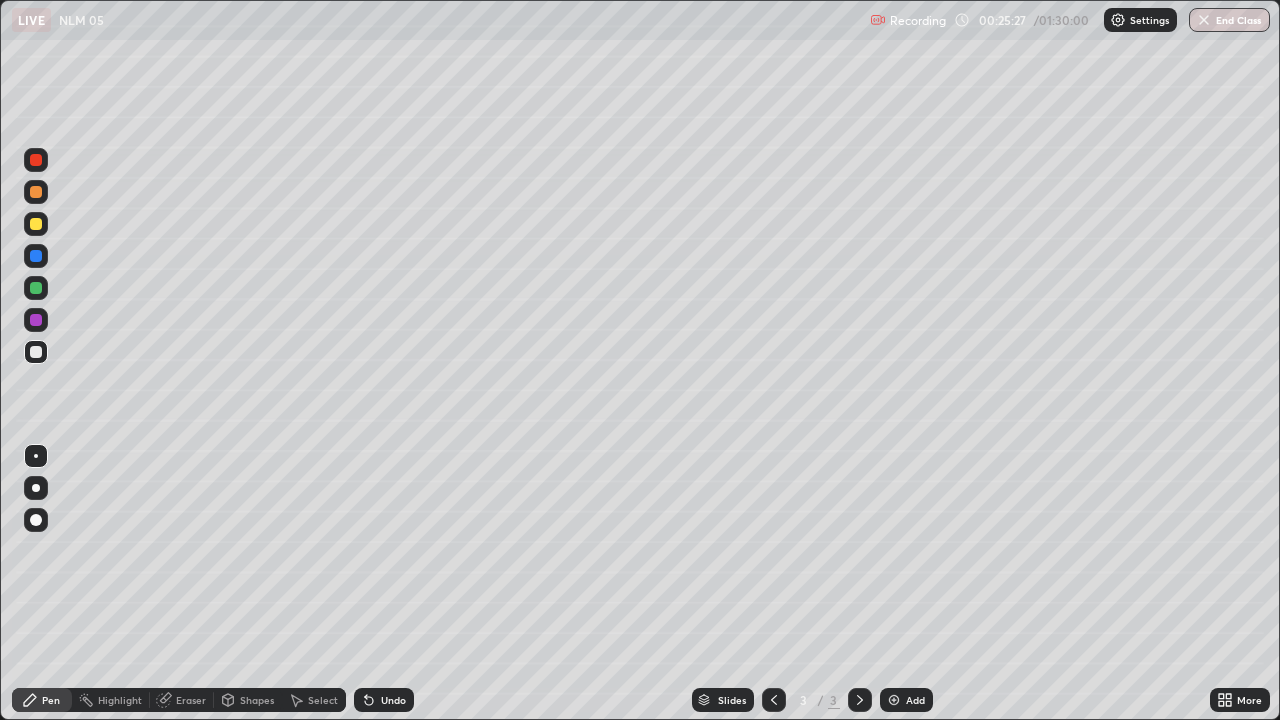 click on "Shapes" at bounding box center (248, 700) 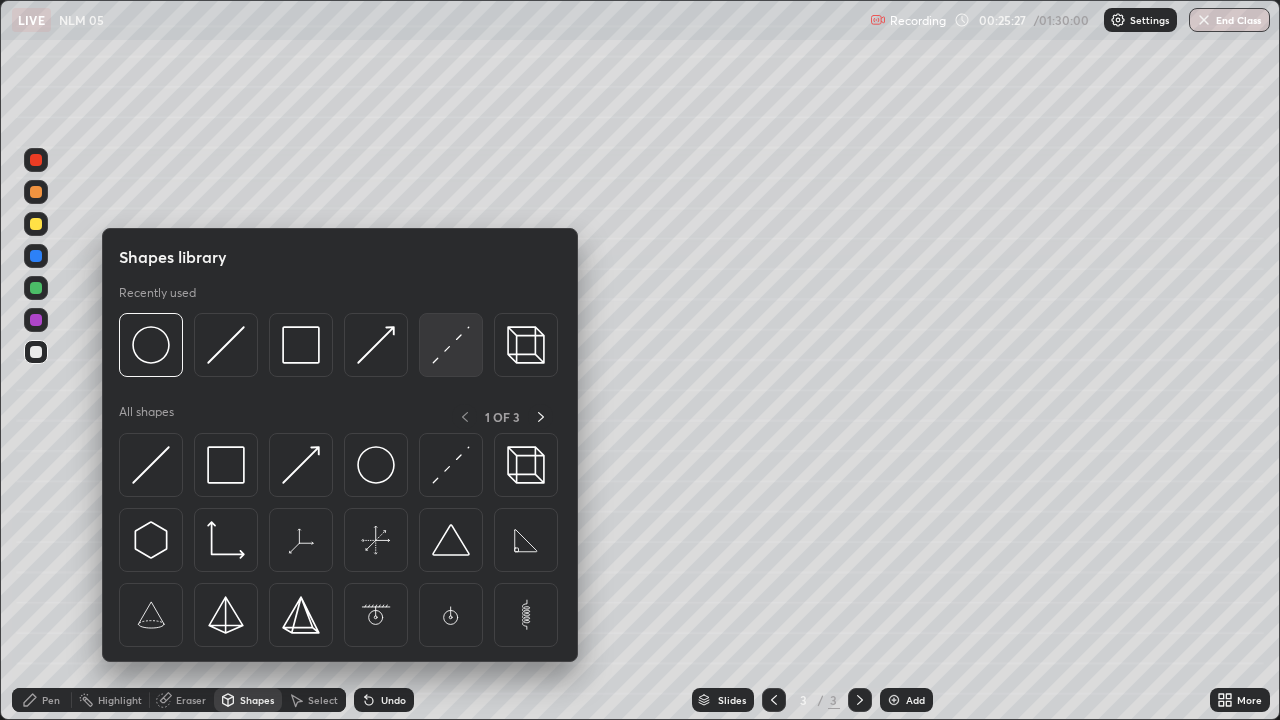 click at bounding box center (451, 345) 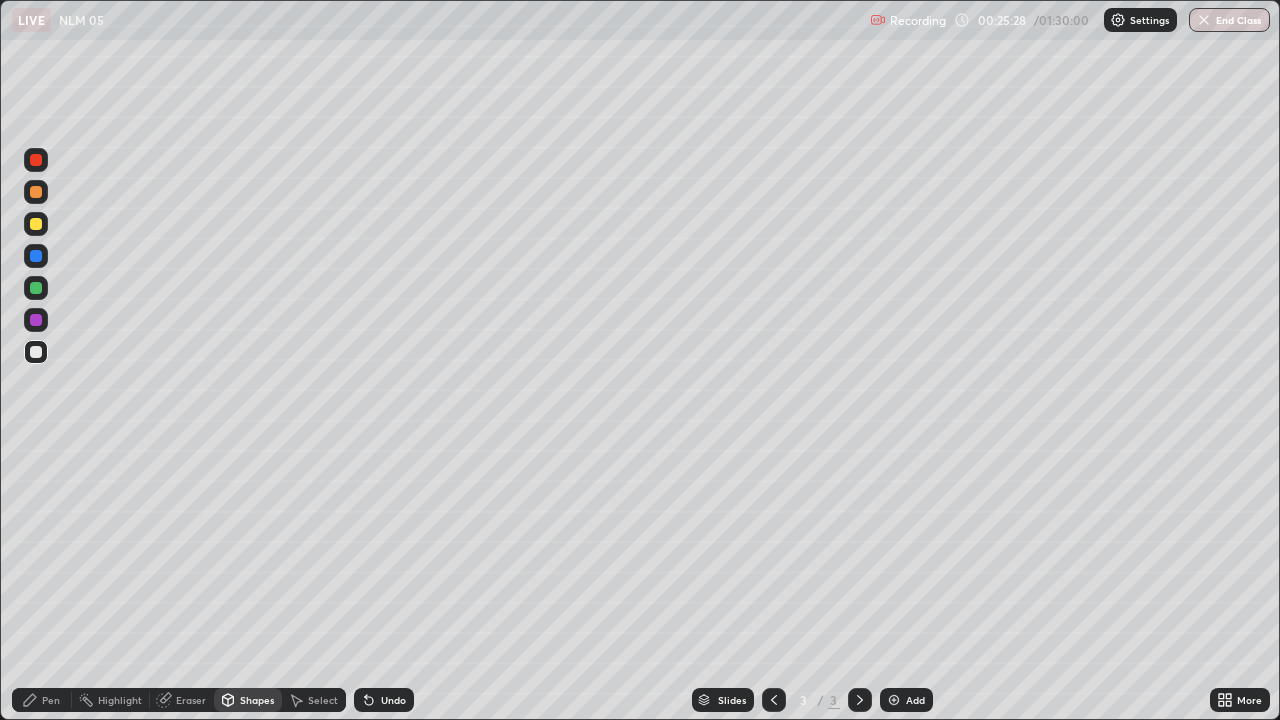 click at bounding box center (36, 288) 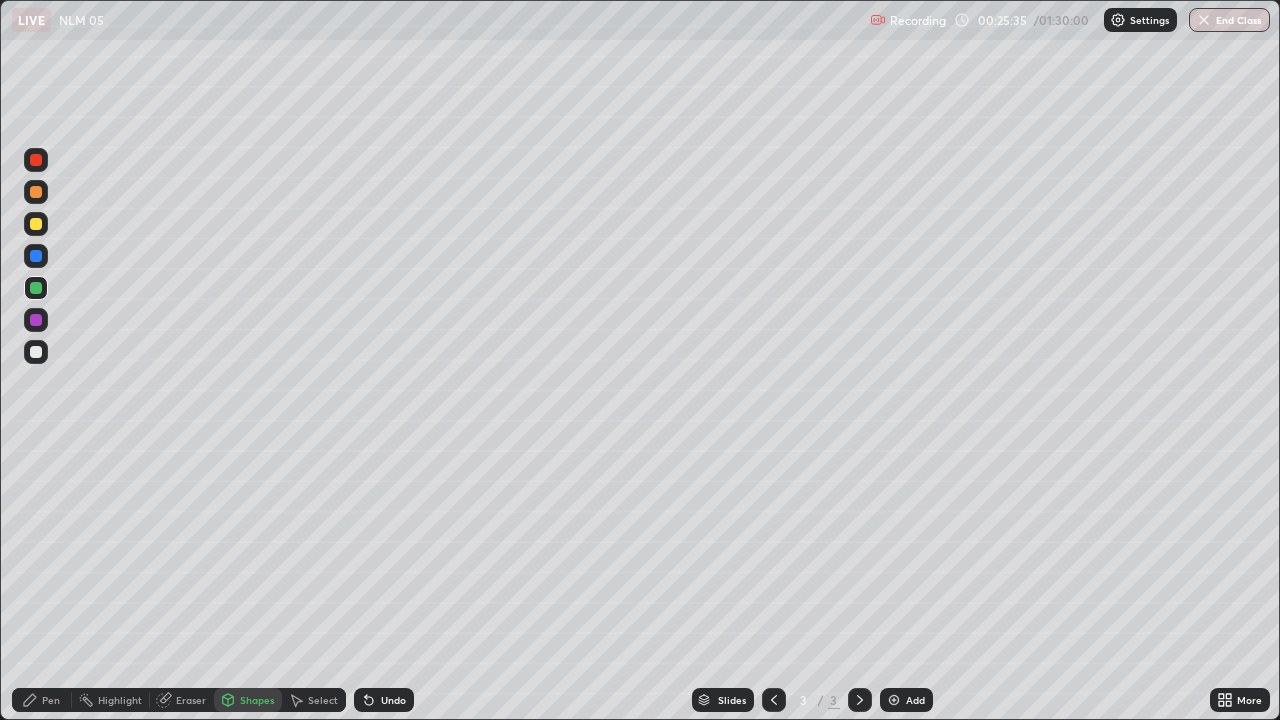 click 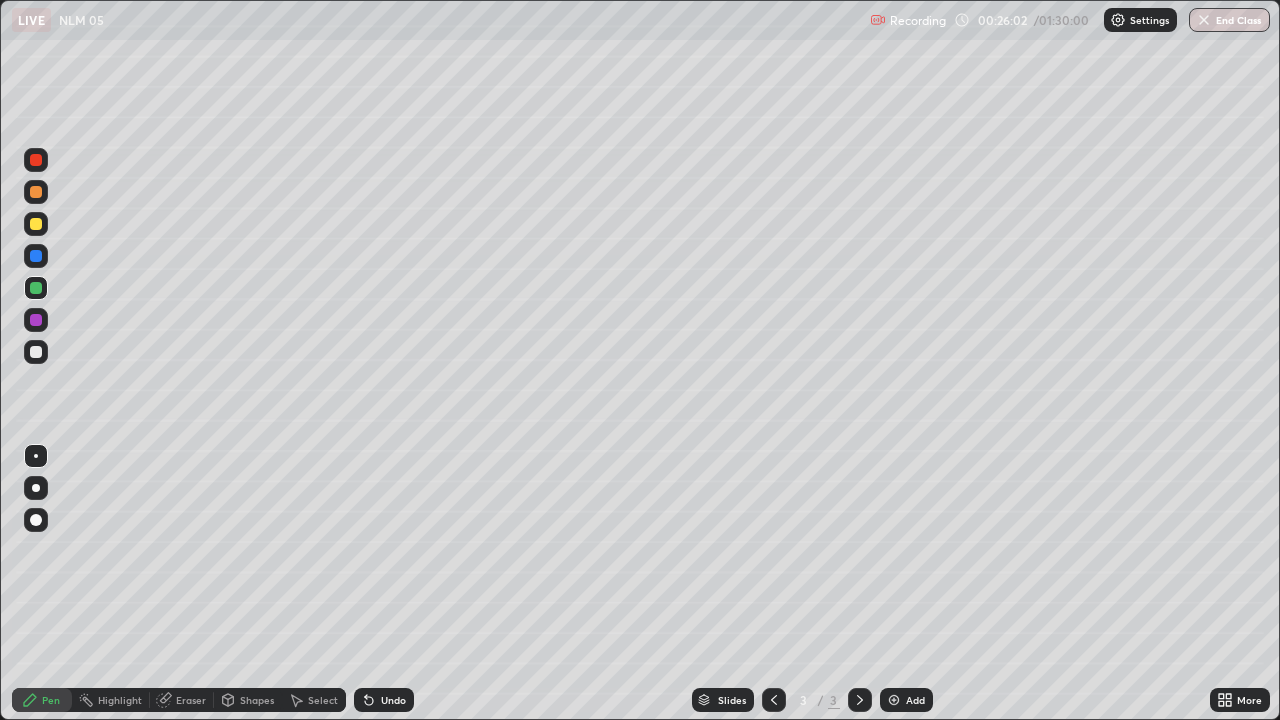 click at bounding box center (36, 352) 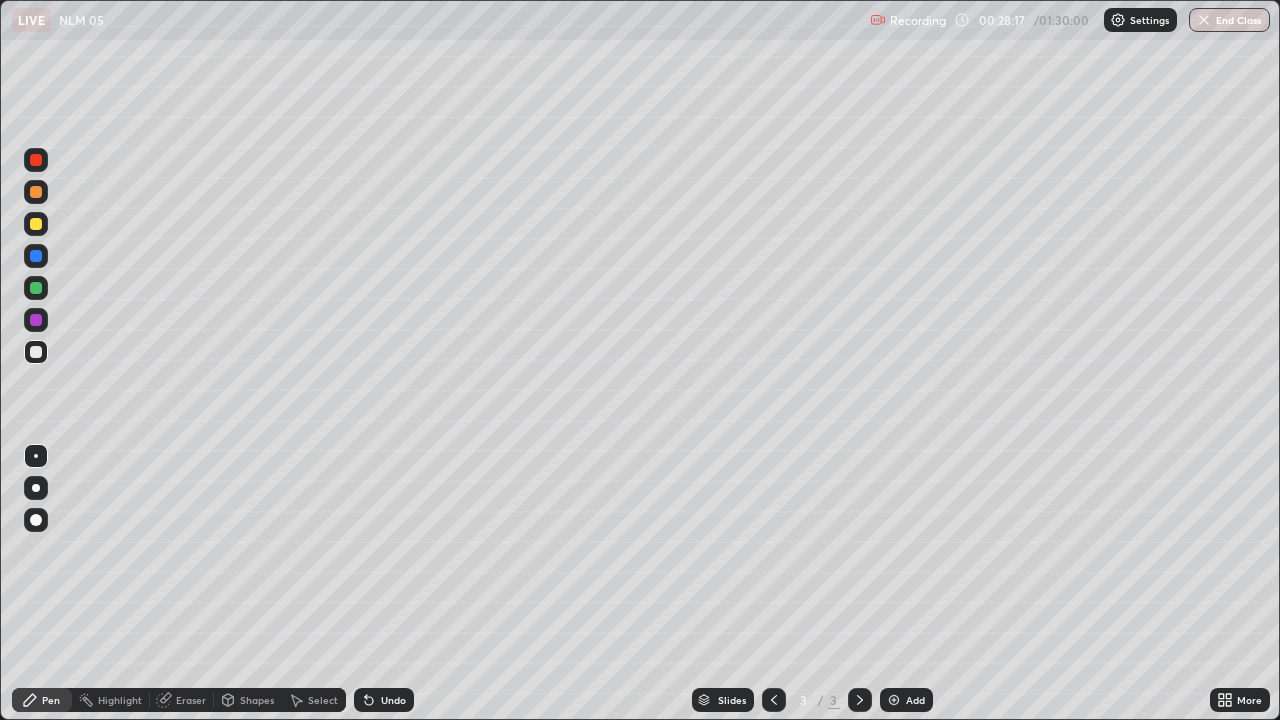 click on "Undo" at bounding box center (393, 700) 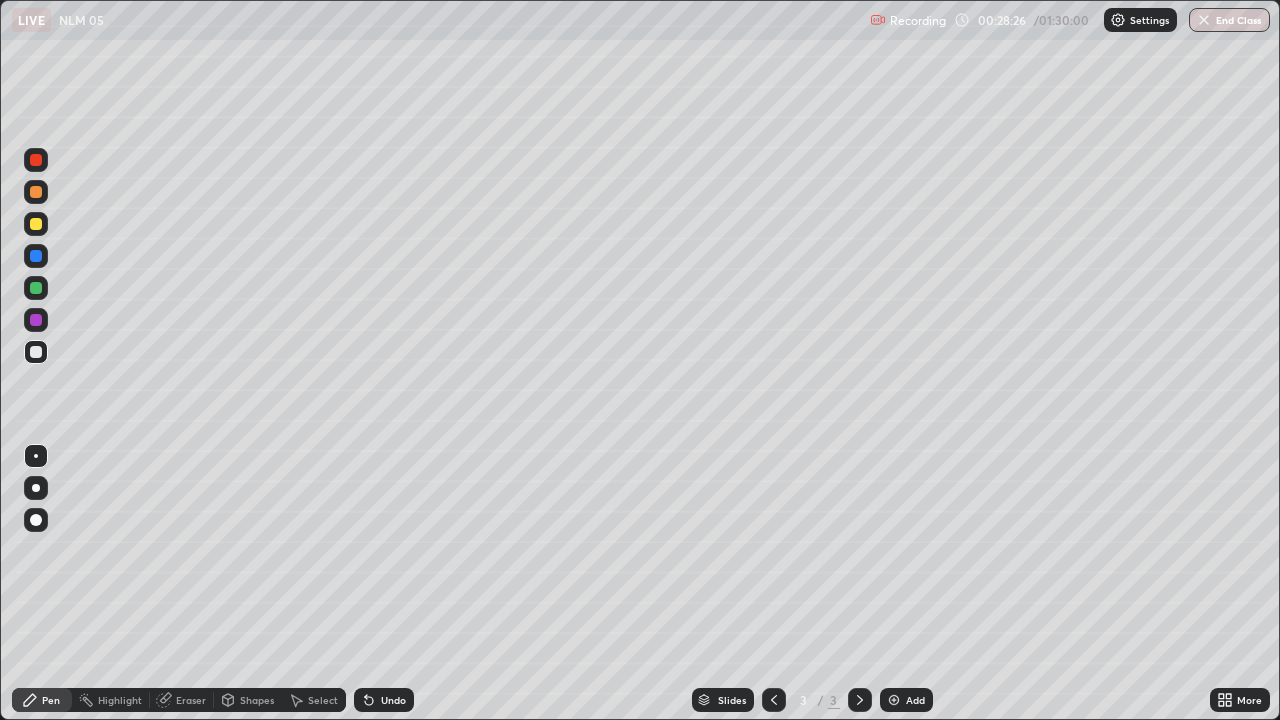 click on "Eraser" at bounding box center [191, 700] 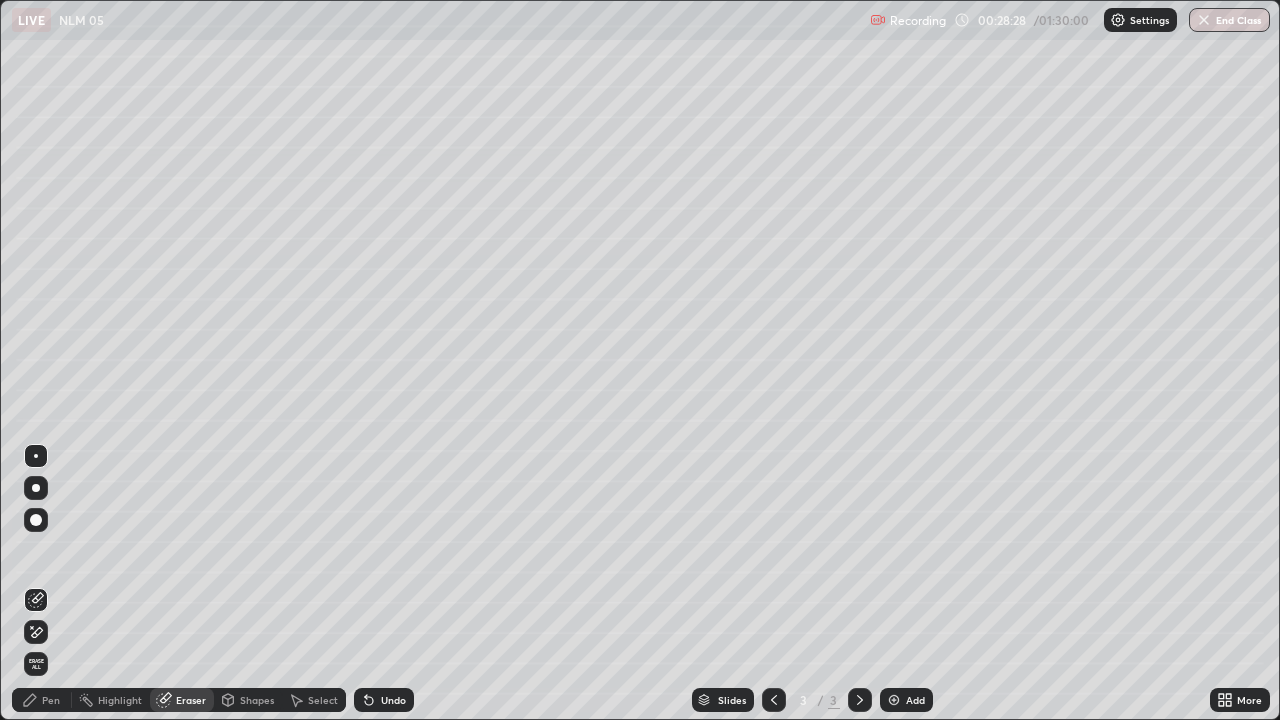 click on "Pen" at bounding box center [51, 700] 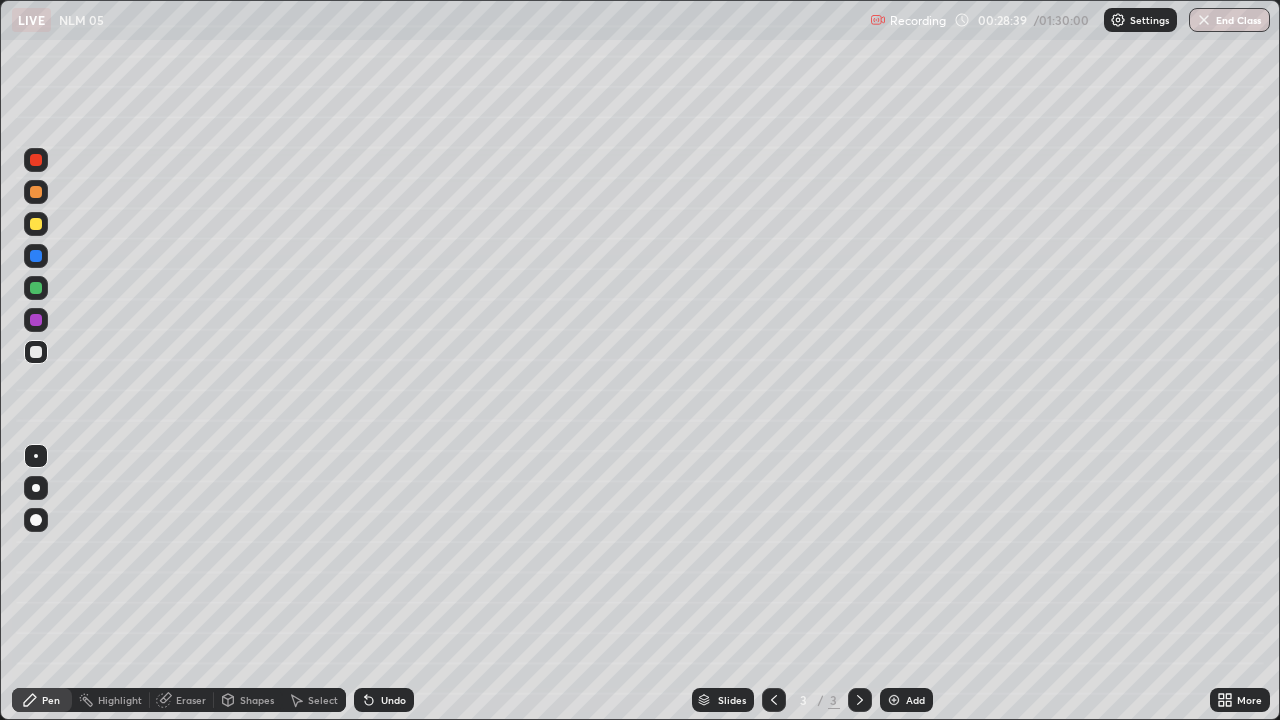 click 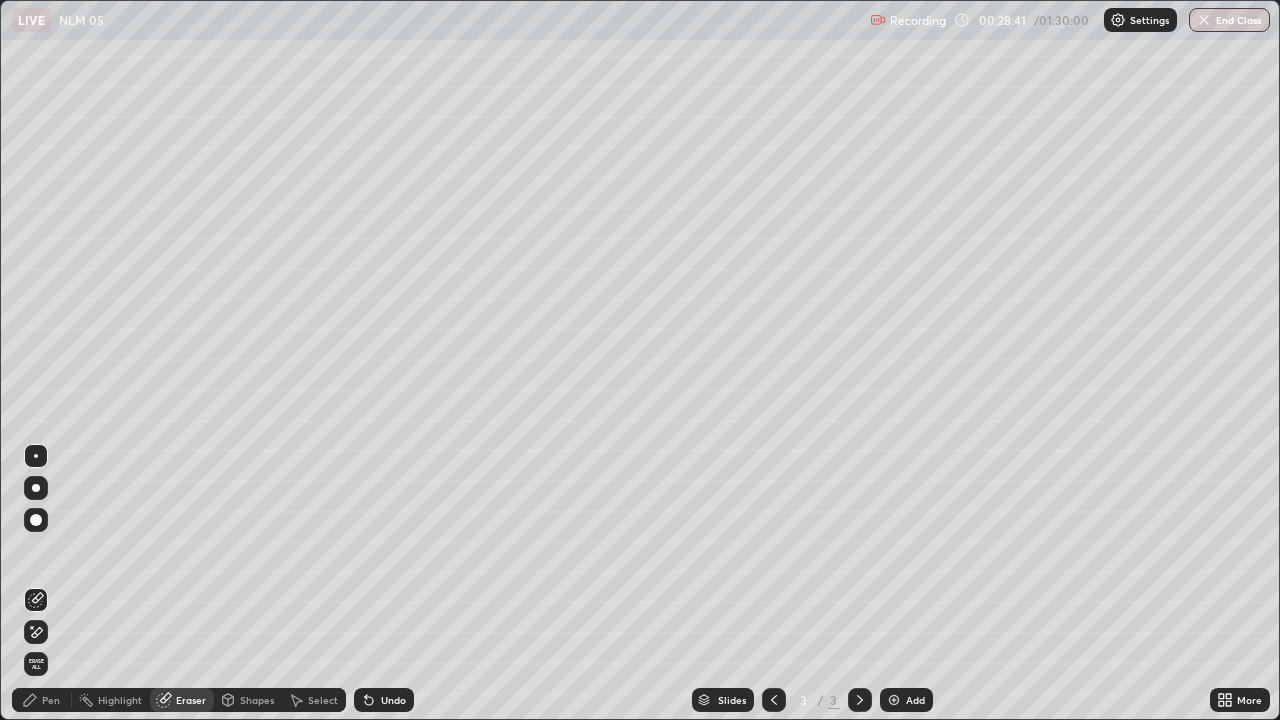 click on "Pen" at bounding box center [51, 700] 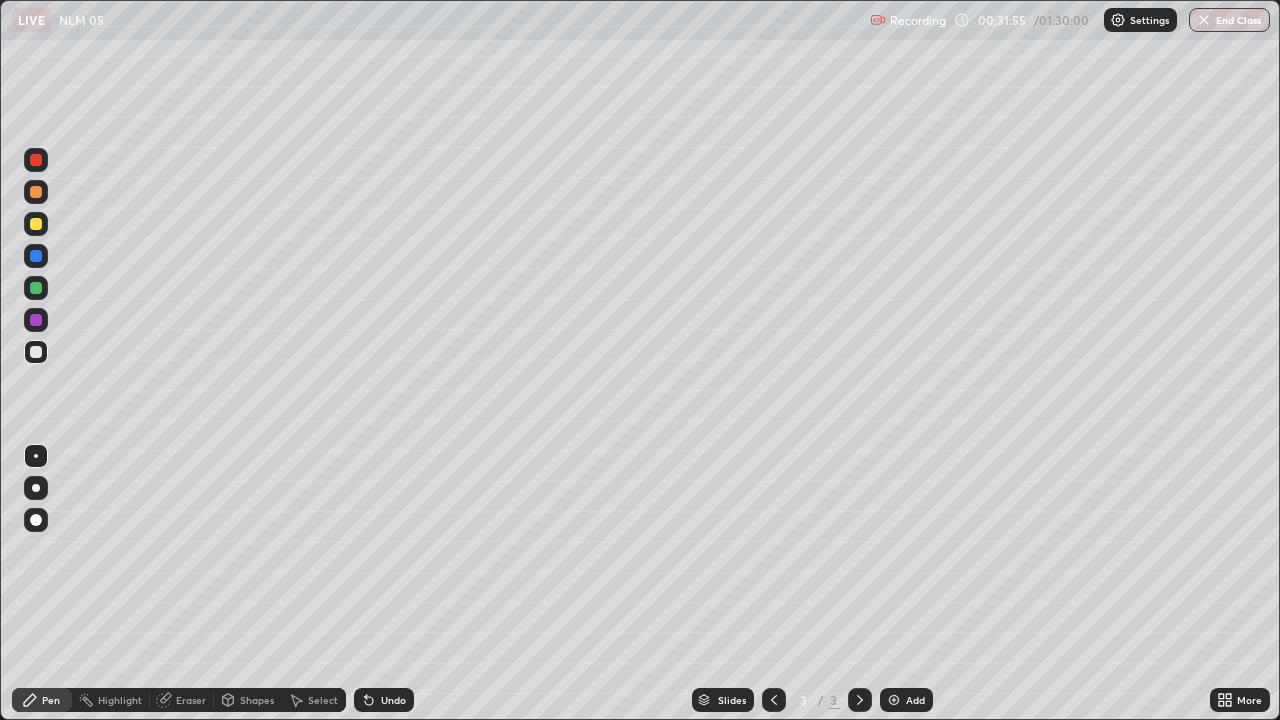 click on "Add" at bounding box center (915, 700) 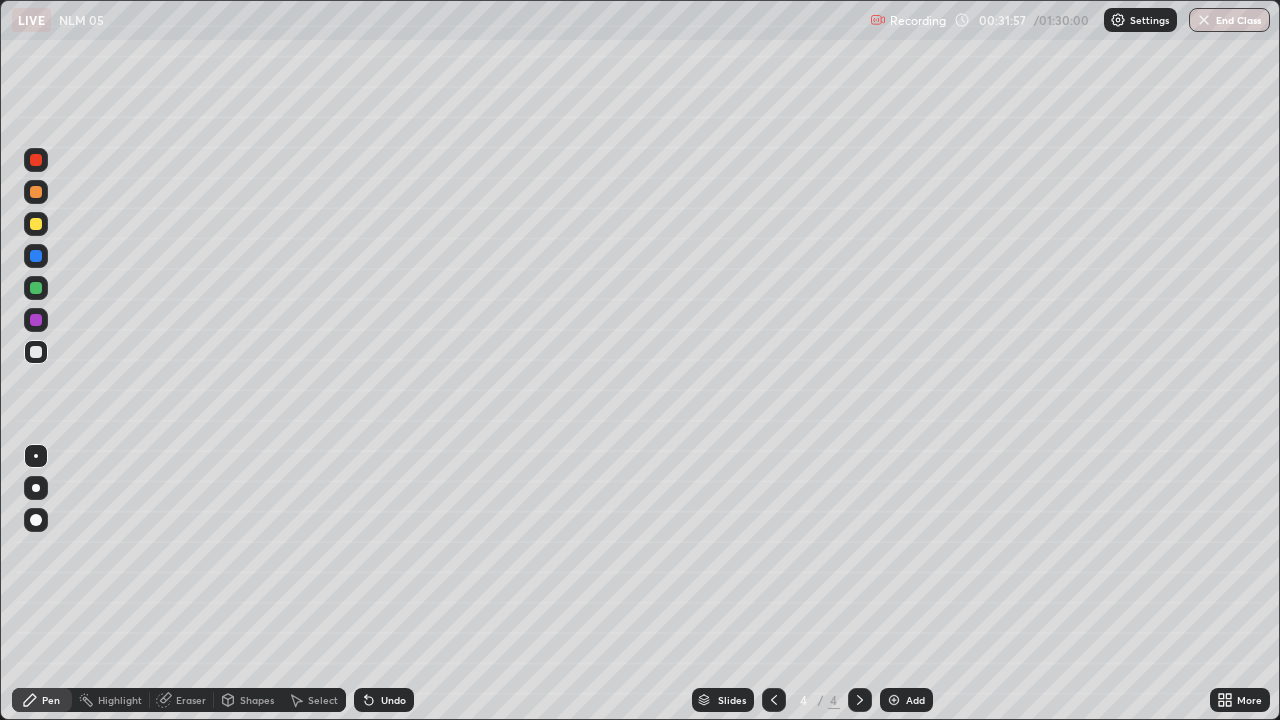 click at bounding box center [36, 288] 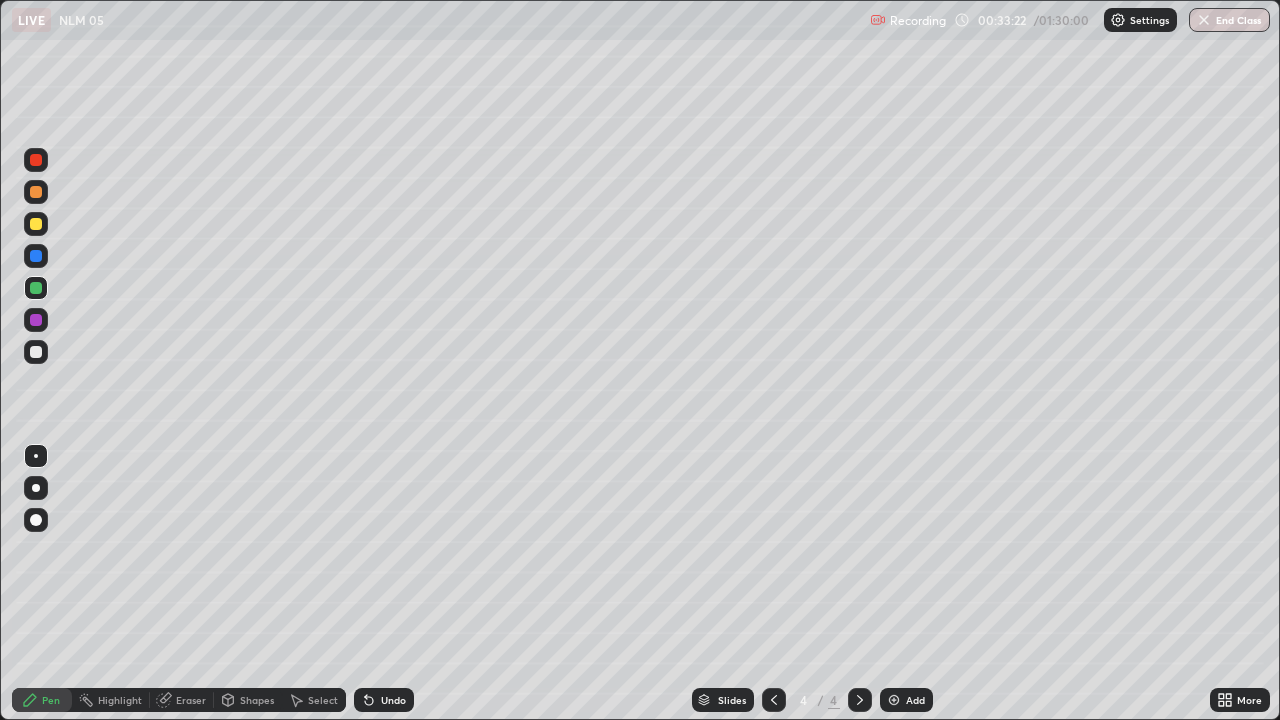click at bounding box center (36, 352) 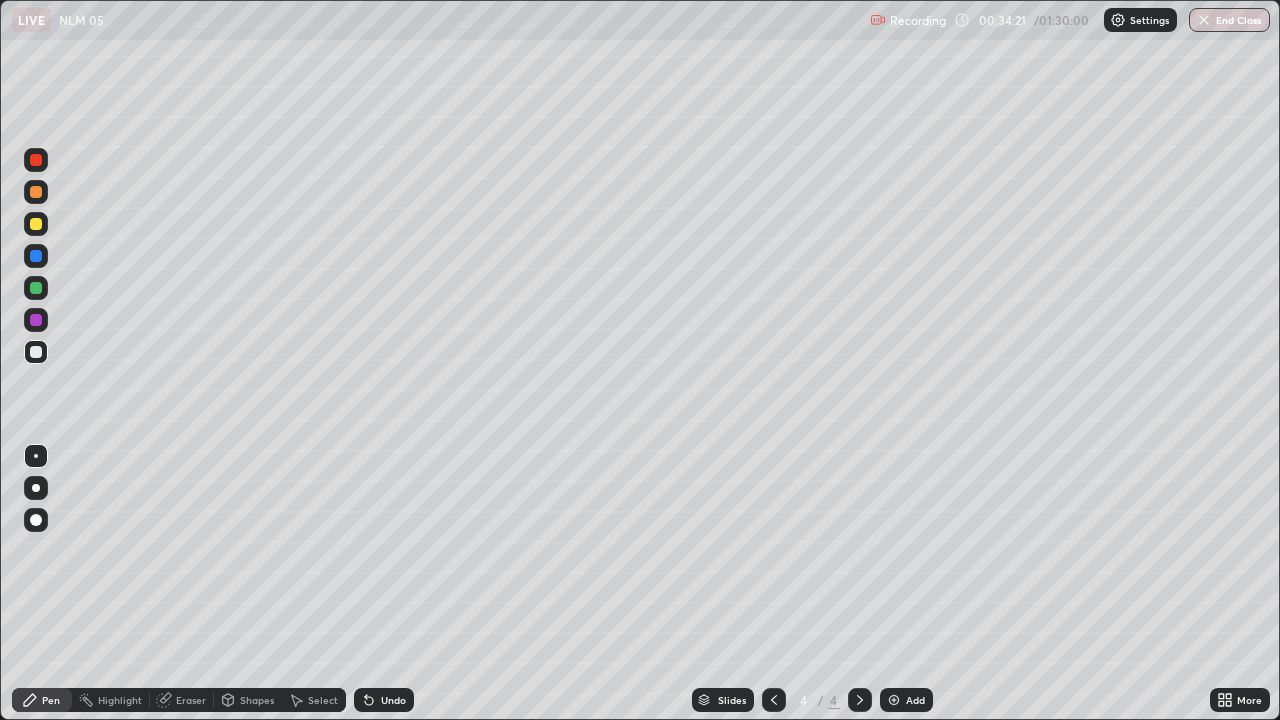 click at bounding box center [36, 288] 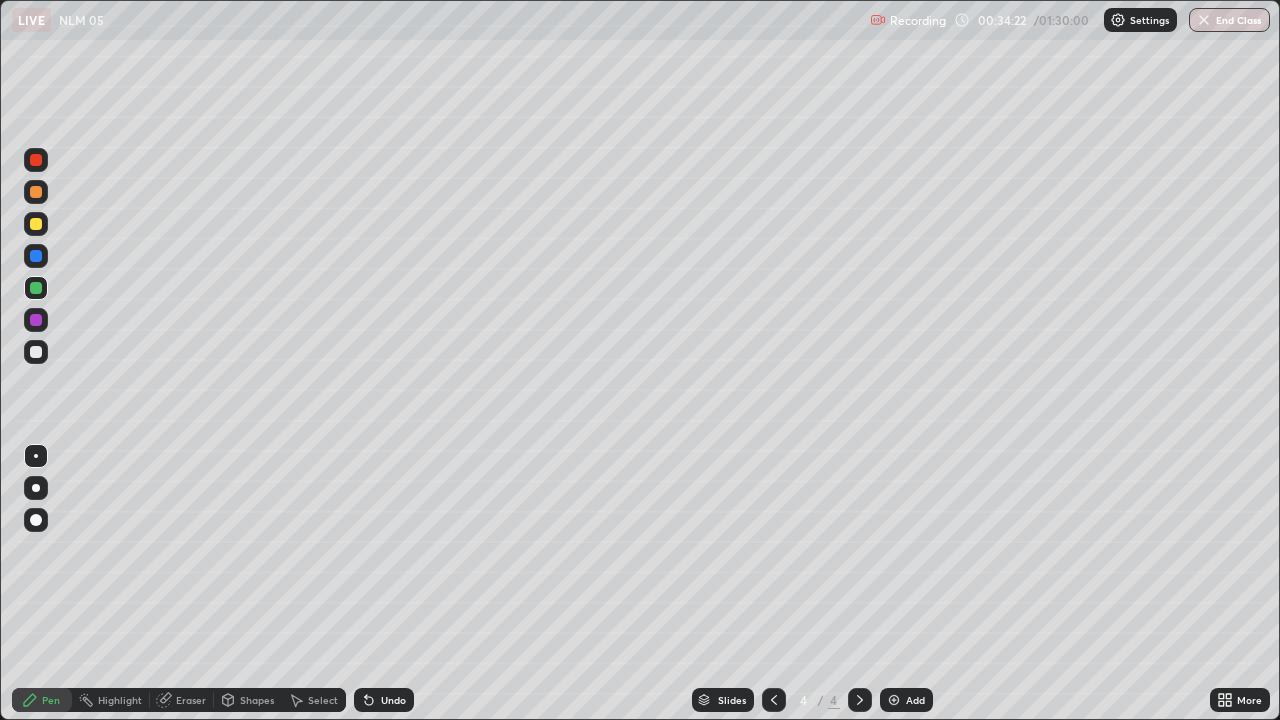 click at bounding box center [36, 224] 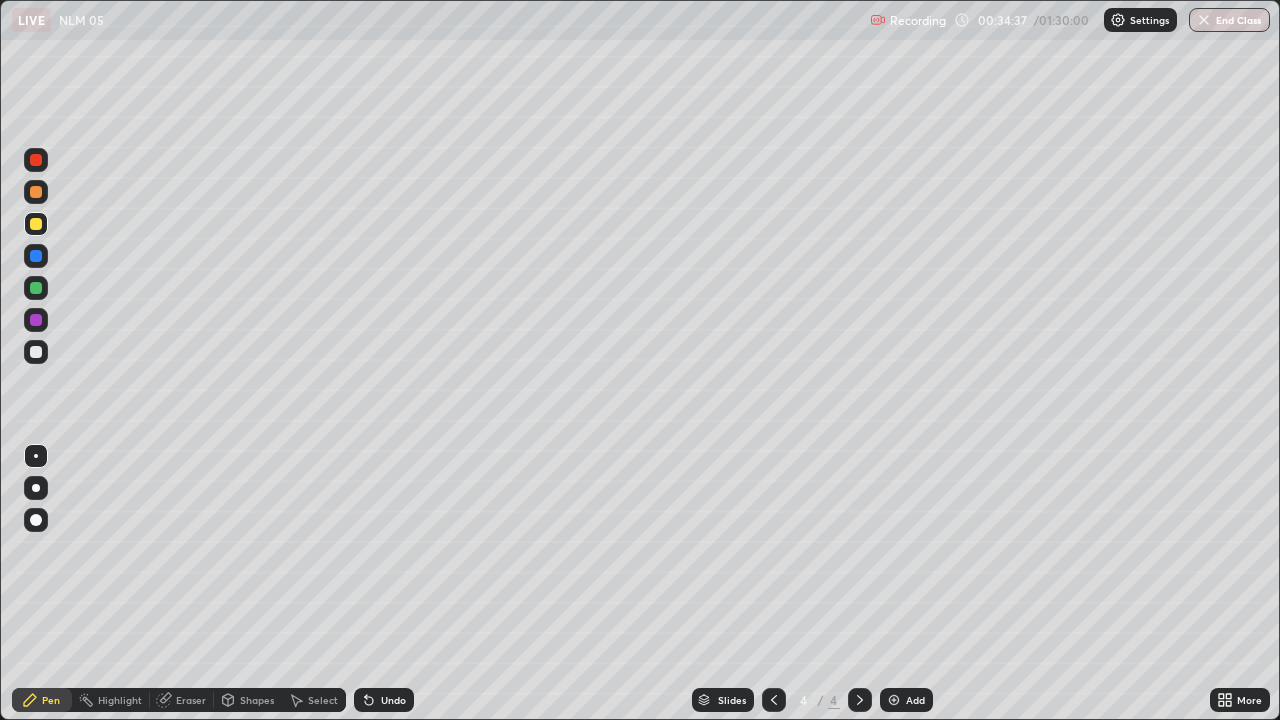 click on "Undo" at bounding box center [384, 700] 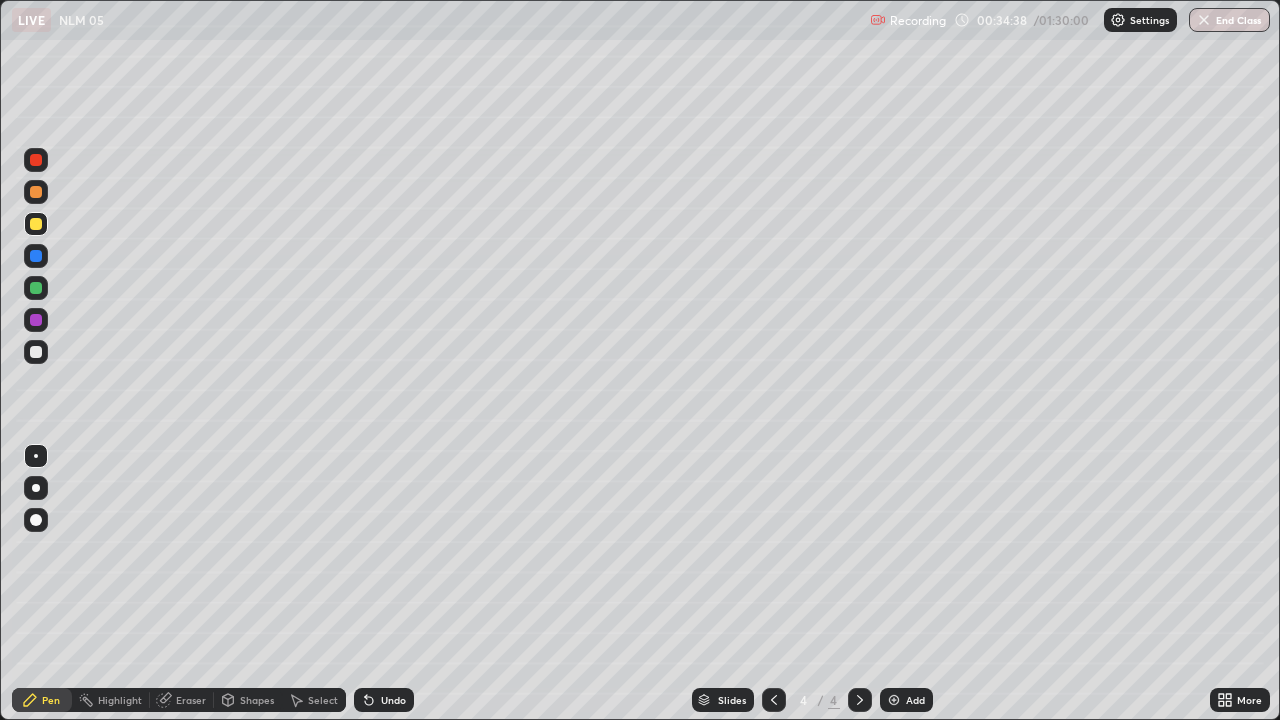 click on "Undo" at bounding box center [393, 700] 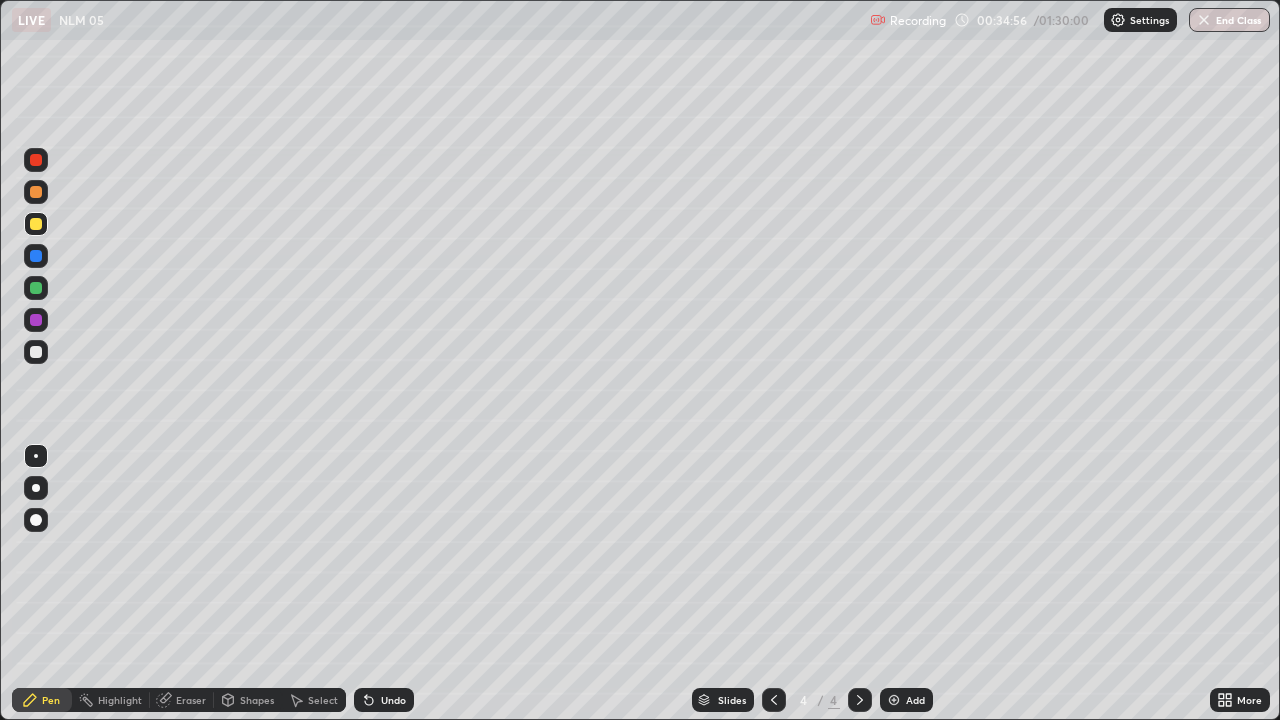 click on "Eraser" at bounding box center (191, 700) 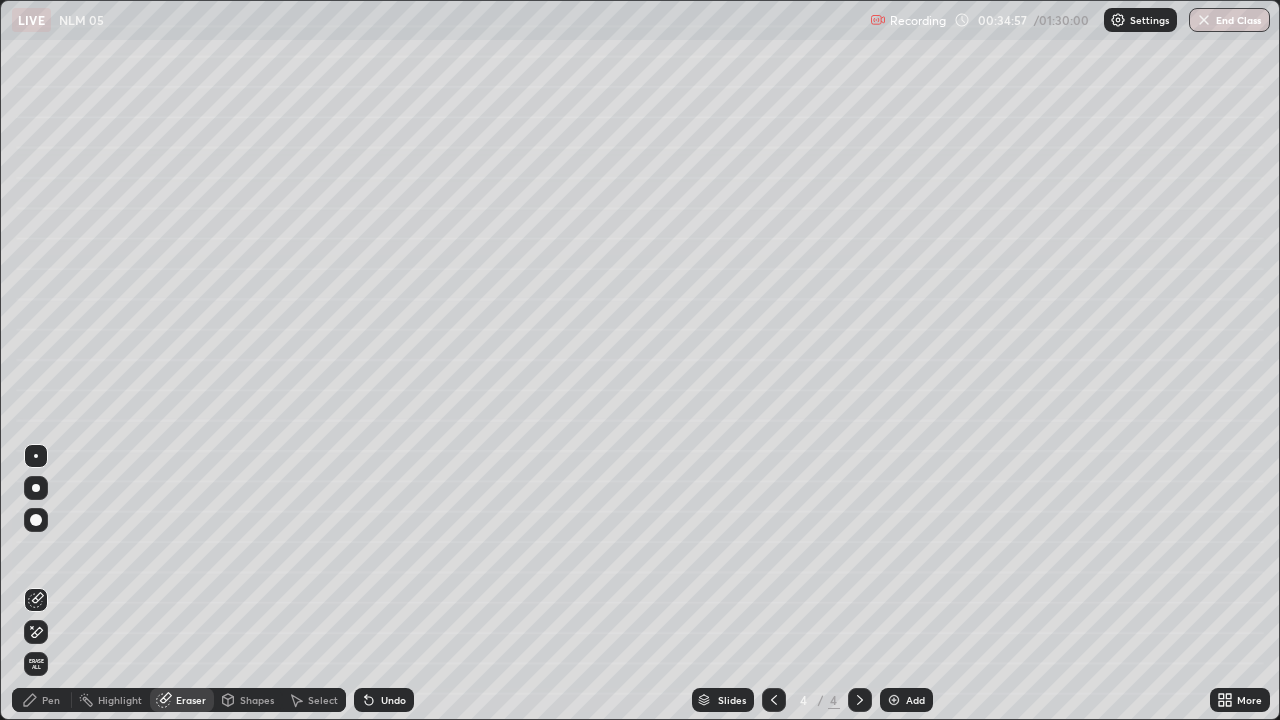 click on "Pen" at bounding box center (42, 700) 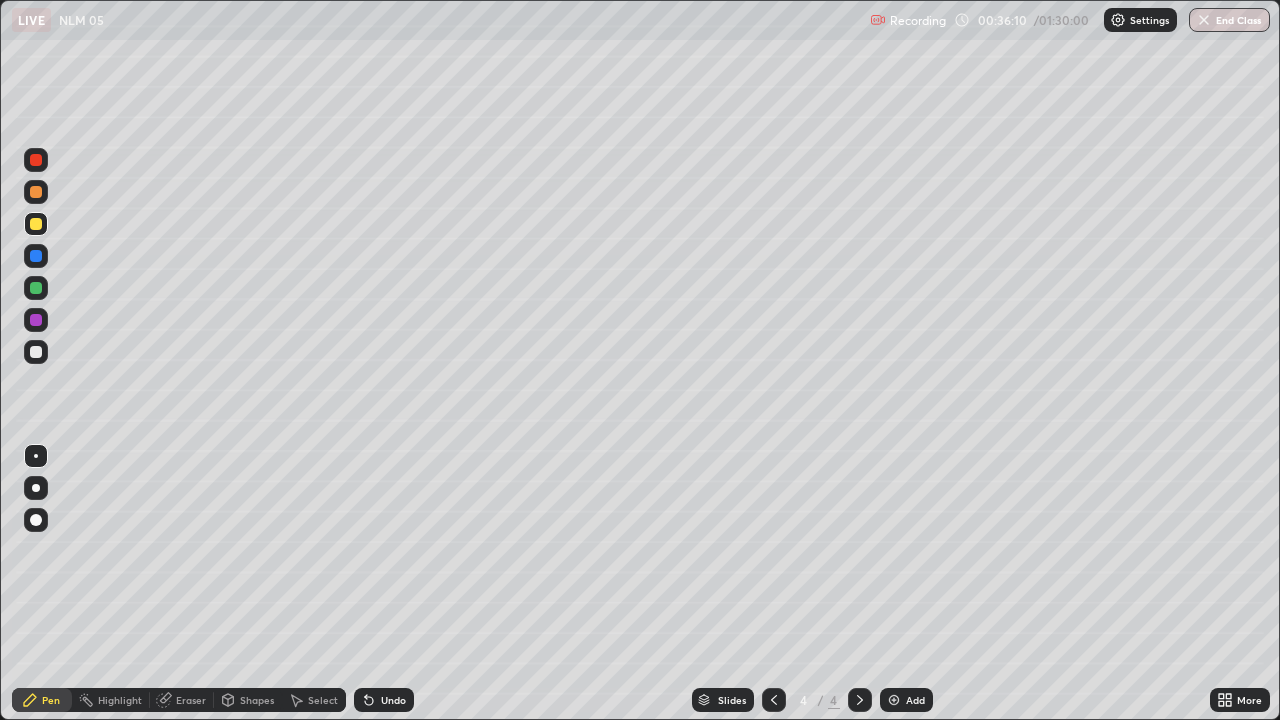 click at bounding box center [36, 352] 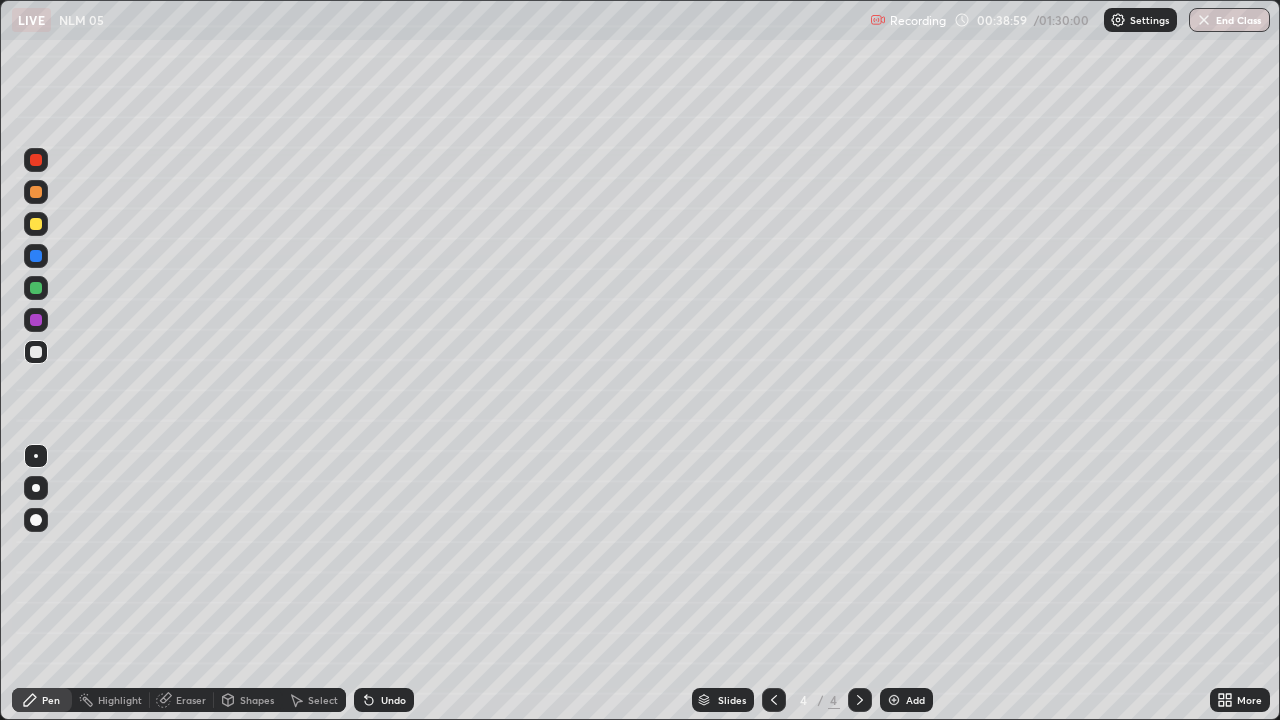 click on "Add" at bounding box center [915, 700] 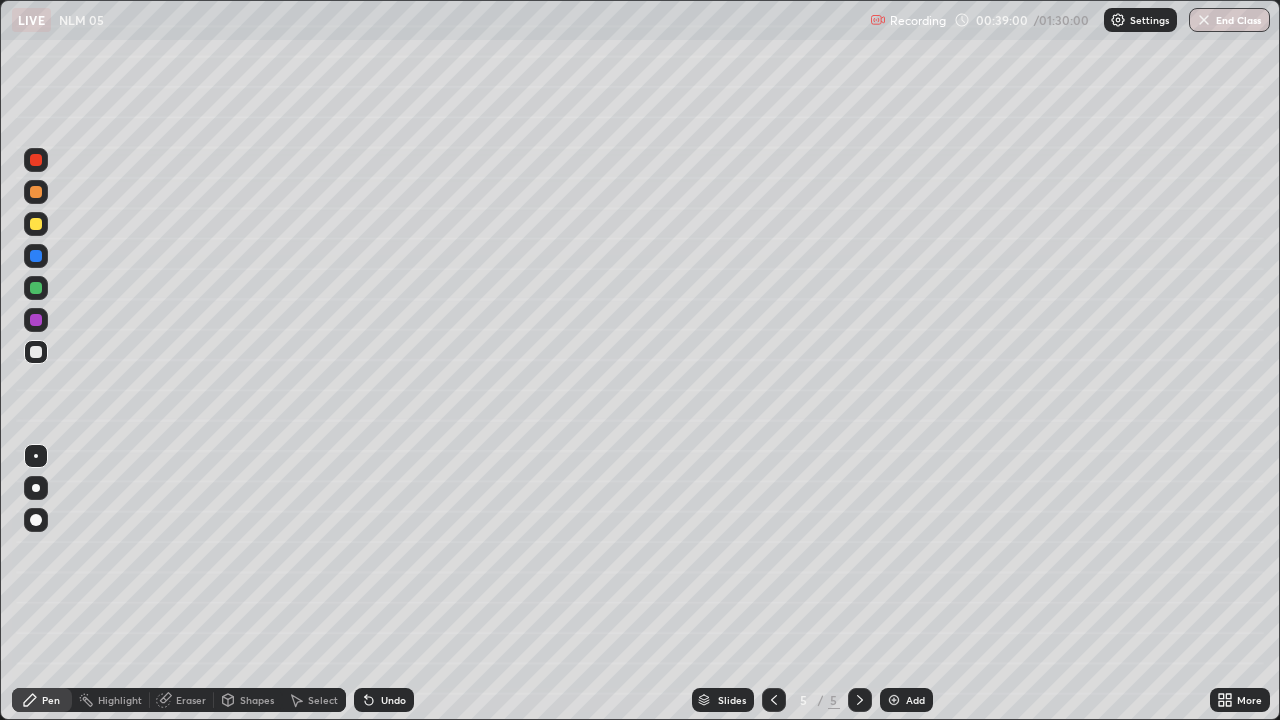 click at bounding box center [36, 288] 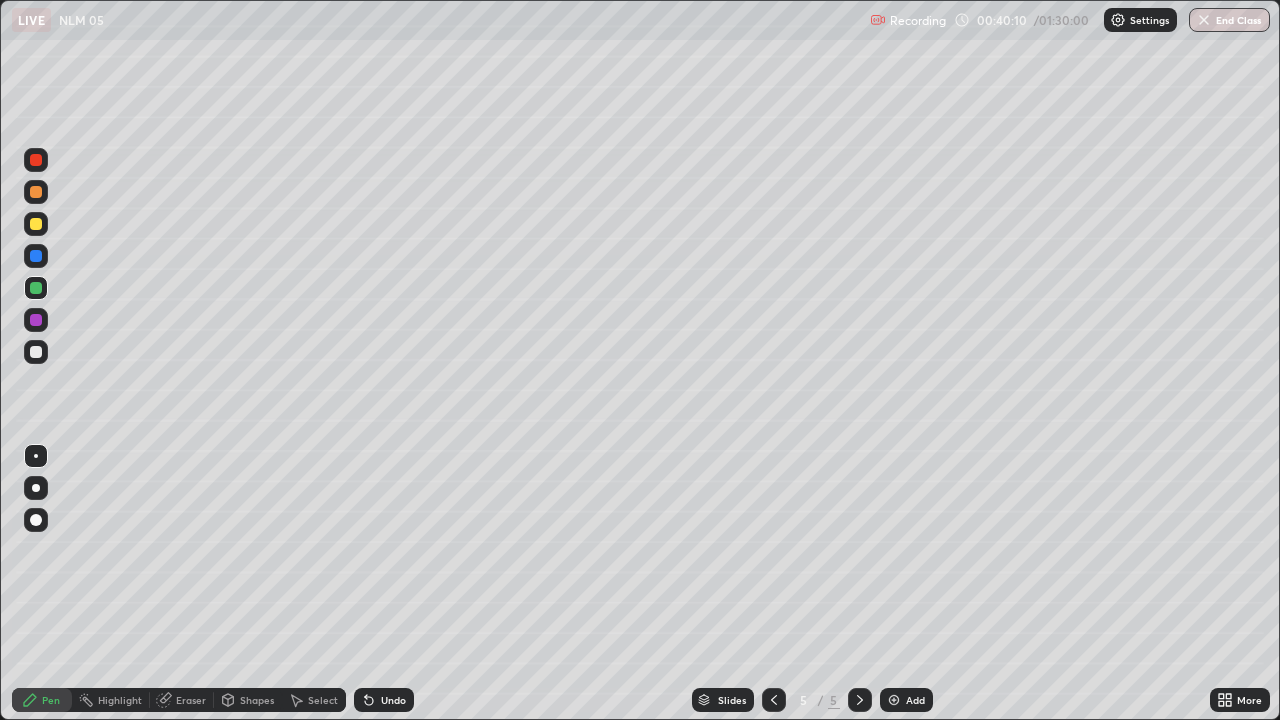 click at bounding box center [36, 224] 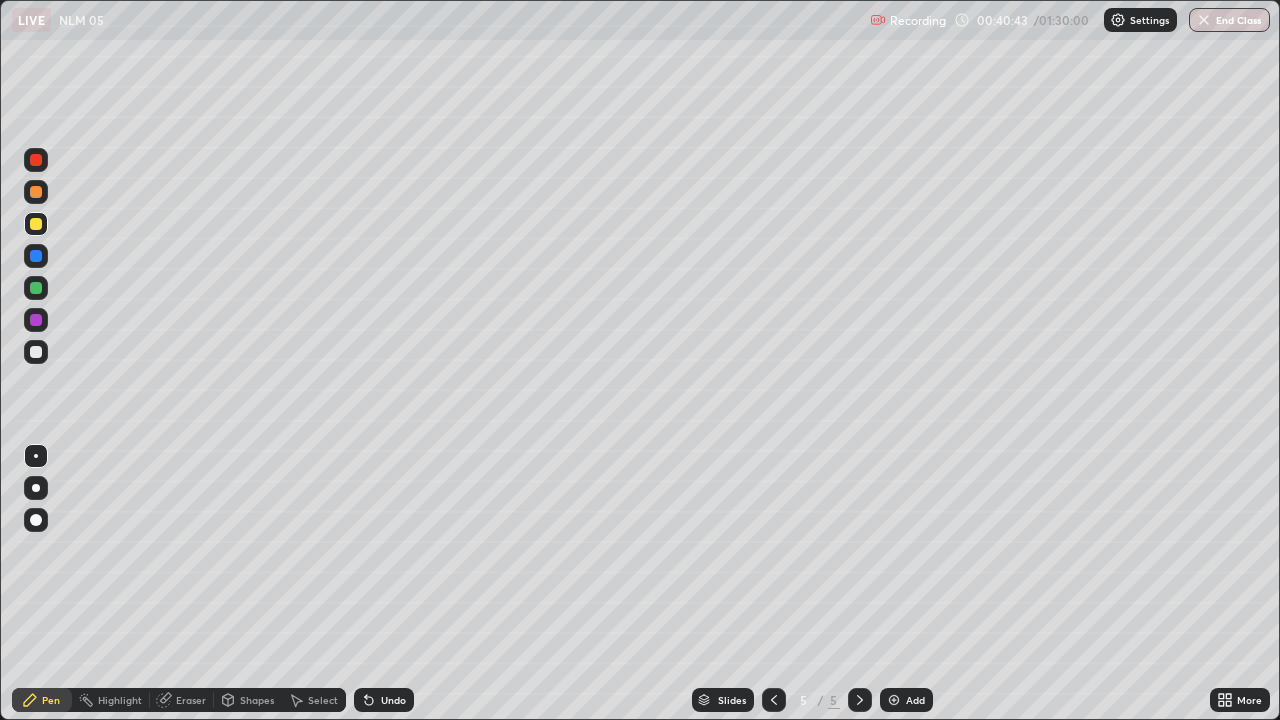click at bounding box center (36, 352) 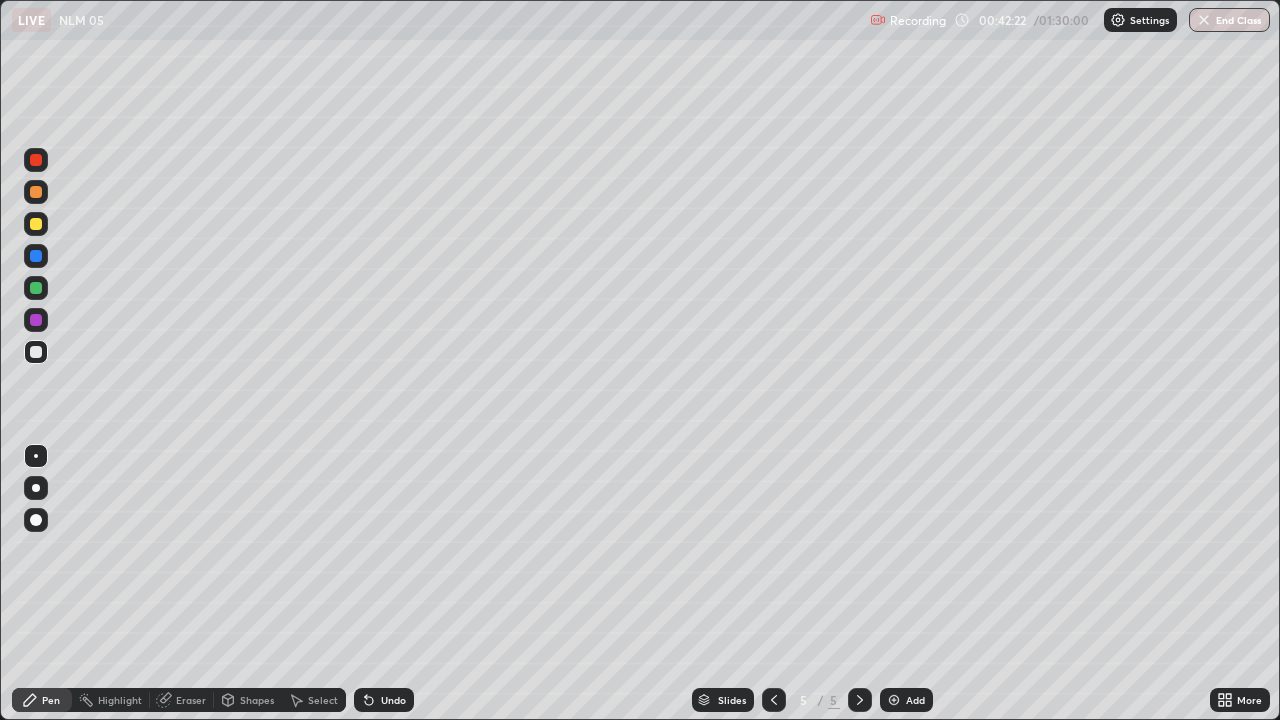 click on "Shapes" at bounding box center [257, 700] 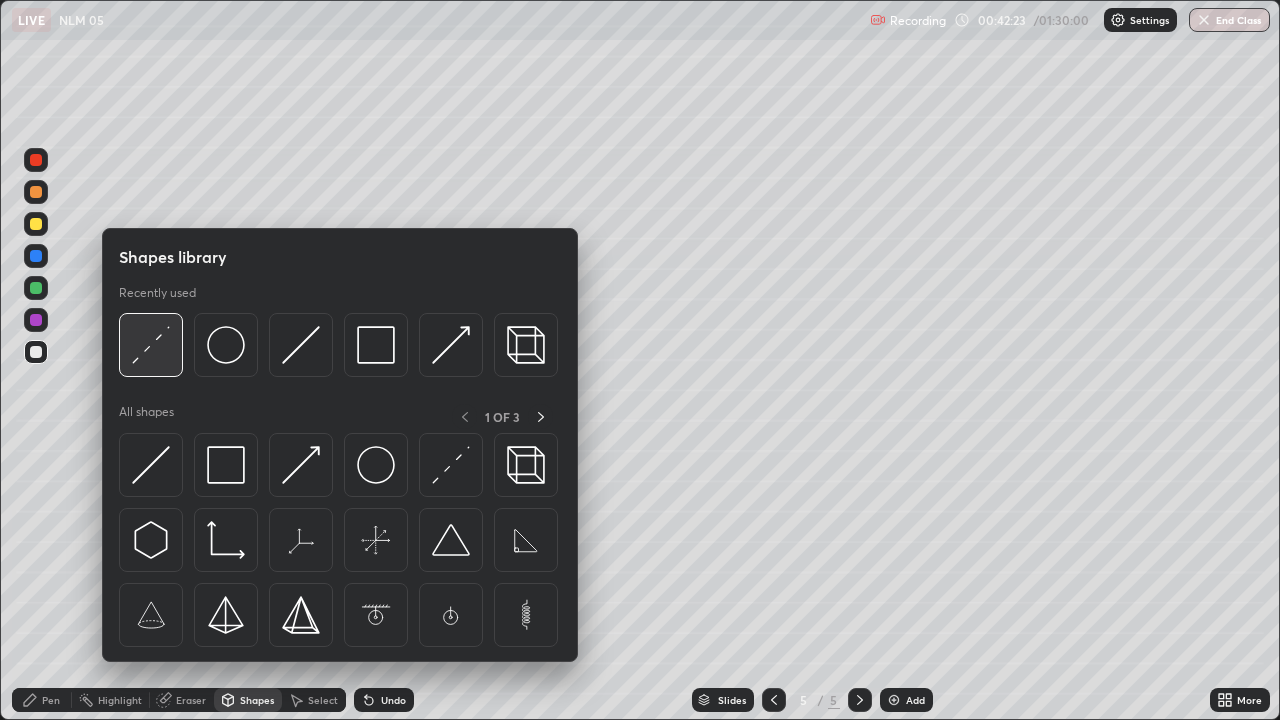 click at bounding box center [151, 345] 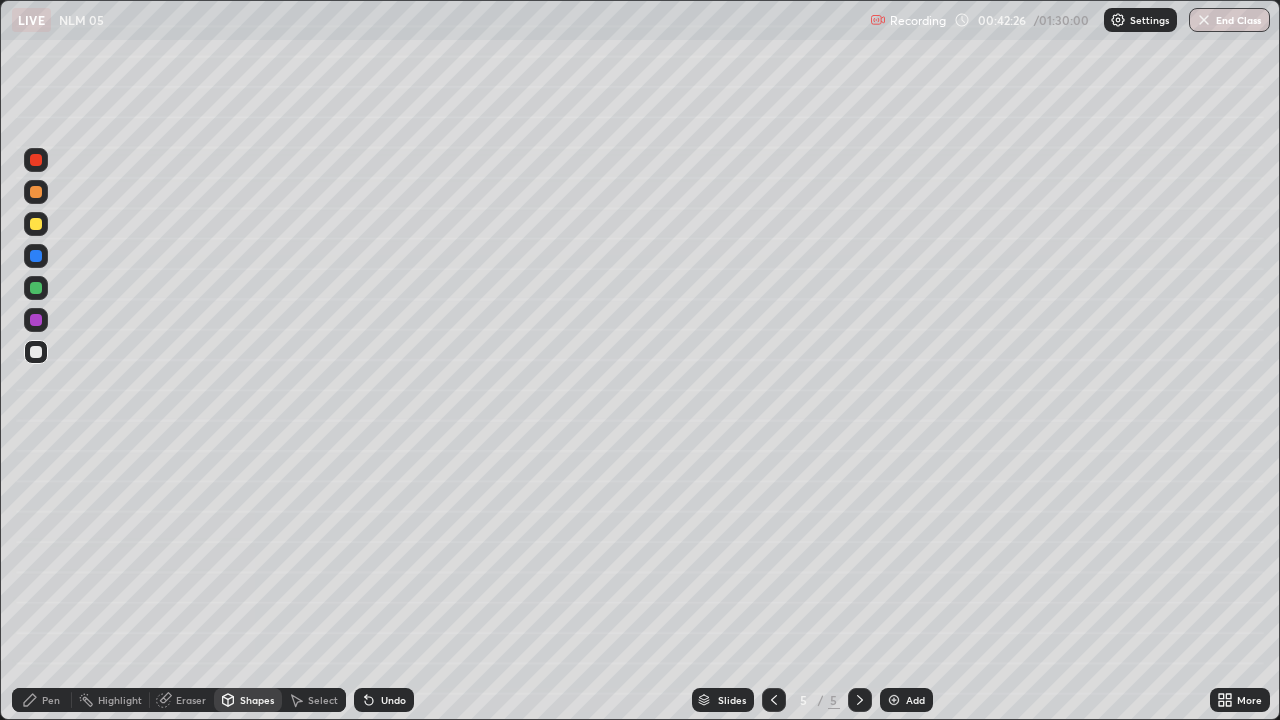 click at bounding box center [36, 288] 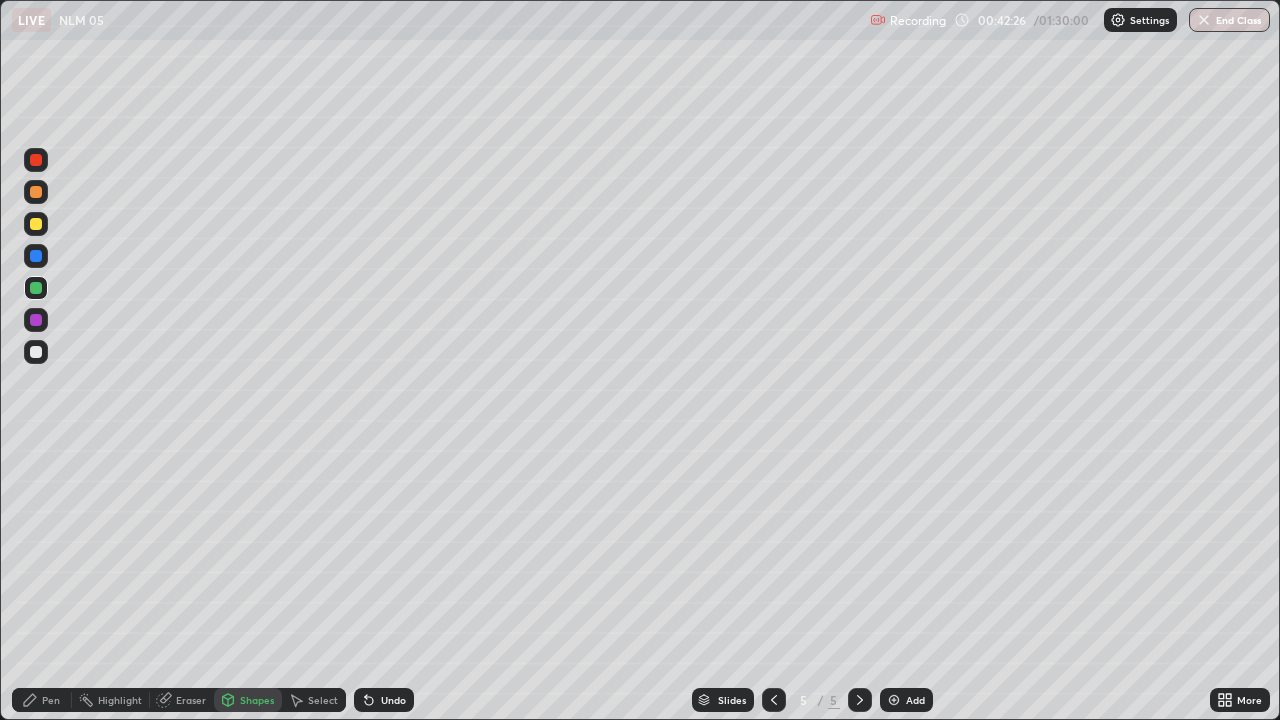 click on "Shapes" at bounding box center [248, 700] 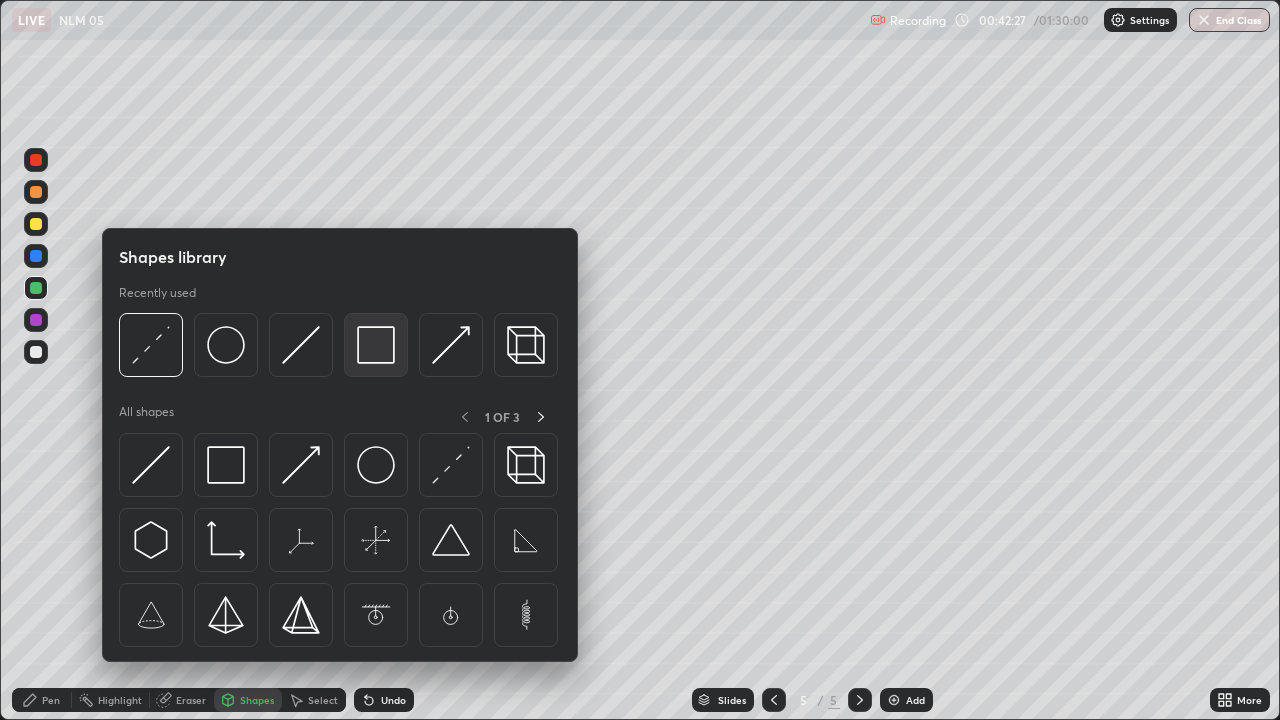 click at bounding box center (376, 345) 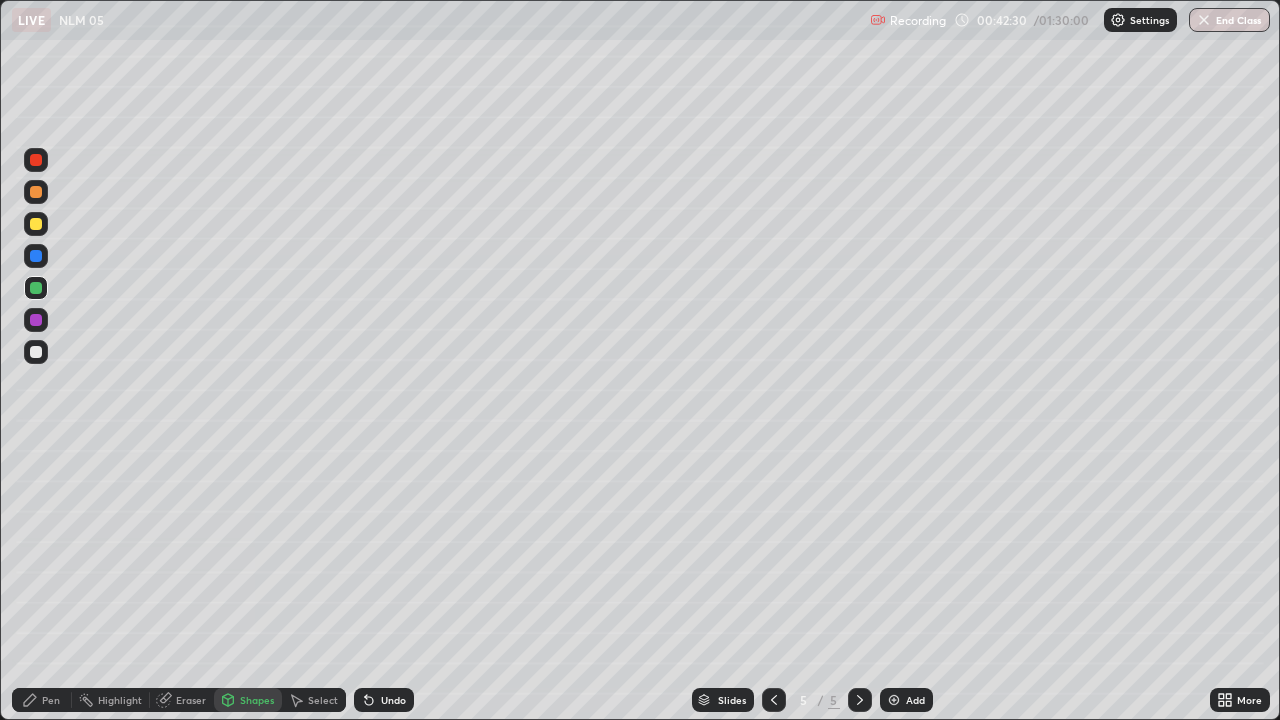 click on "Pen" at bounding box center [51, 700] 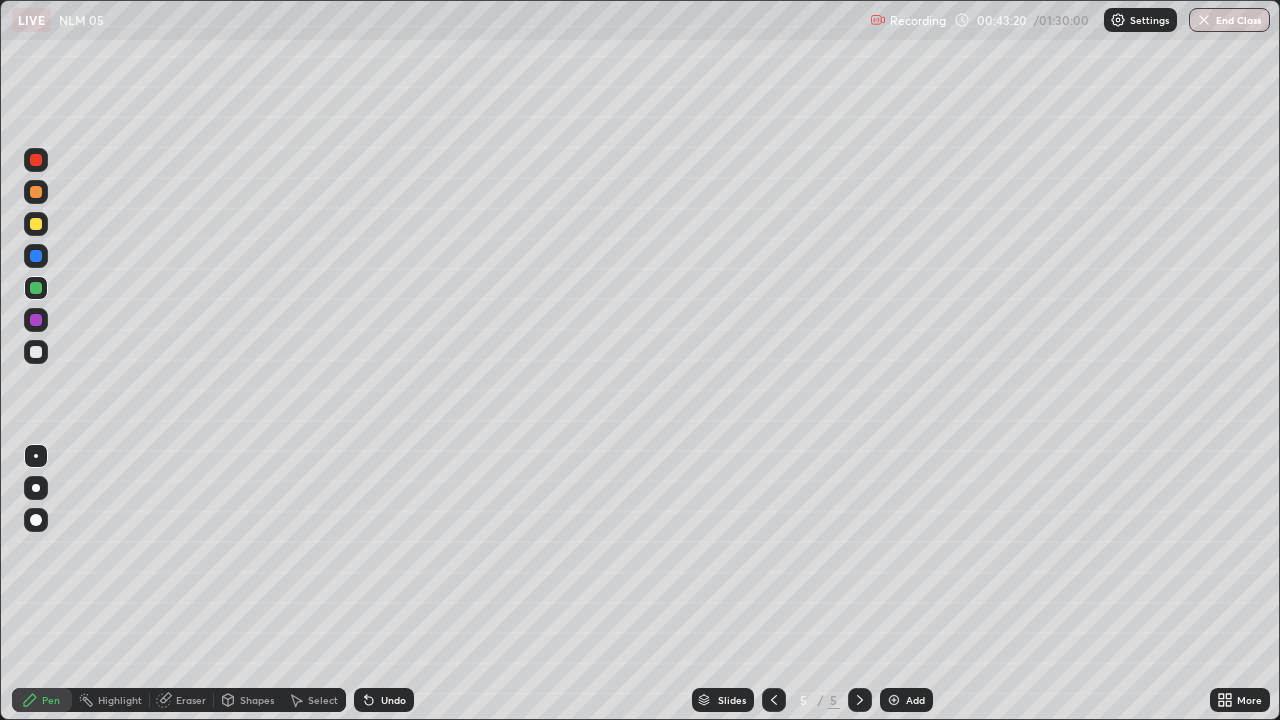 click at bounding box center [36, 352] 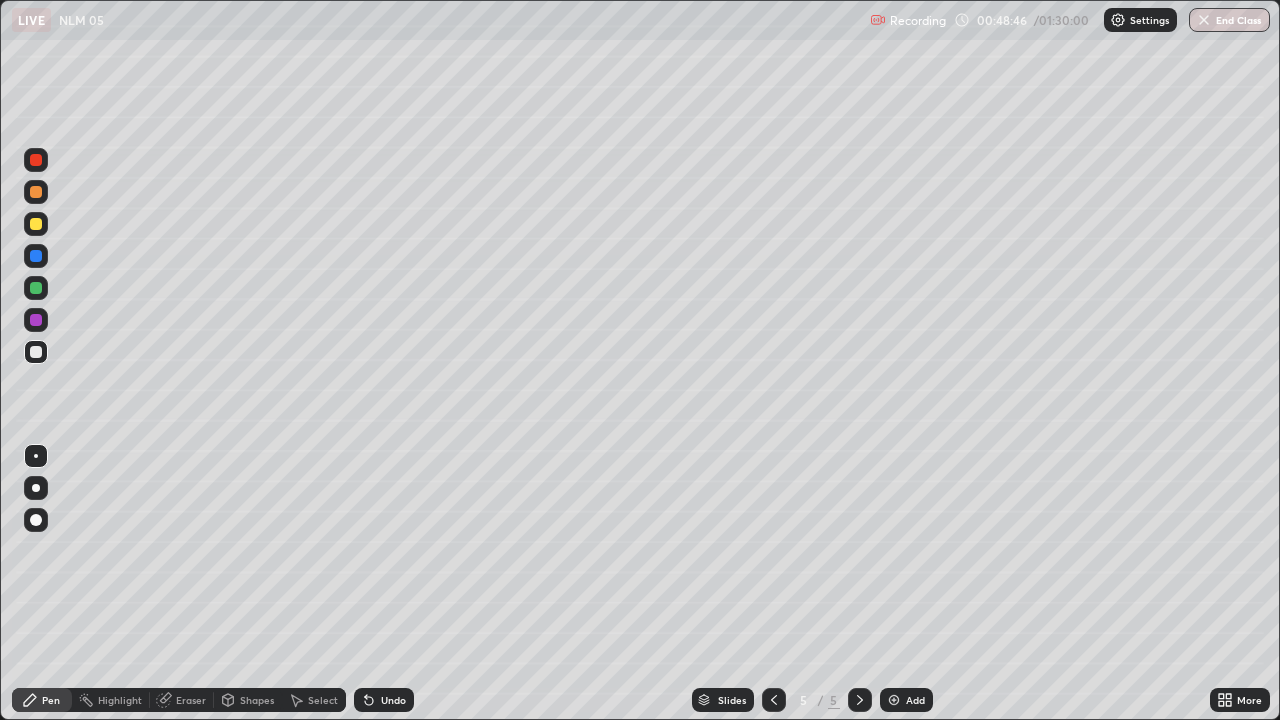 click on "Add" at bounding box center [906, 700] 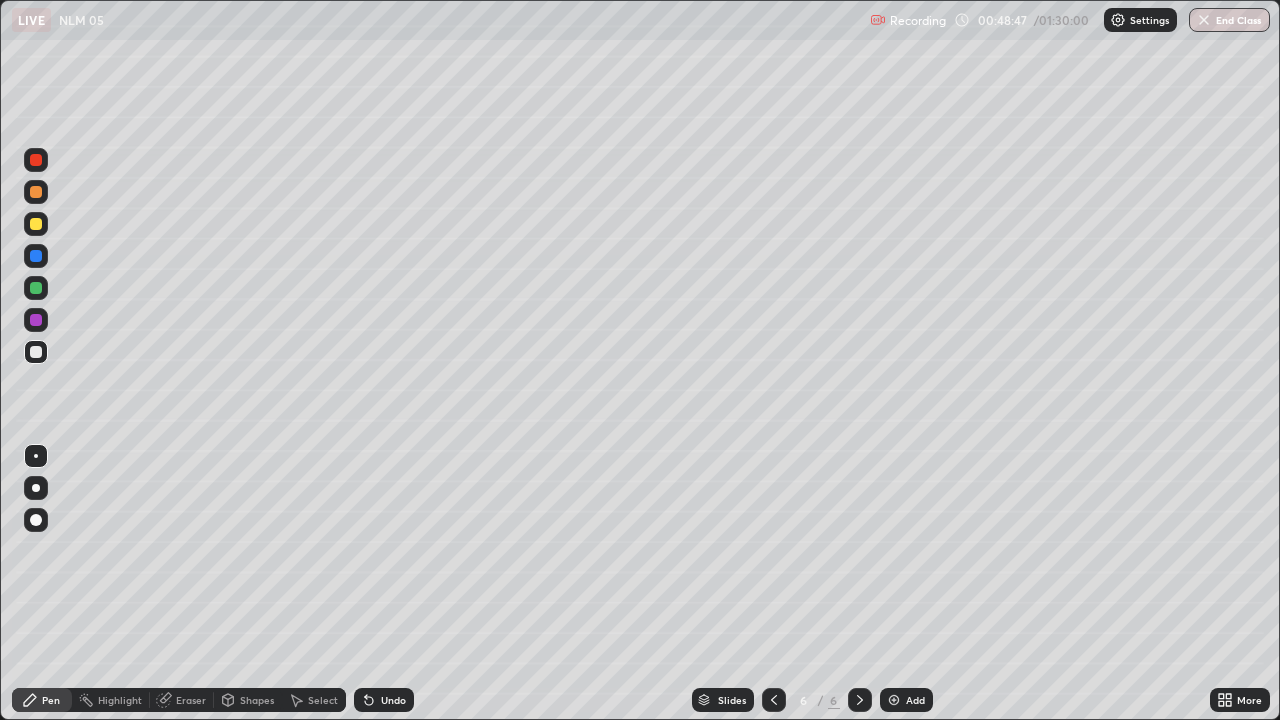 click at bounding box center [36, 288] 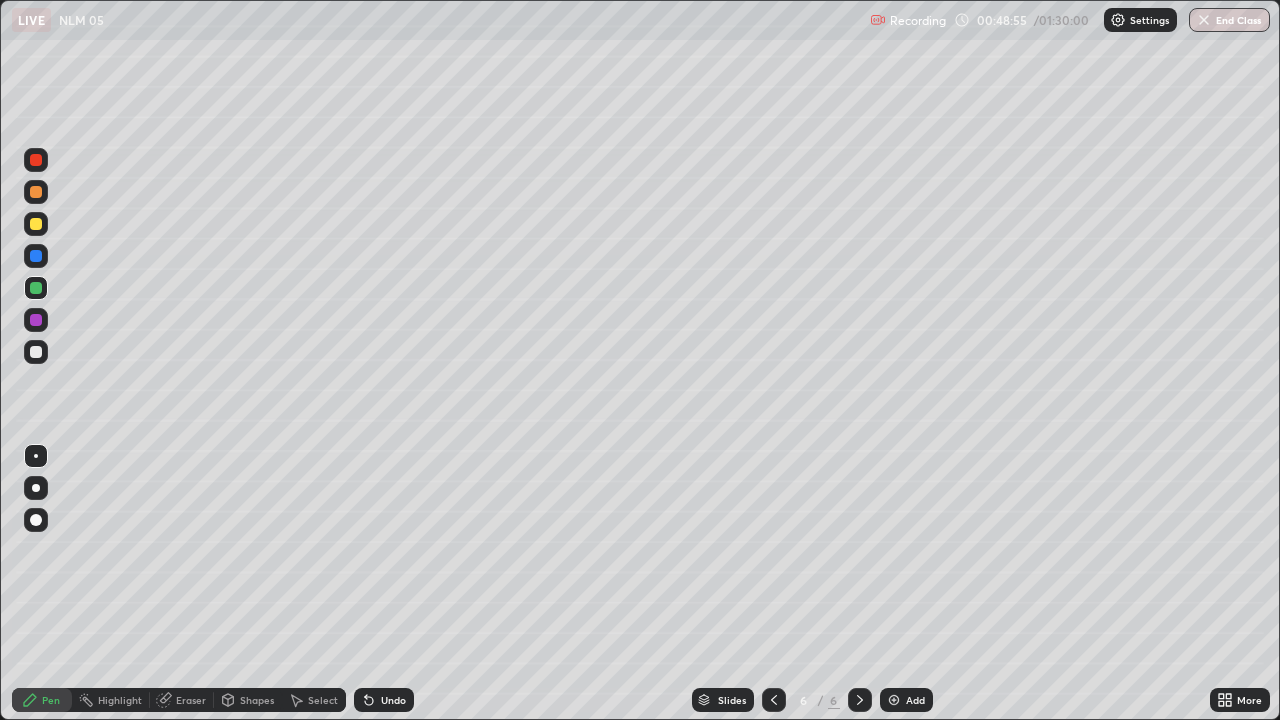 click at bounding box center (36, 352) 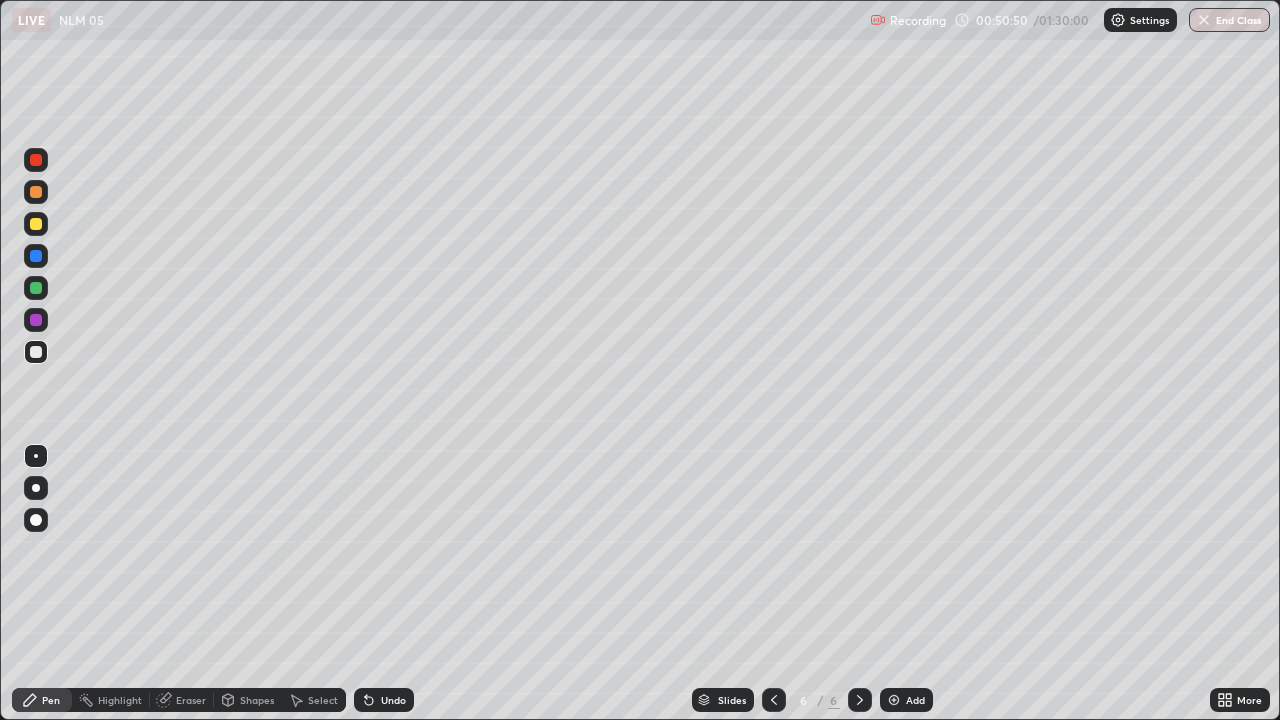 click on "Shapes" at bounding box center (248, 700) 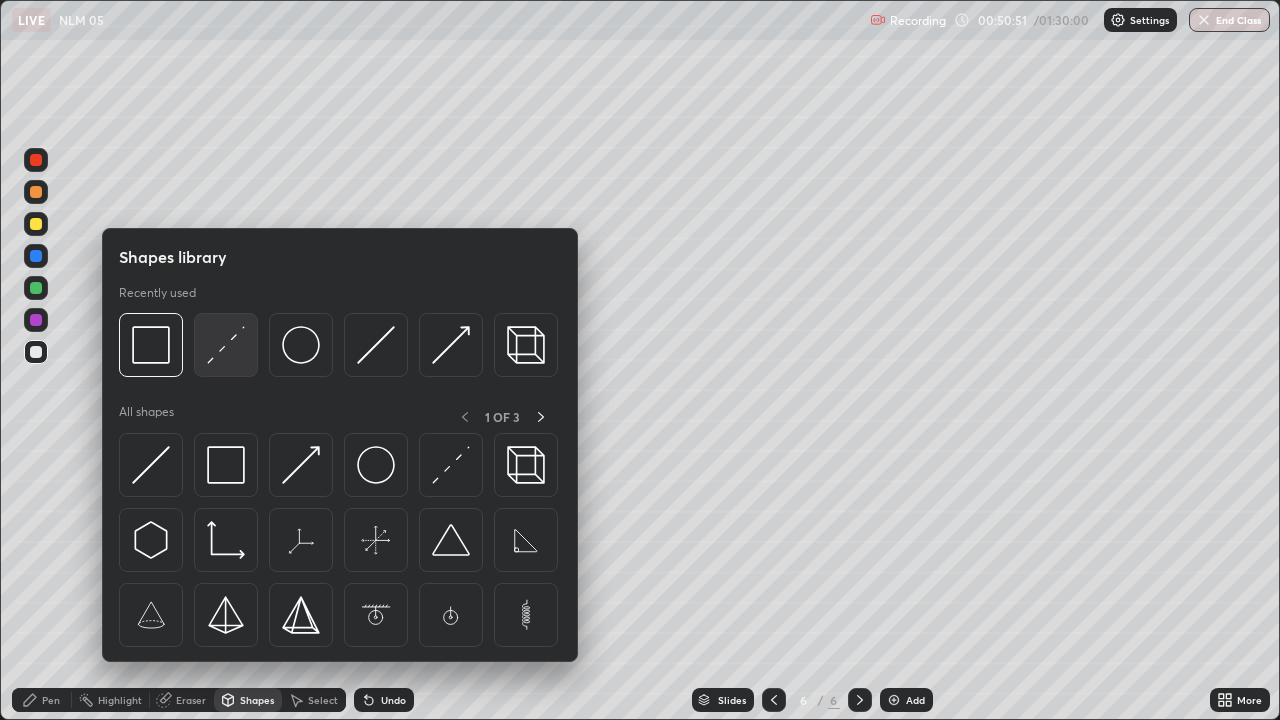 click at bounding box center (226, 345) 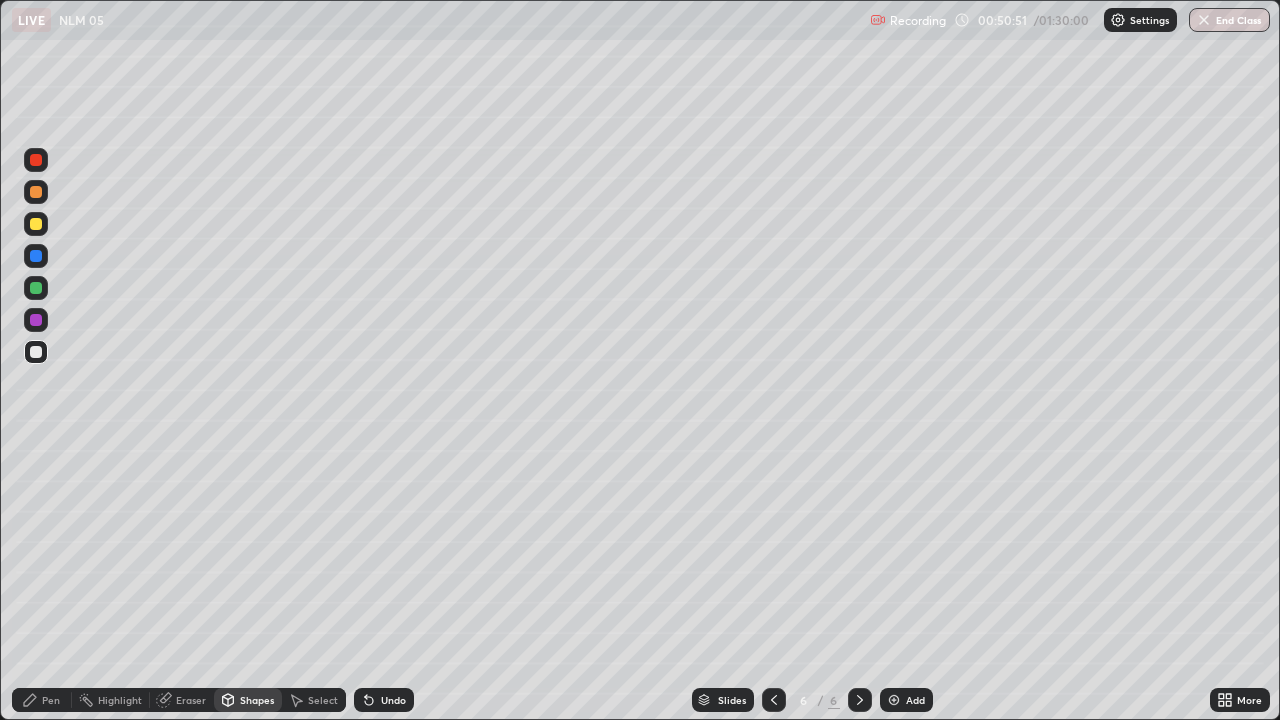 click at bounding box center [36, 288] 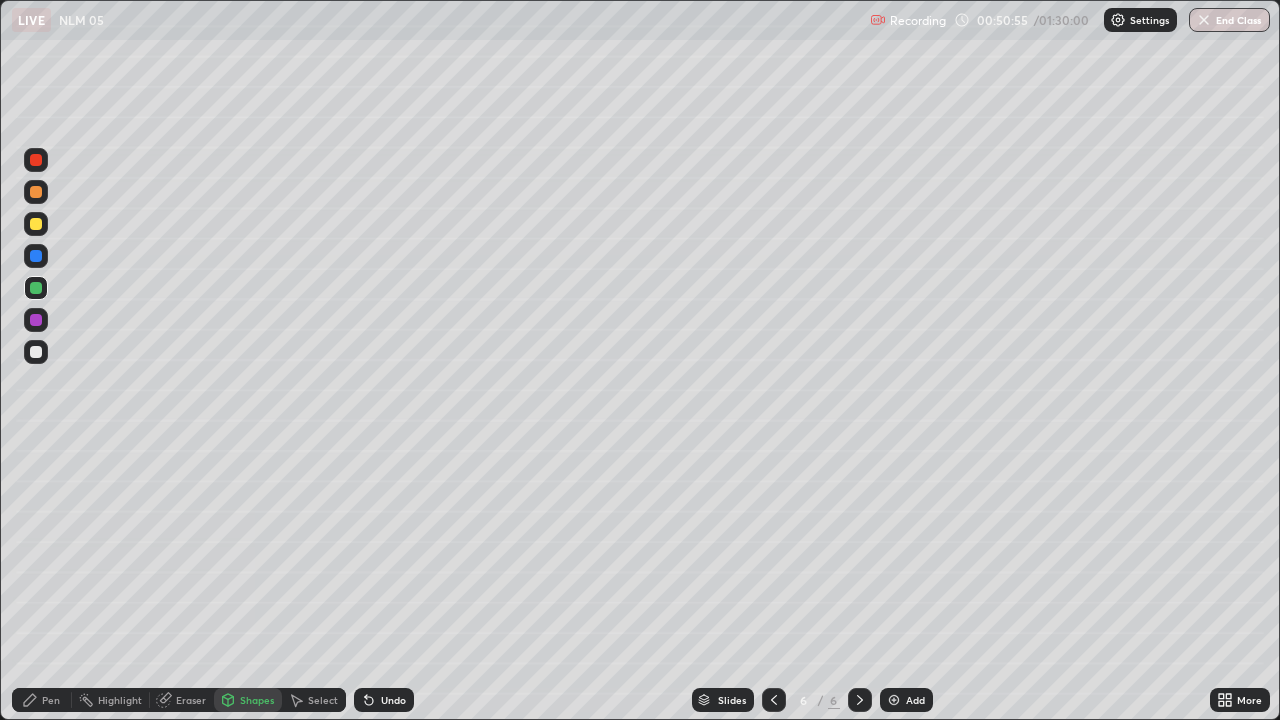 click on "Pen" at bounding box center (51, 700) 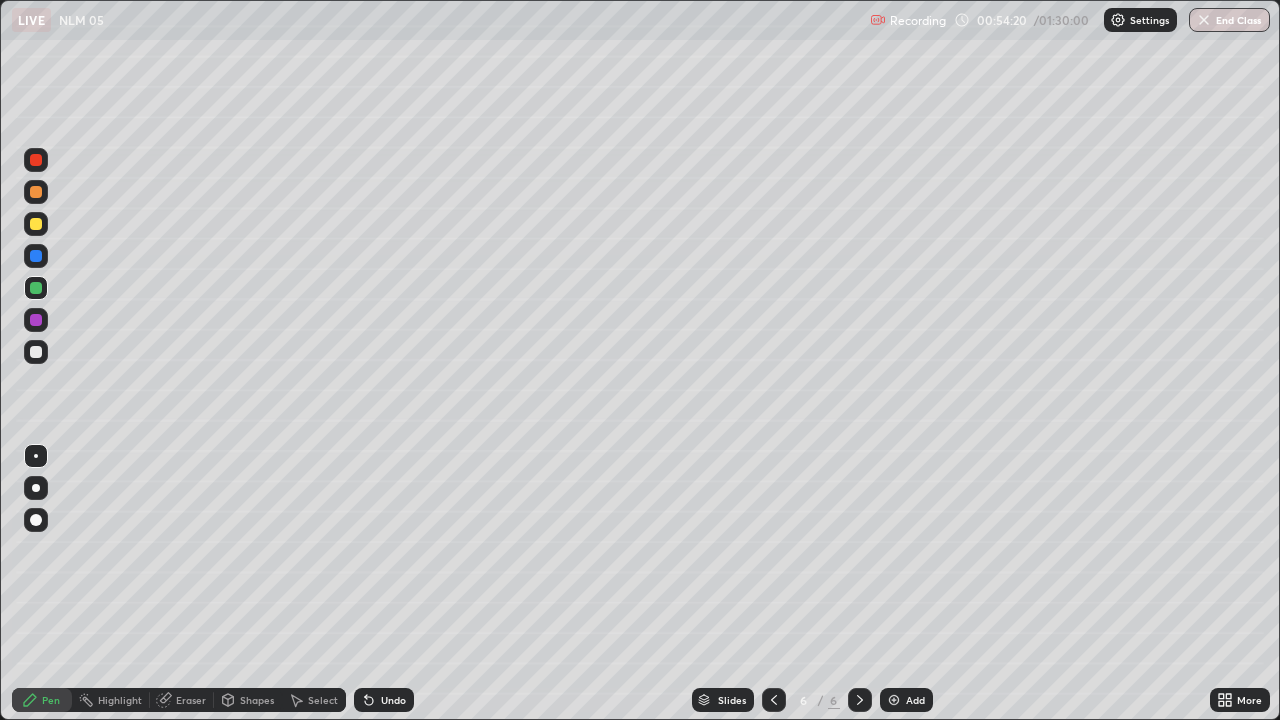 click at bounding box center (36, 352) 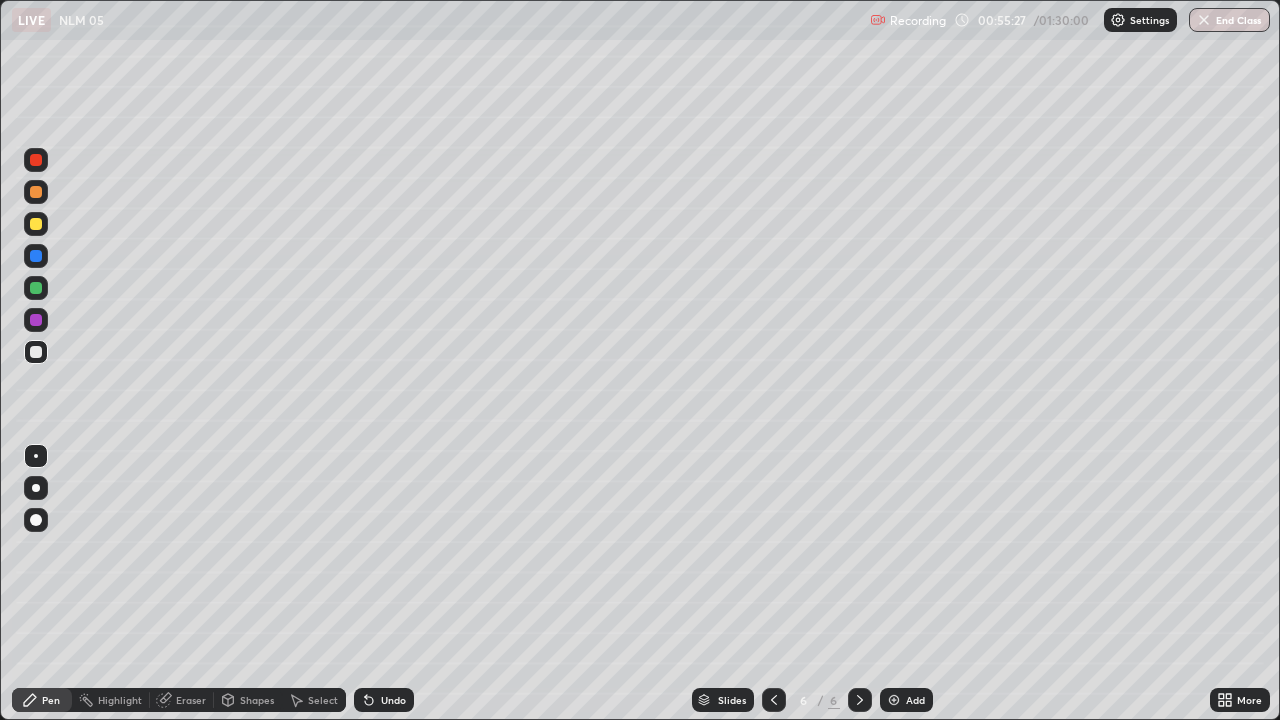 click on "Add" at bounding box center [906, 700] 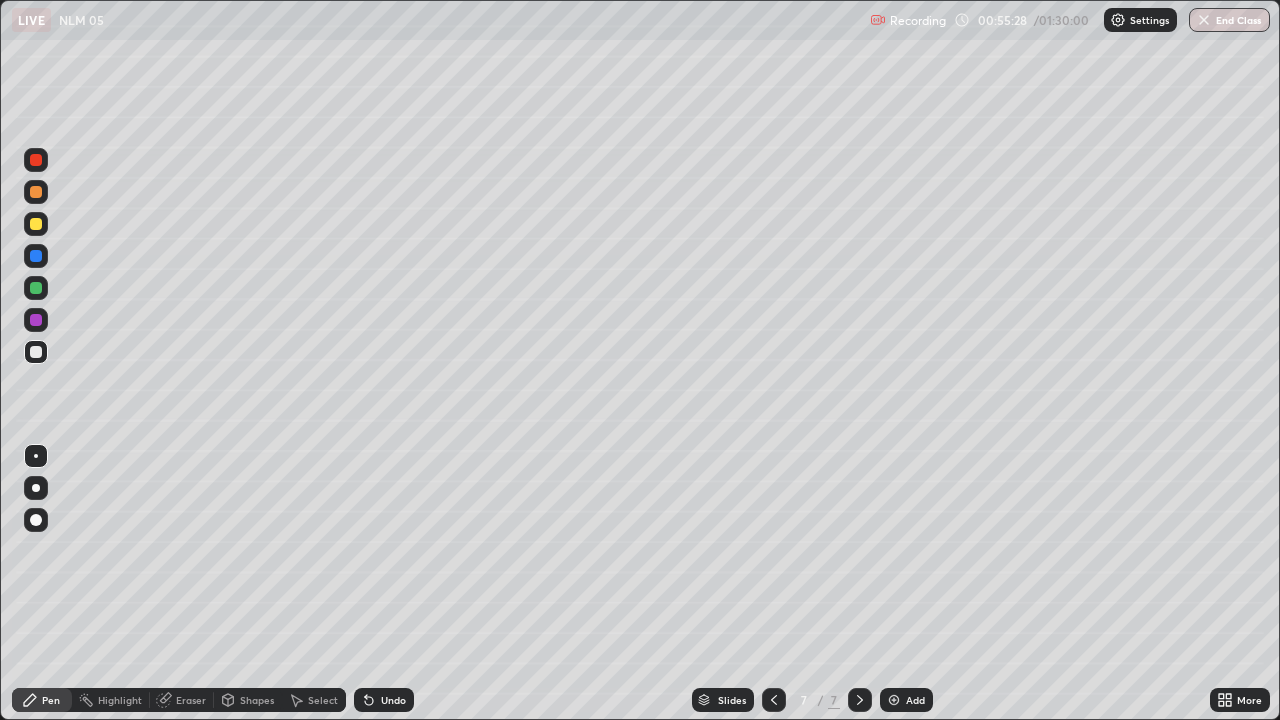 click at bounding box center (36, 288) 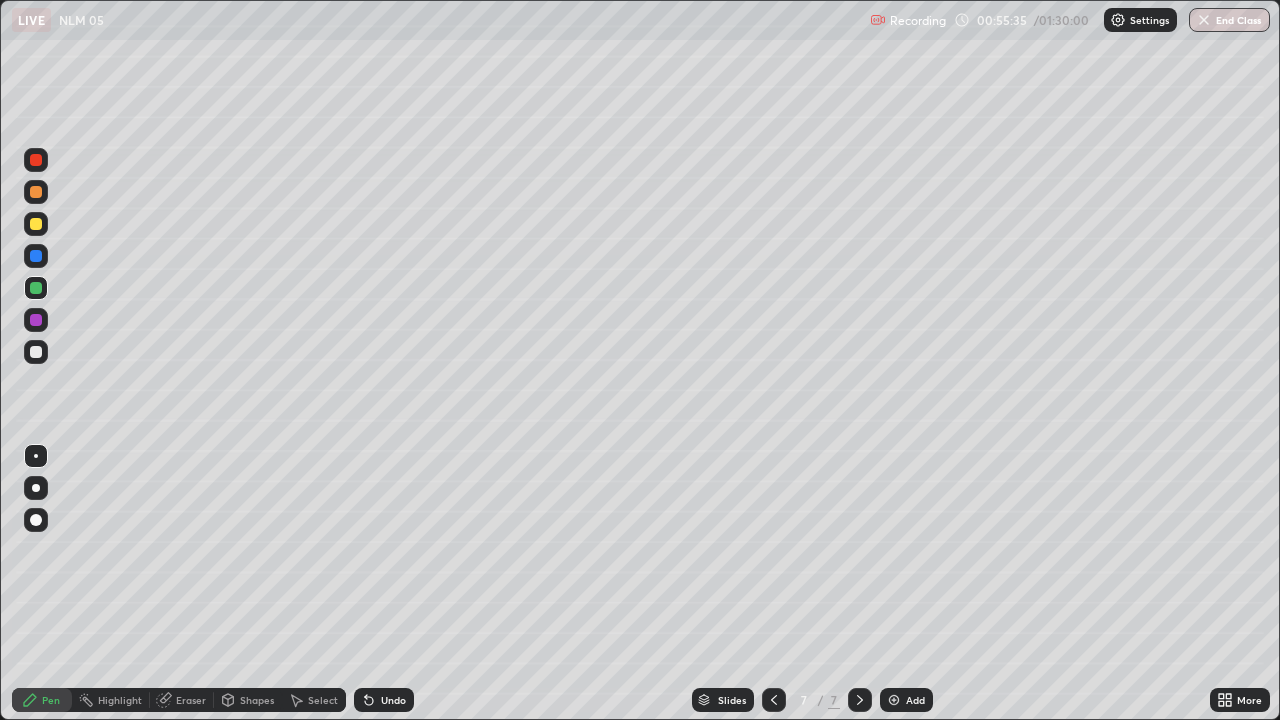 click at bounding box center [36, 352] 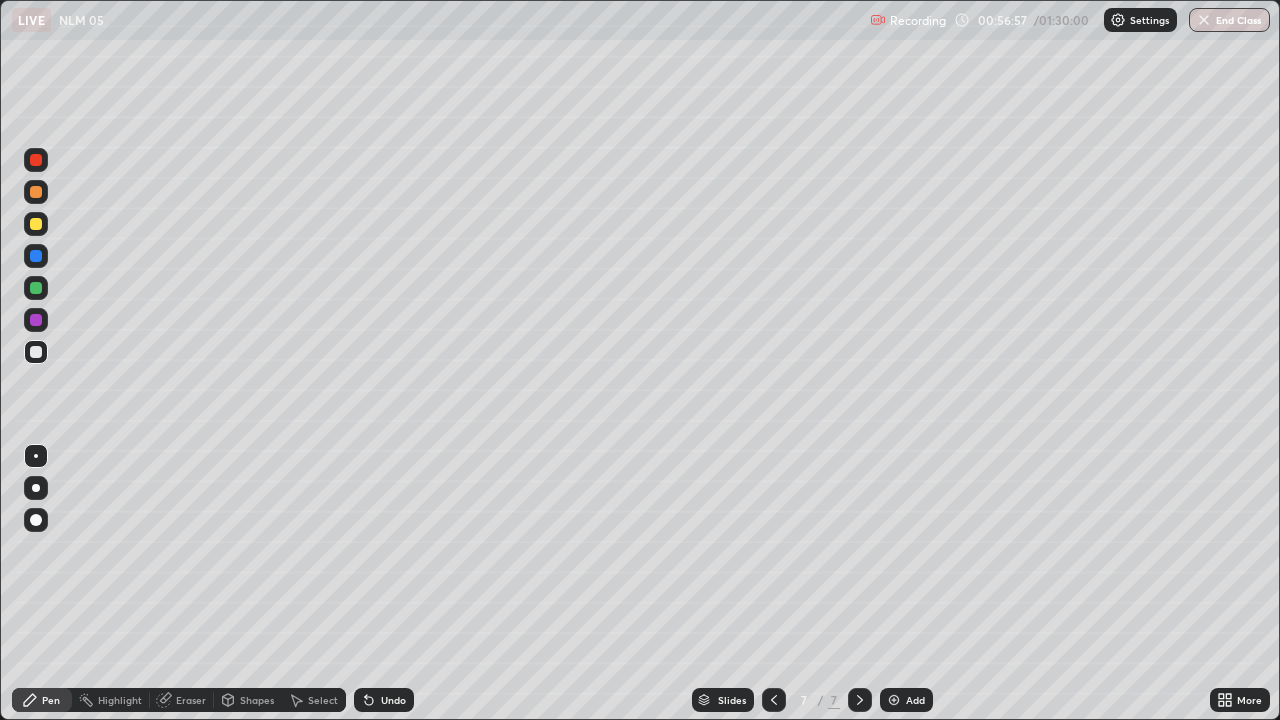 click at bounding box center [36, 224] 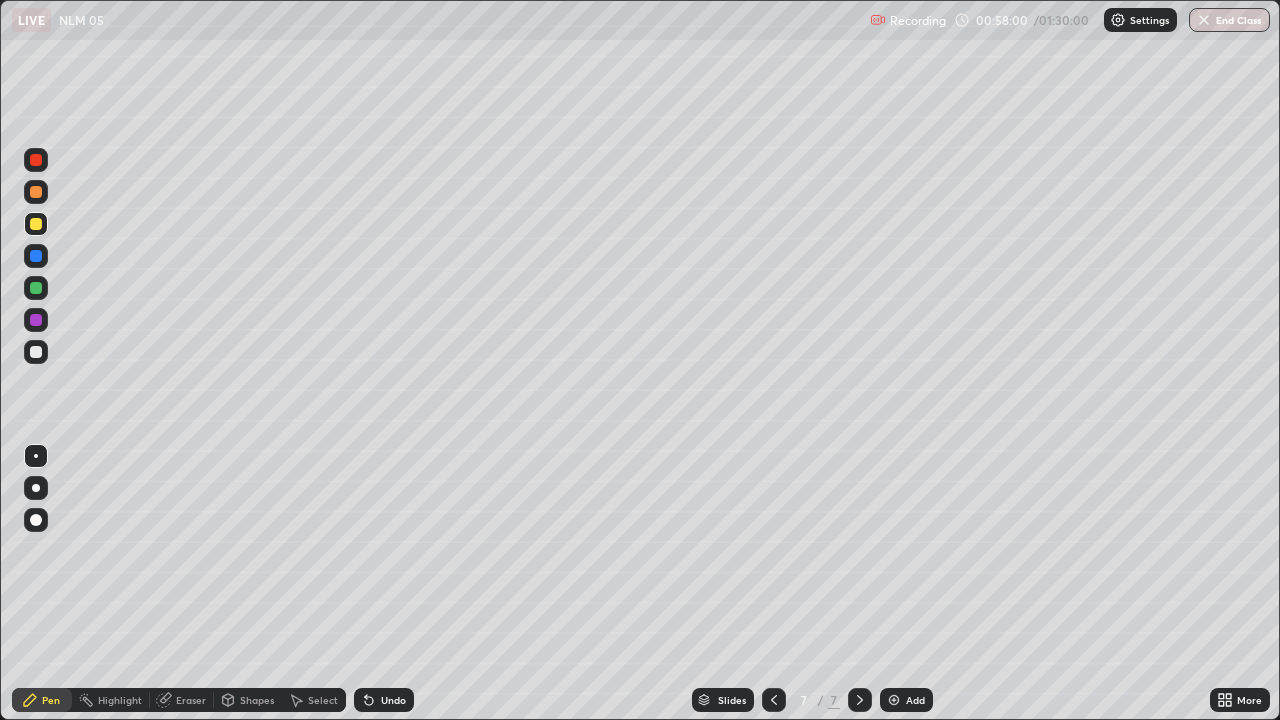 click on "Add" at bounding box center [915, 700] 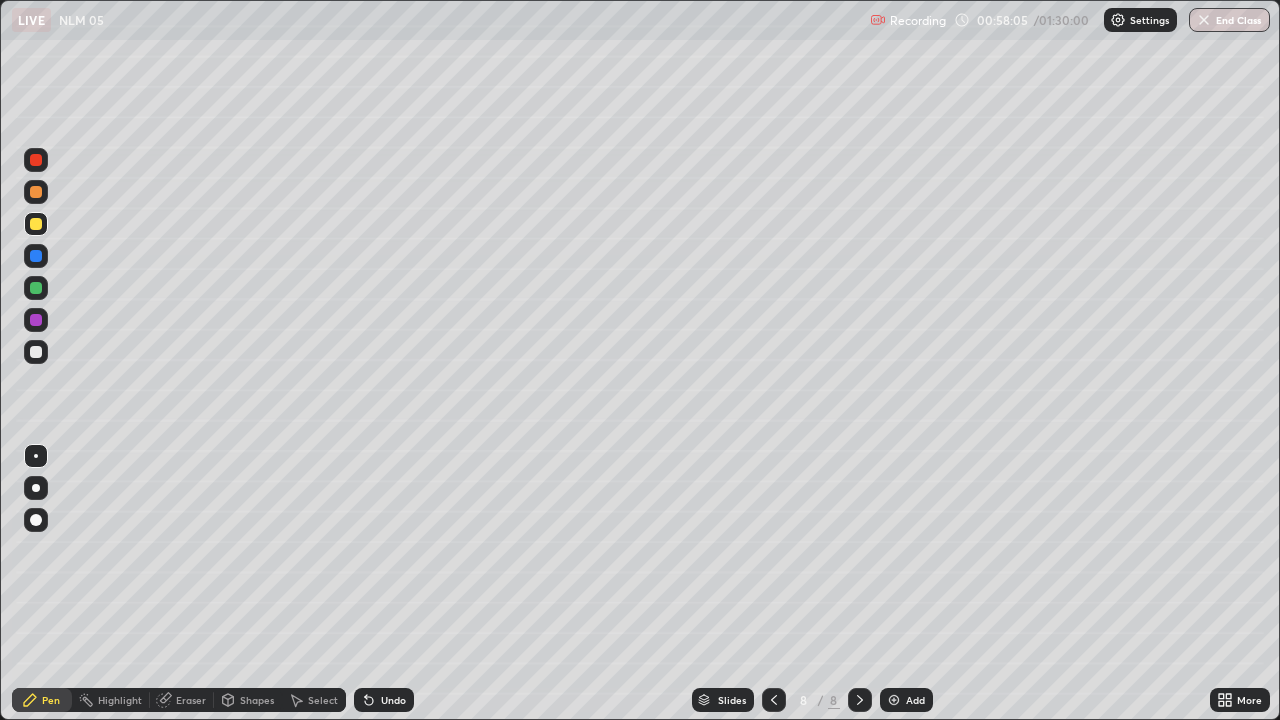 click at bounding box center [36, 288] 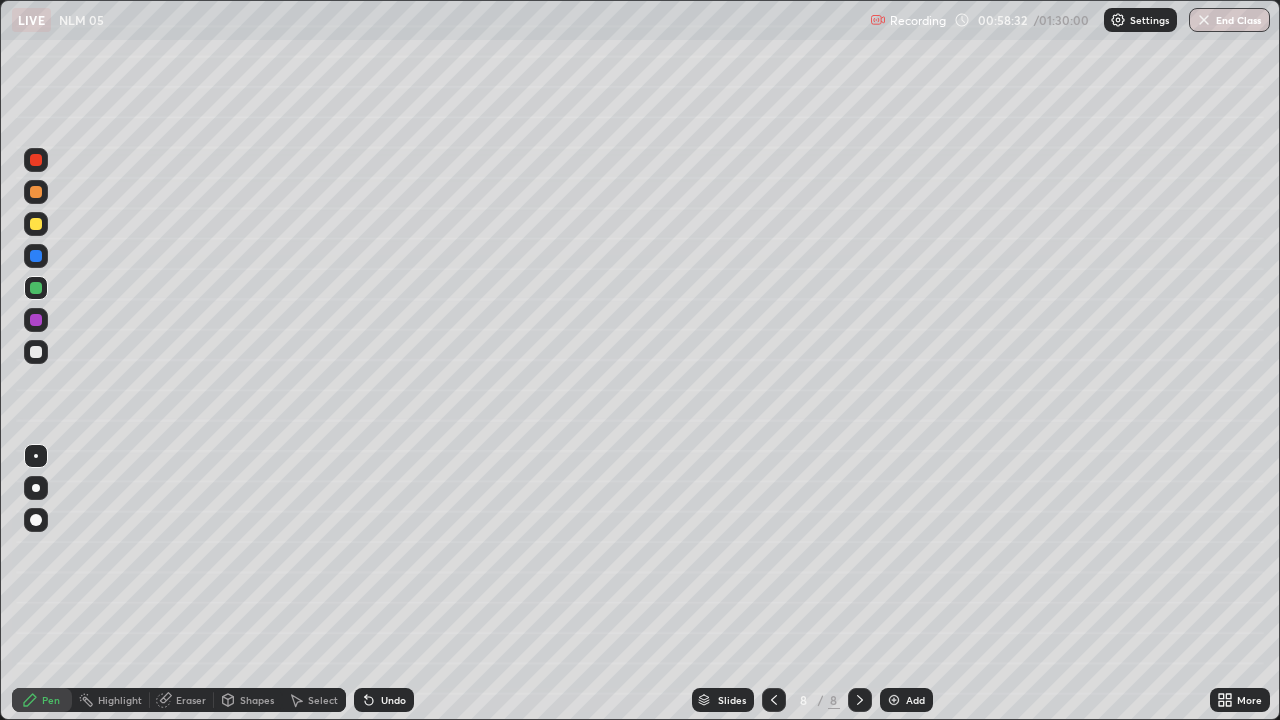 click on "Select" at bounding box center (323, 700) 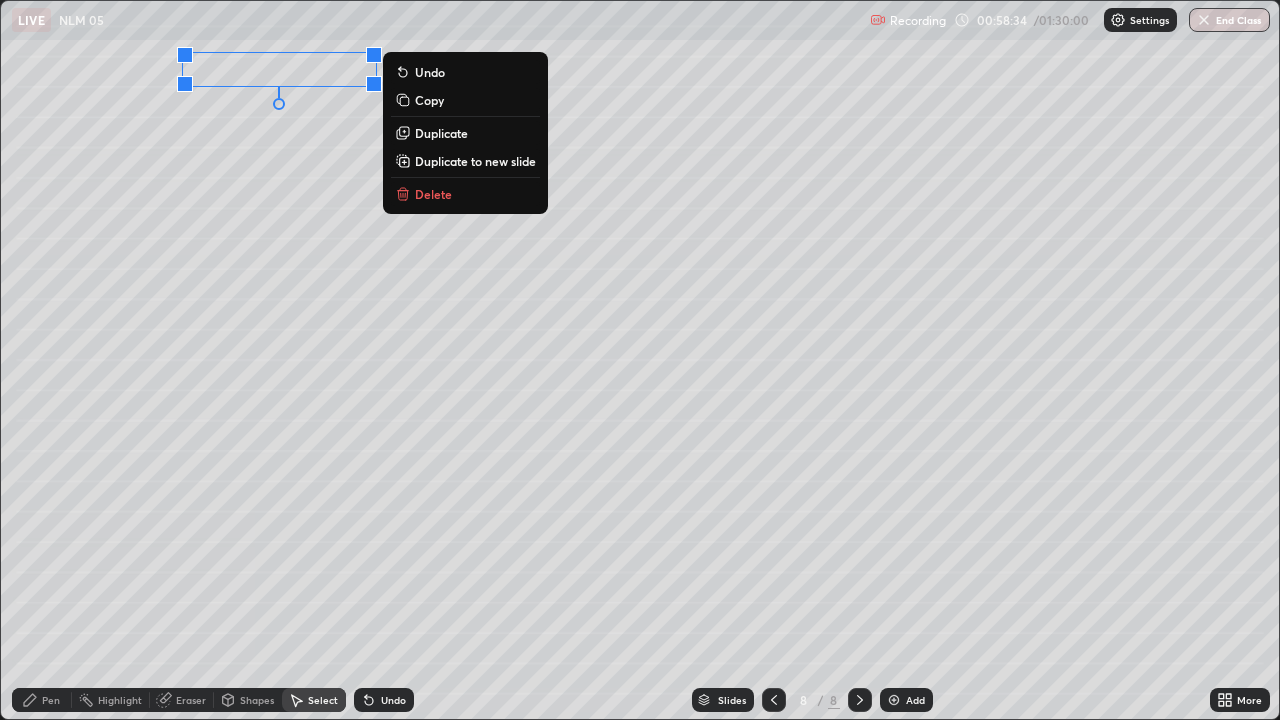 click on "Delete" at bounding box center (433, 194) 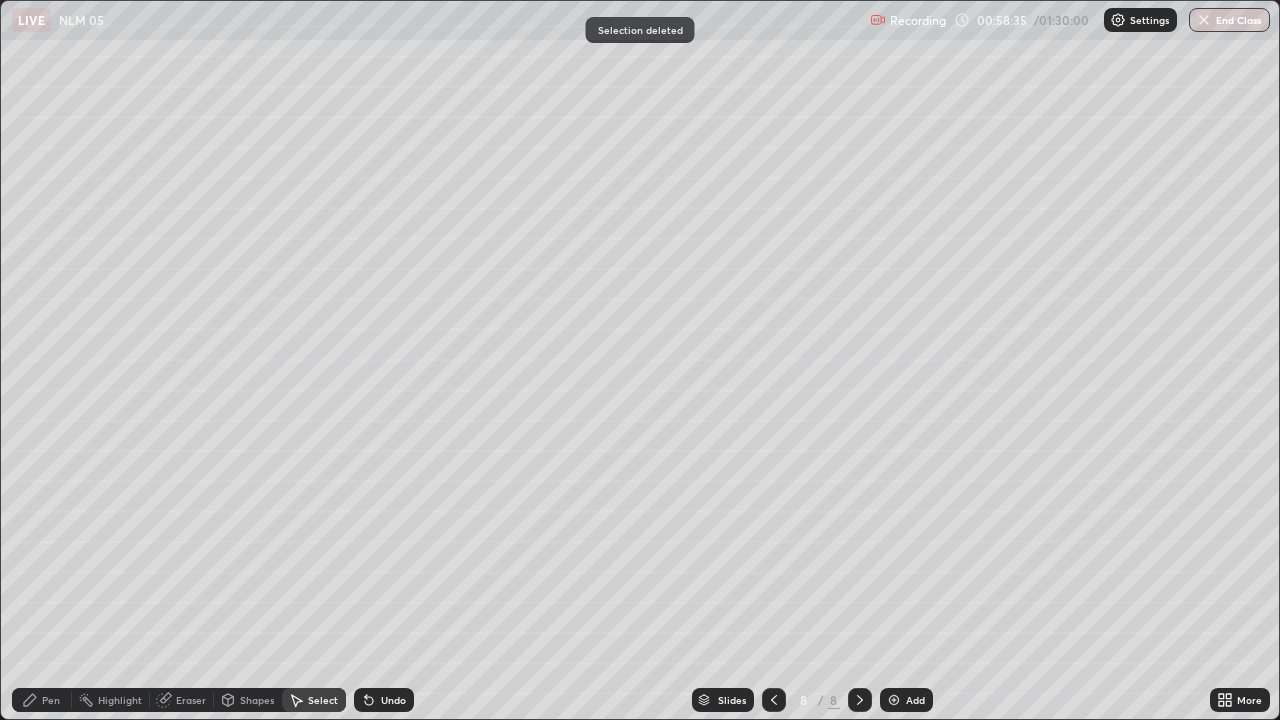 click on "Pen" at bounding box center (51, 700) 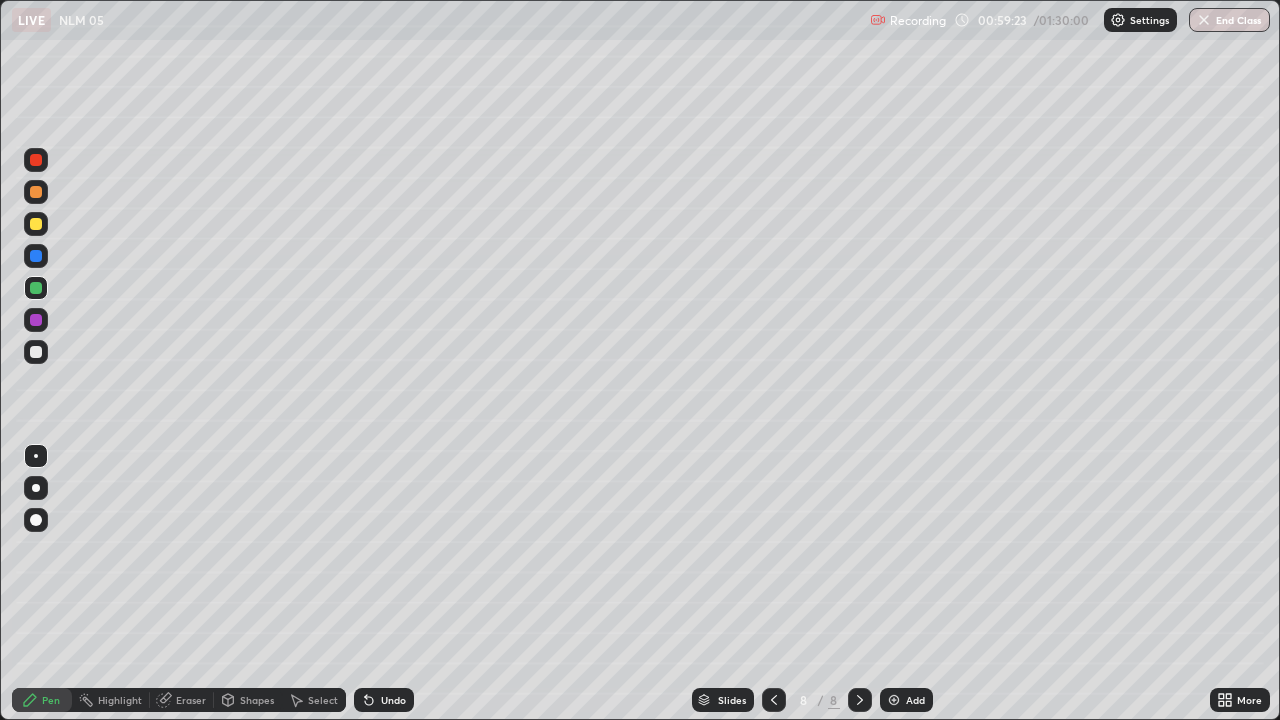click at bounding box center [36, 352] 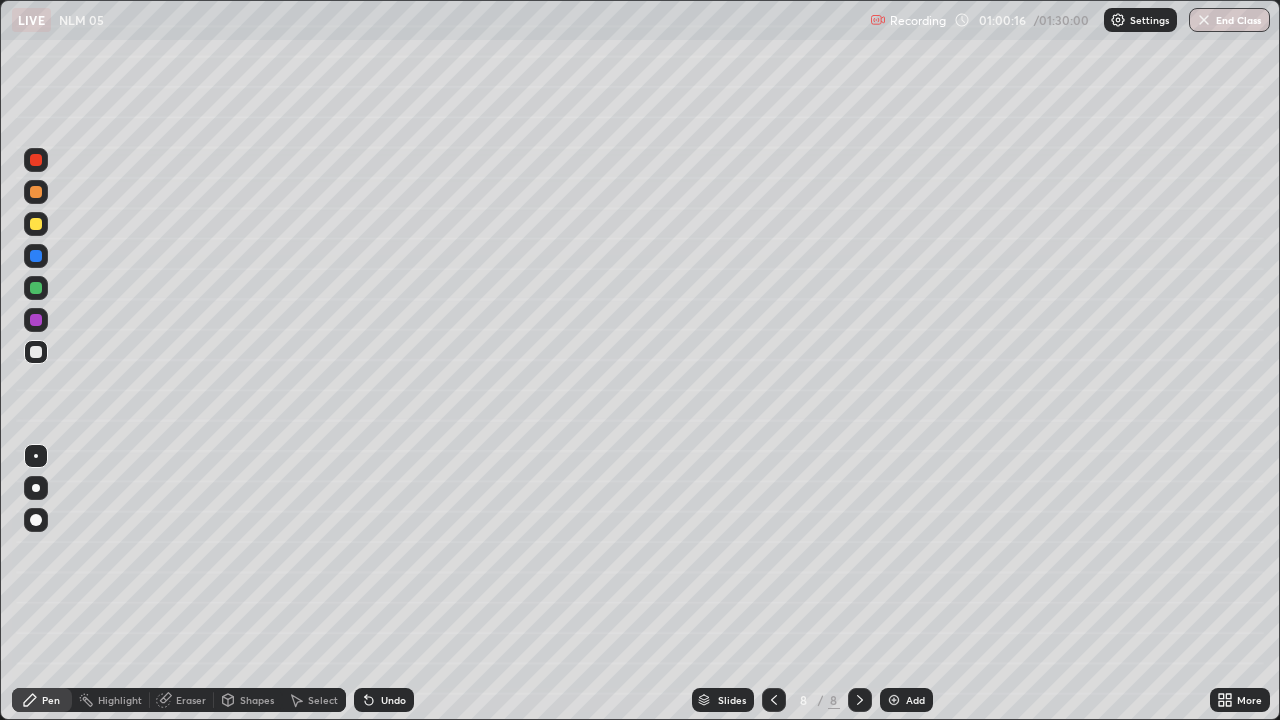 click on "Undo" at bounding box center (384, 700) 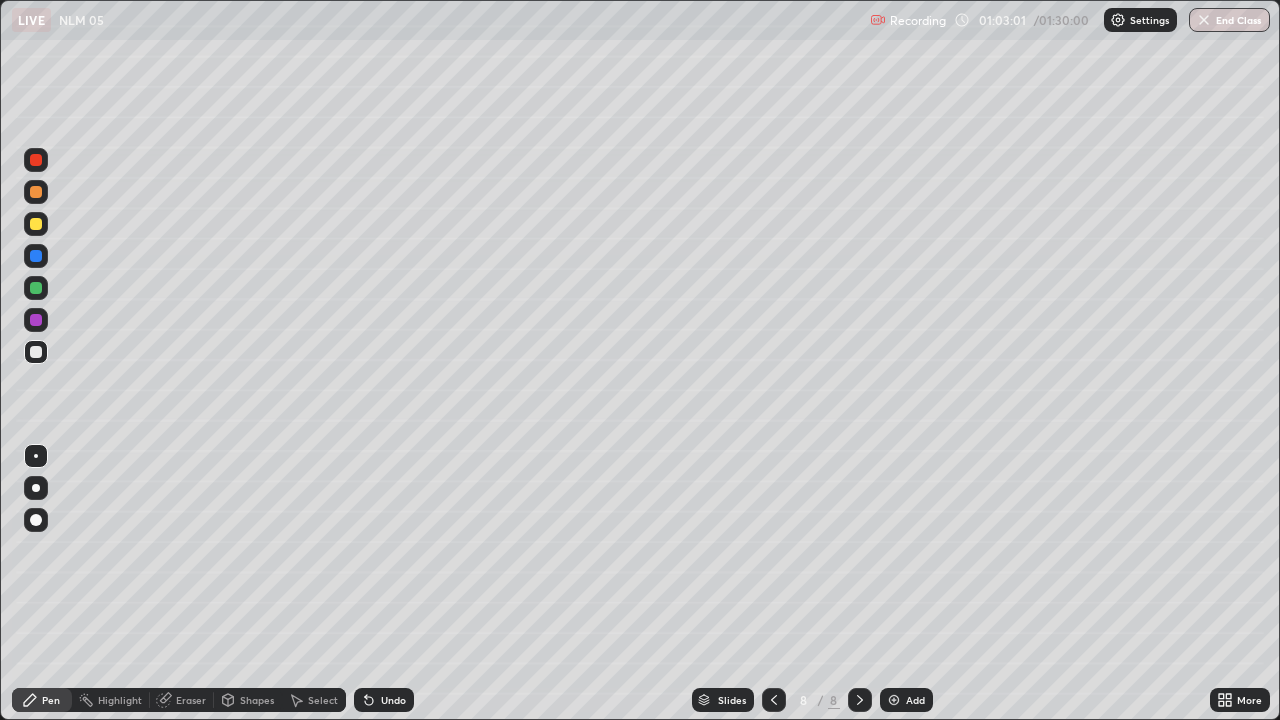 click on "Add" at bounding box center (906, 700) 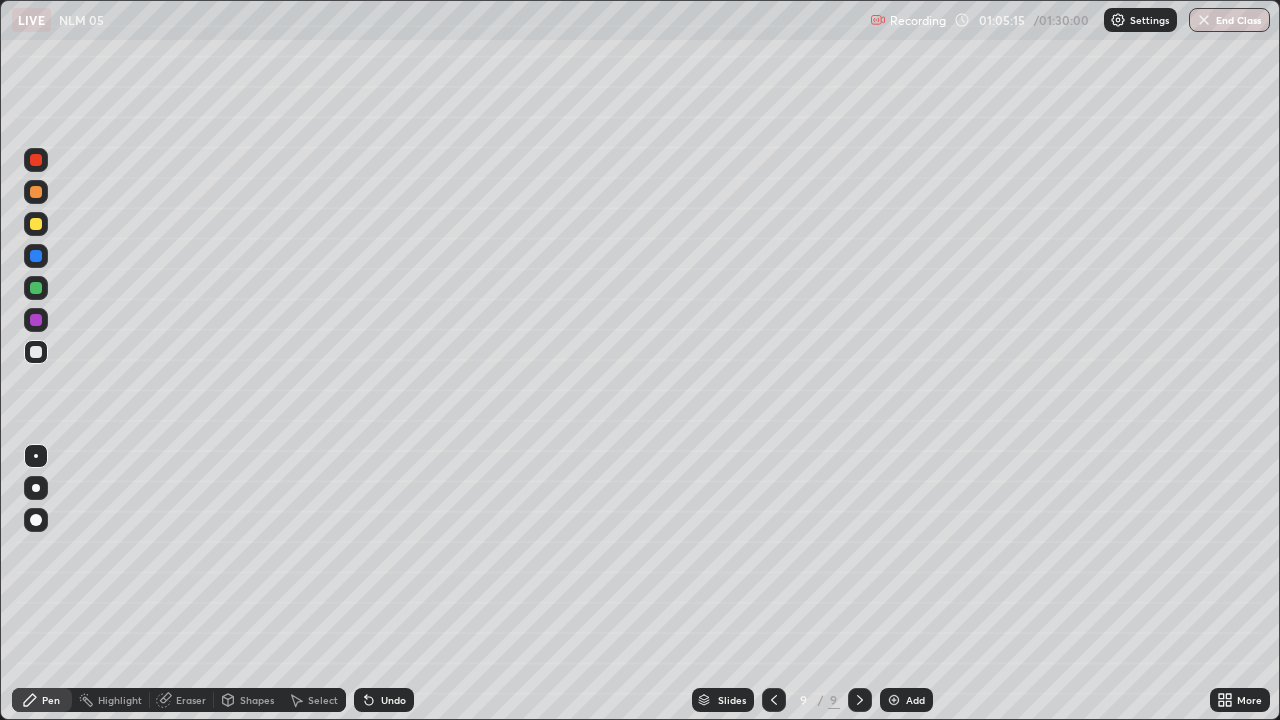 click at bounding box center (36, 192) 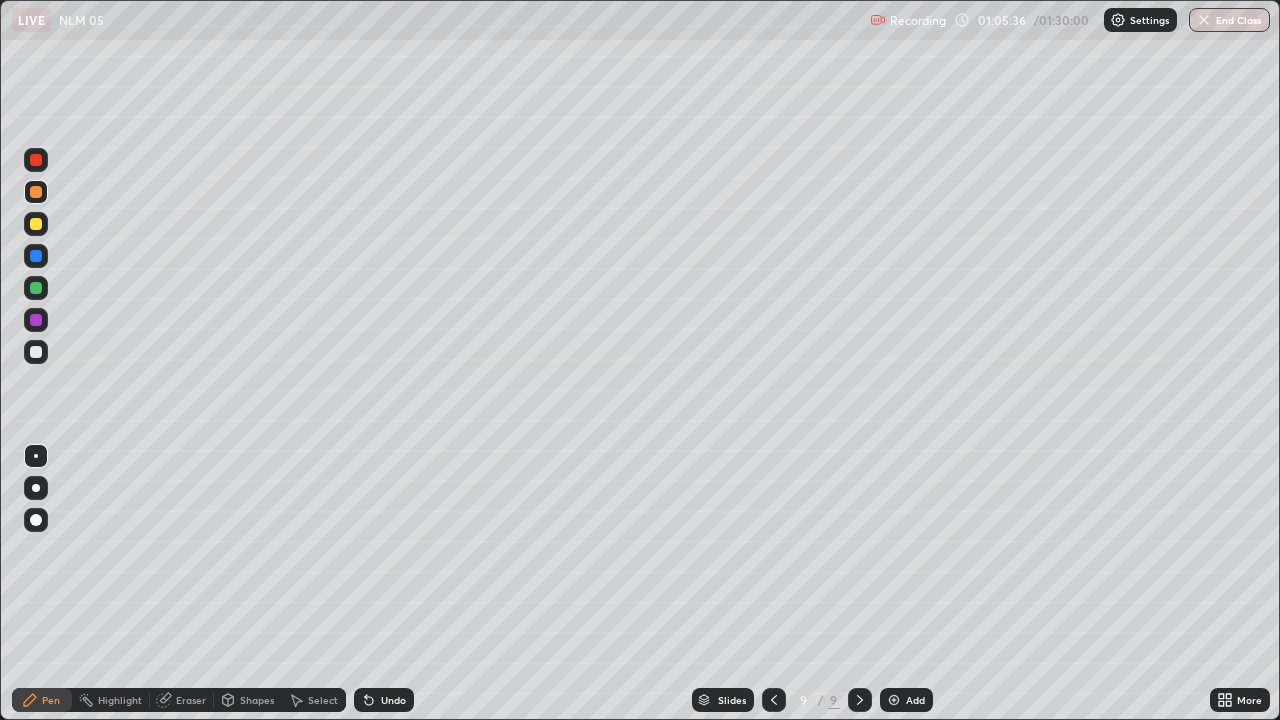click at bounding box center [36, 288] 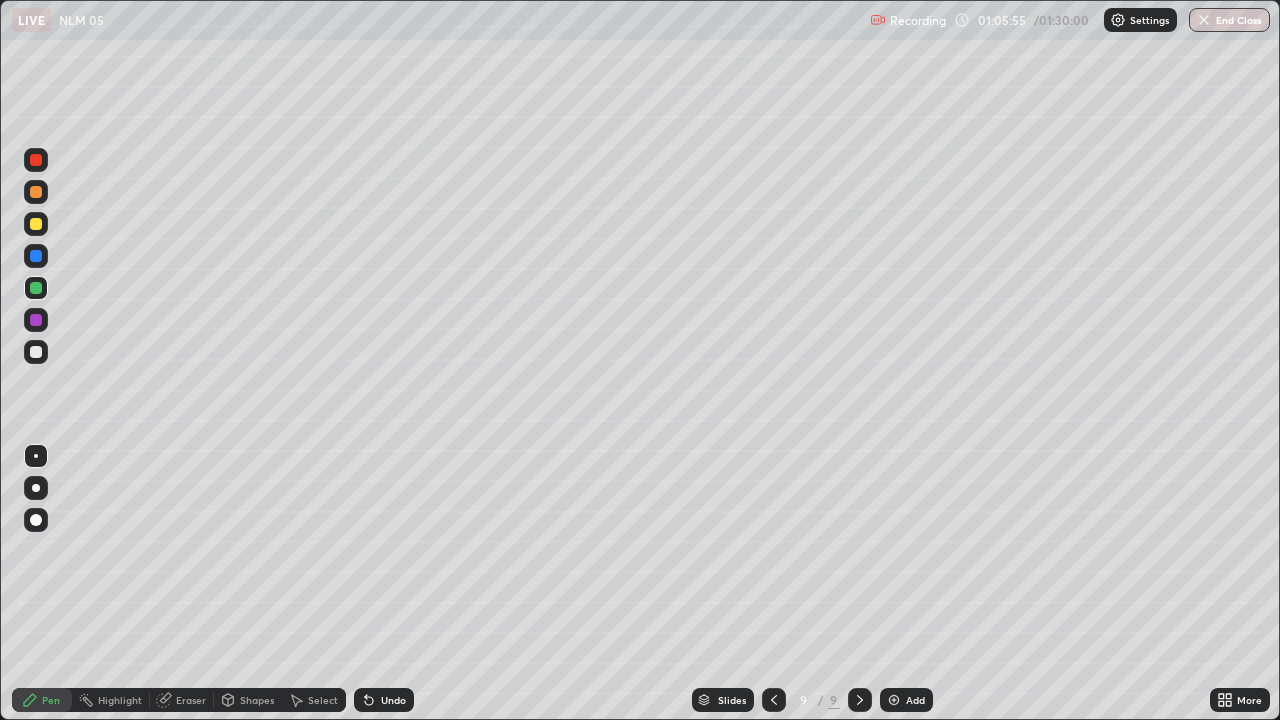 click on "Undo" at bounding box center (384, 700) 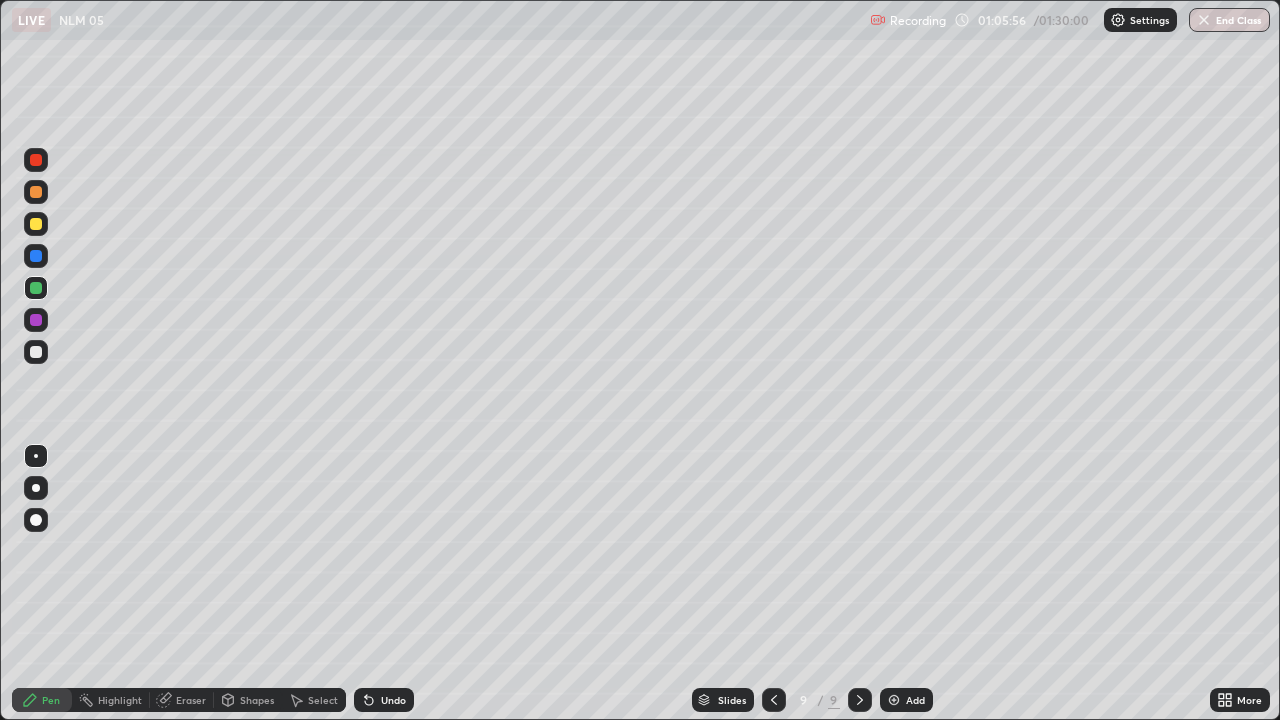 click on "Undo" at bounding box center (384, 700) 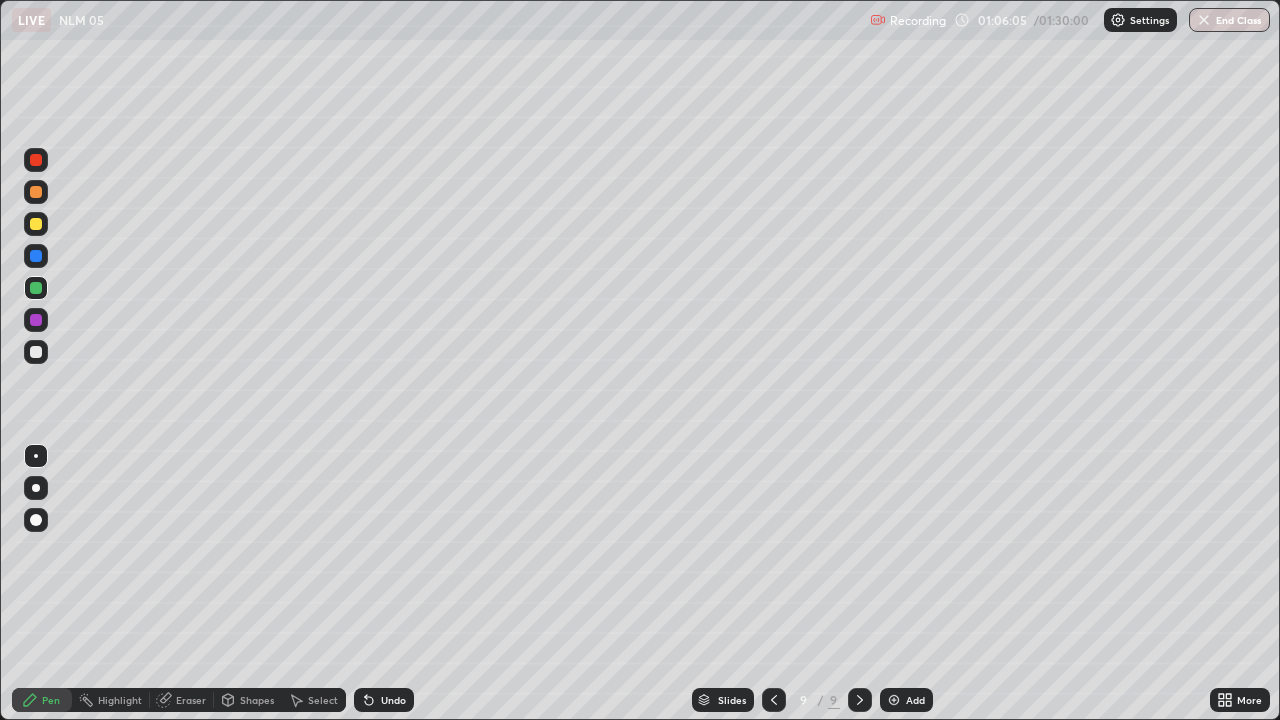click on "Undo" at bounding box center [393, 700] 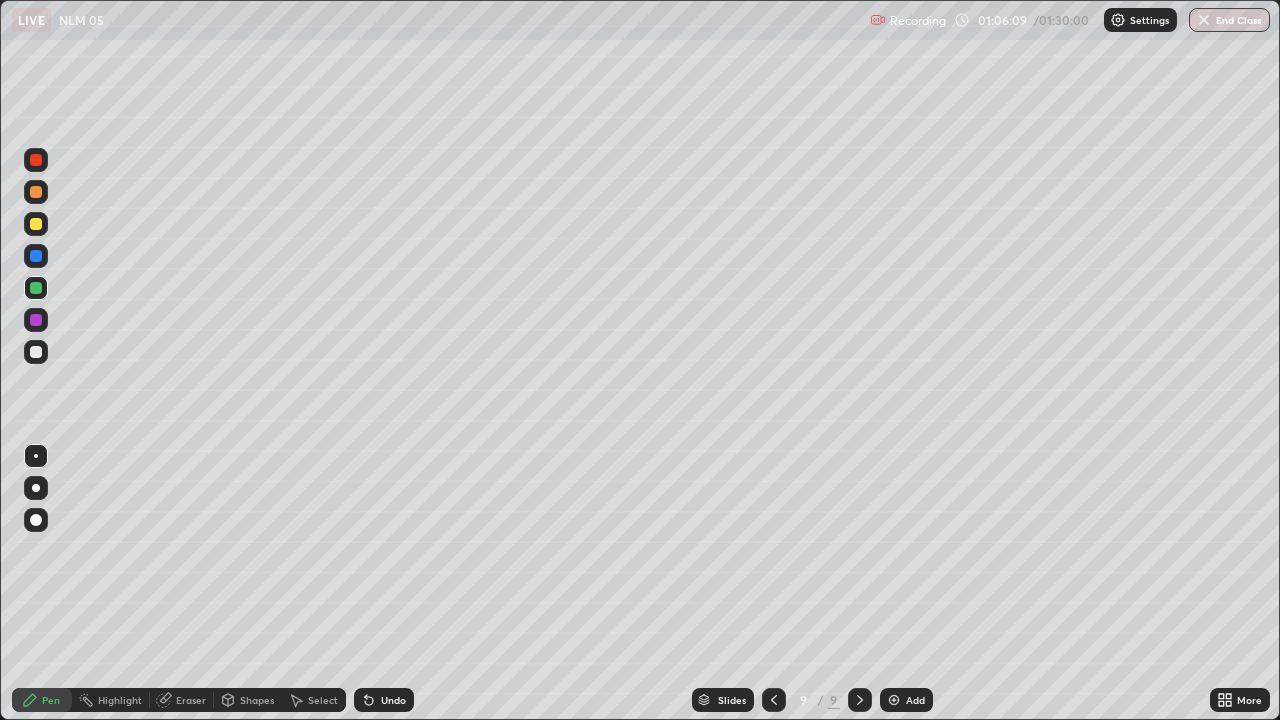 click at bounding box center (36, 352) 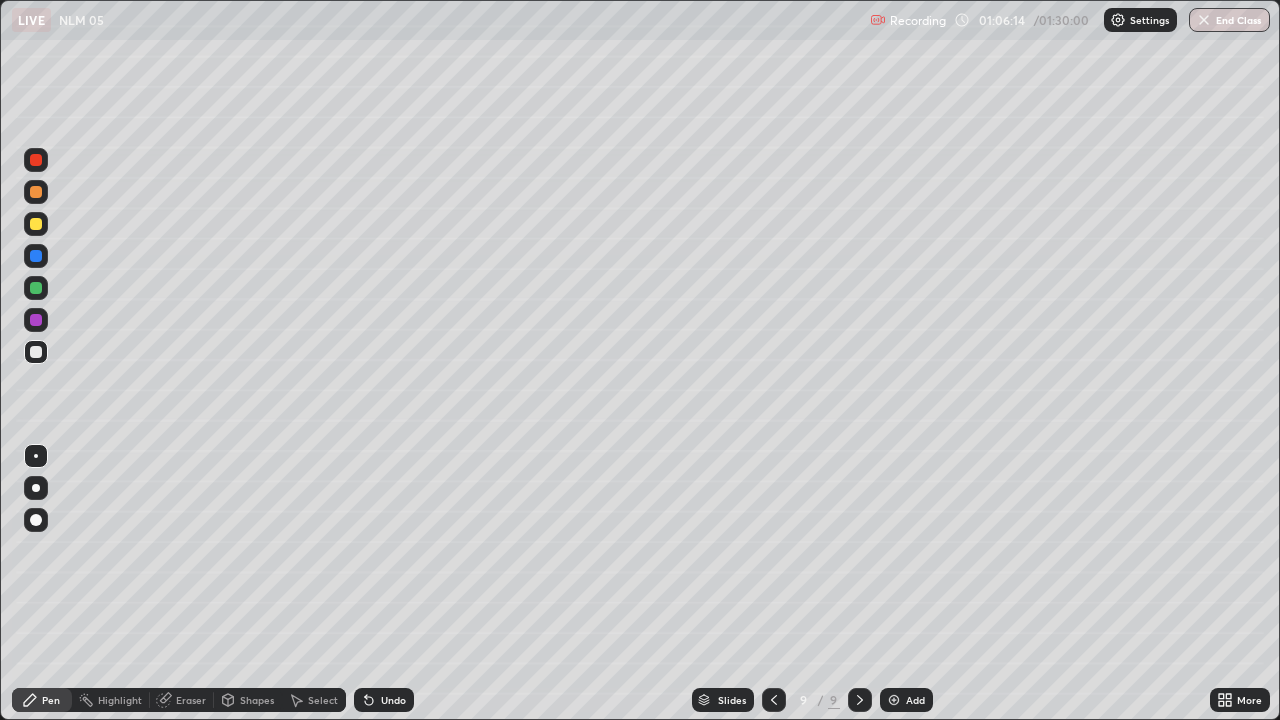 click on "Undo" at bounding box center [384, 700] 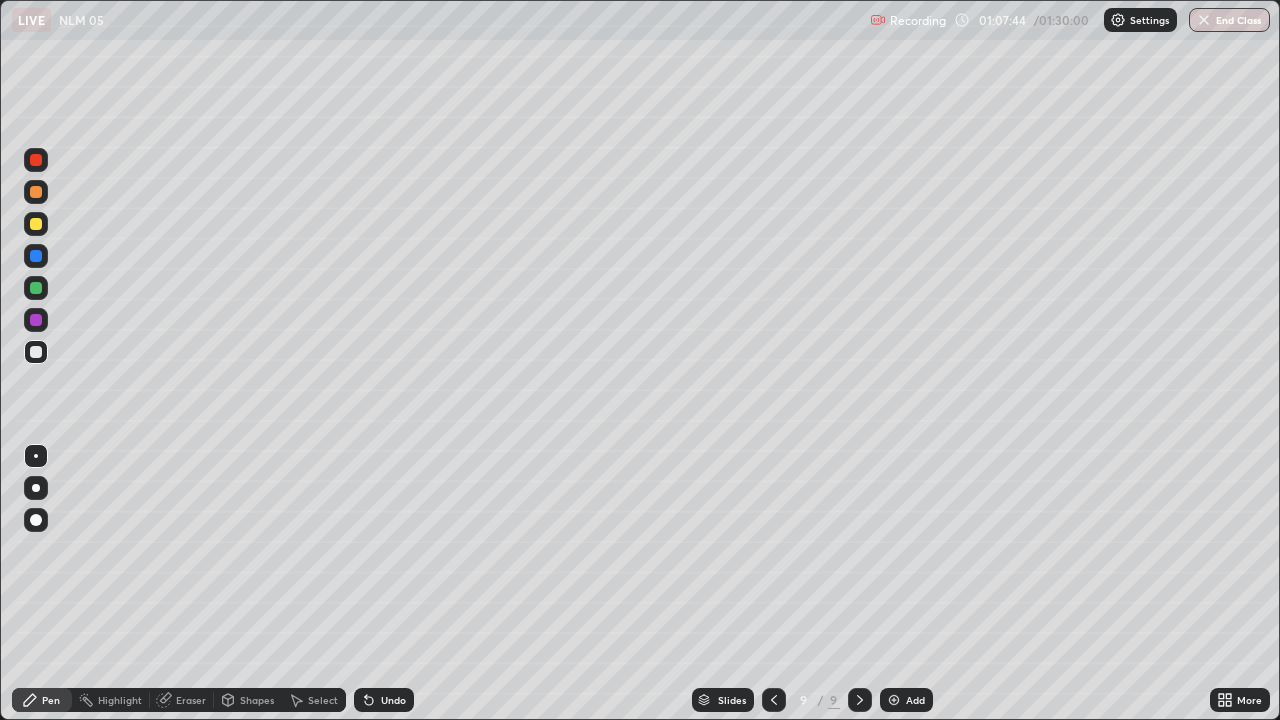 click on "Undo" at bounding box center [384, 700] 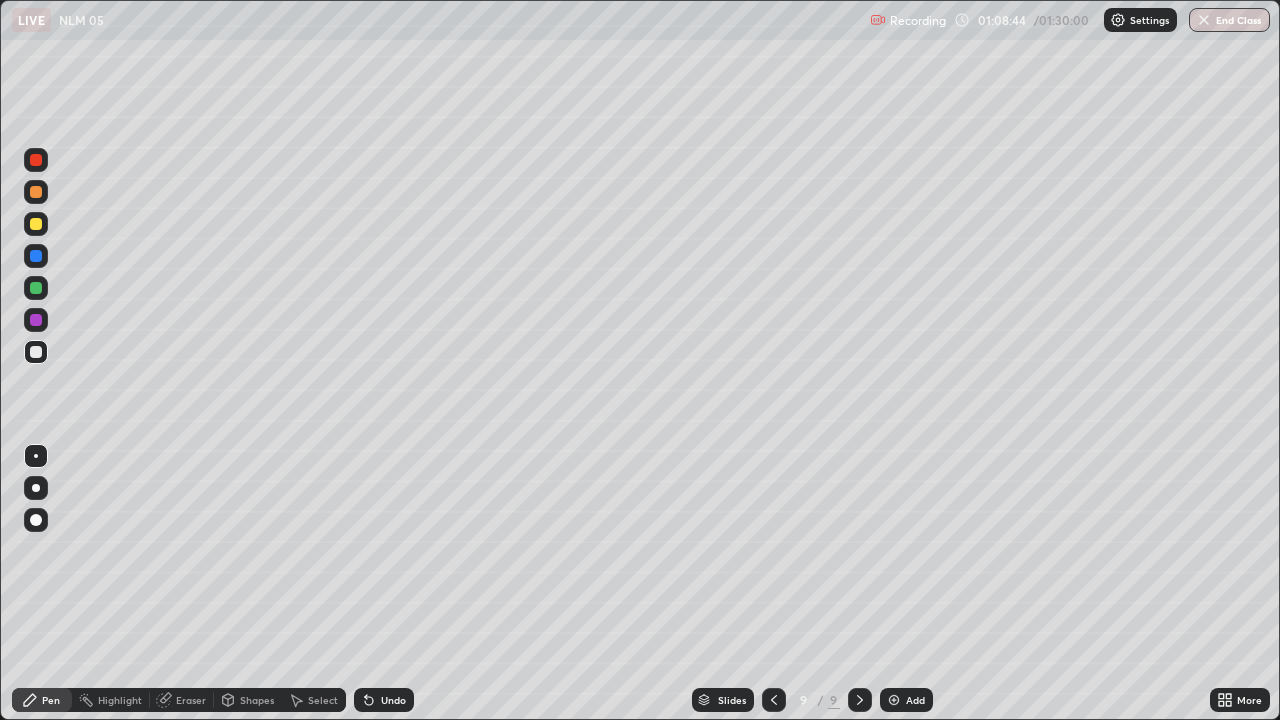 click on "Shapes" at bounding box center [257, 700] 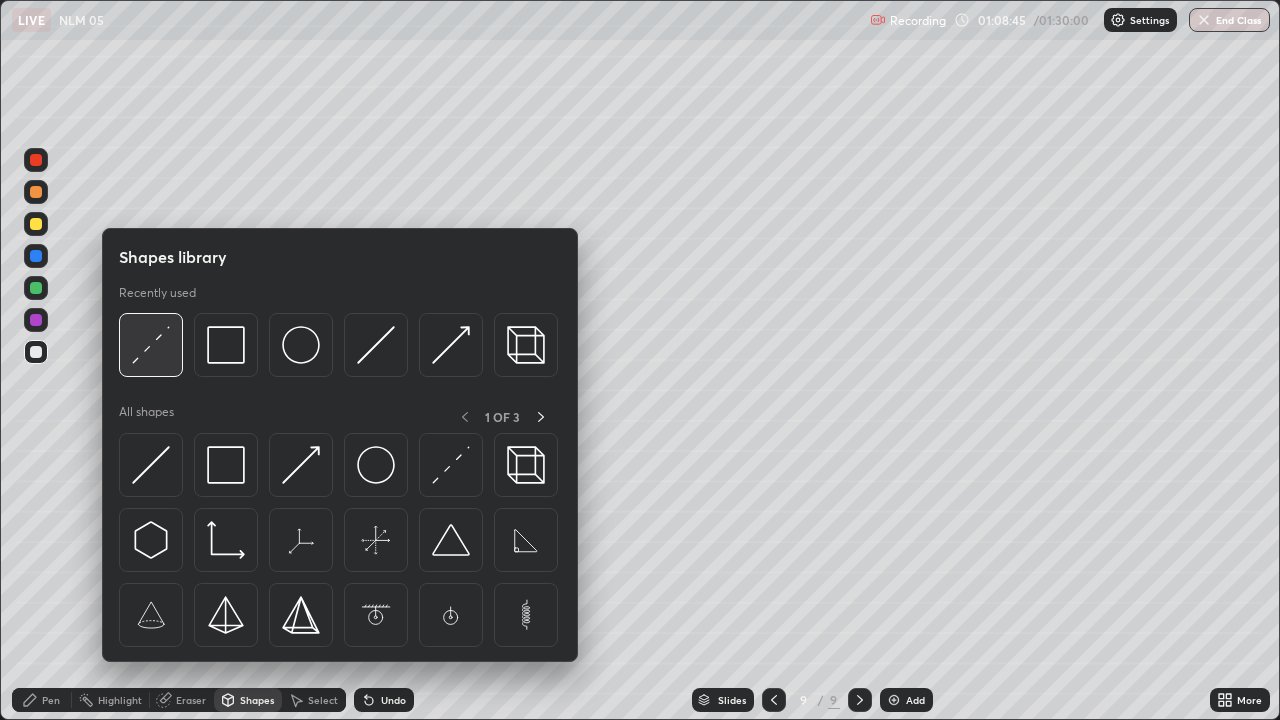 click at bounding box center (151, 345) 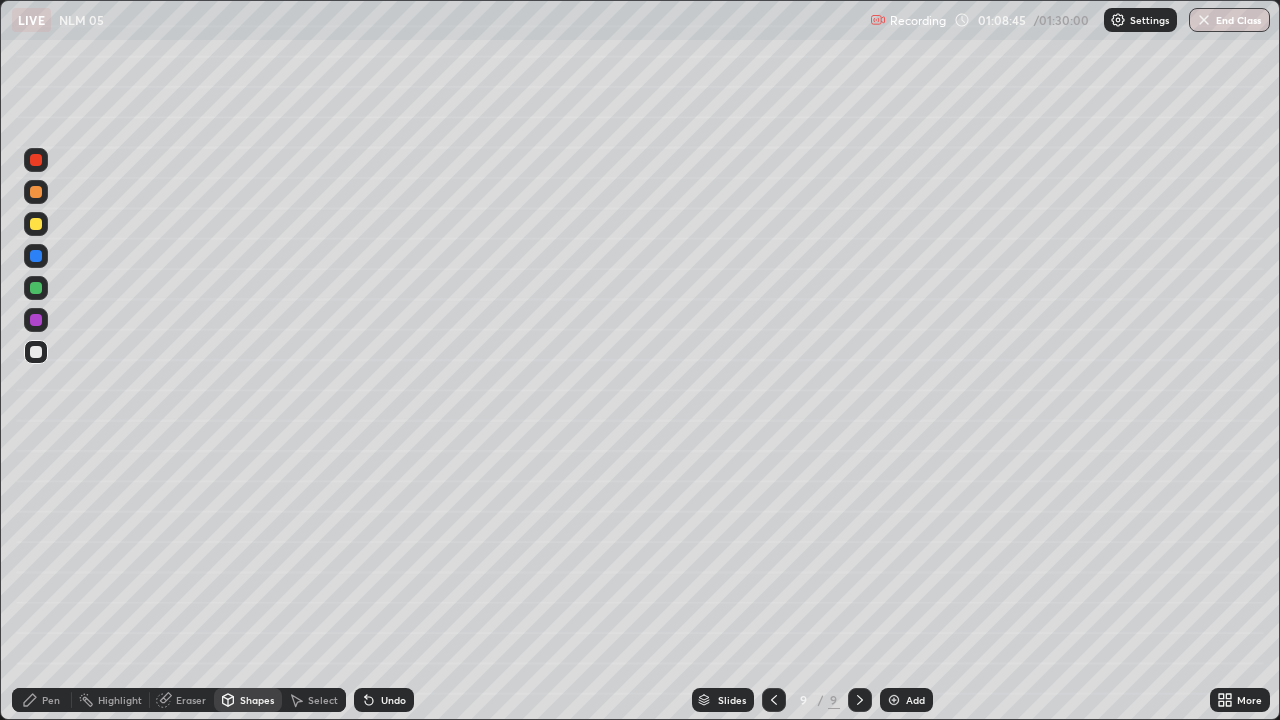 click at bounding box center (36, 288) 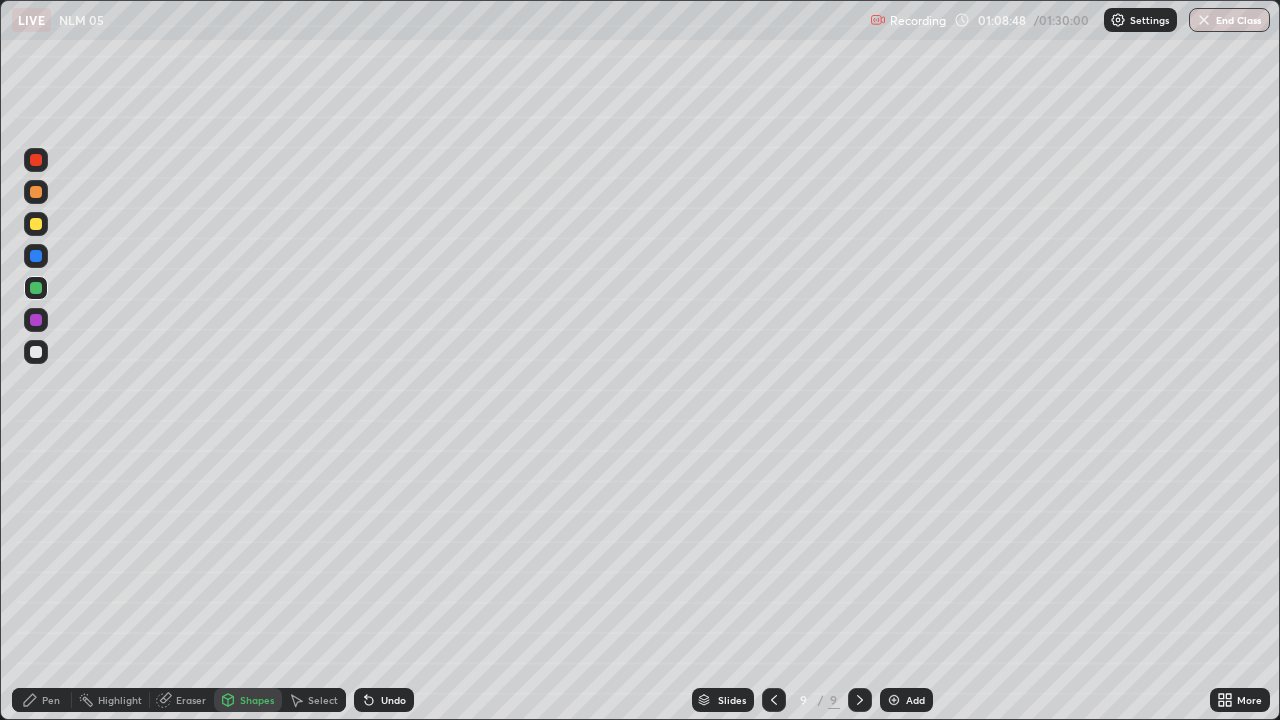 click on "Pen" at bounding box center [42, 700] 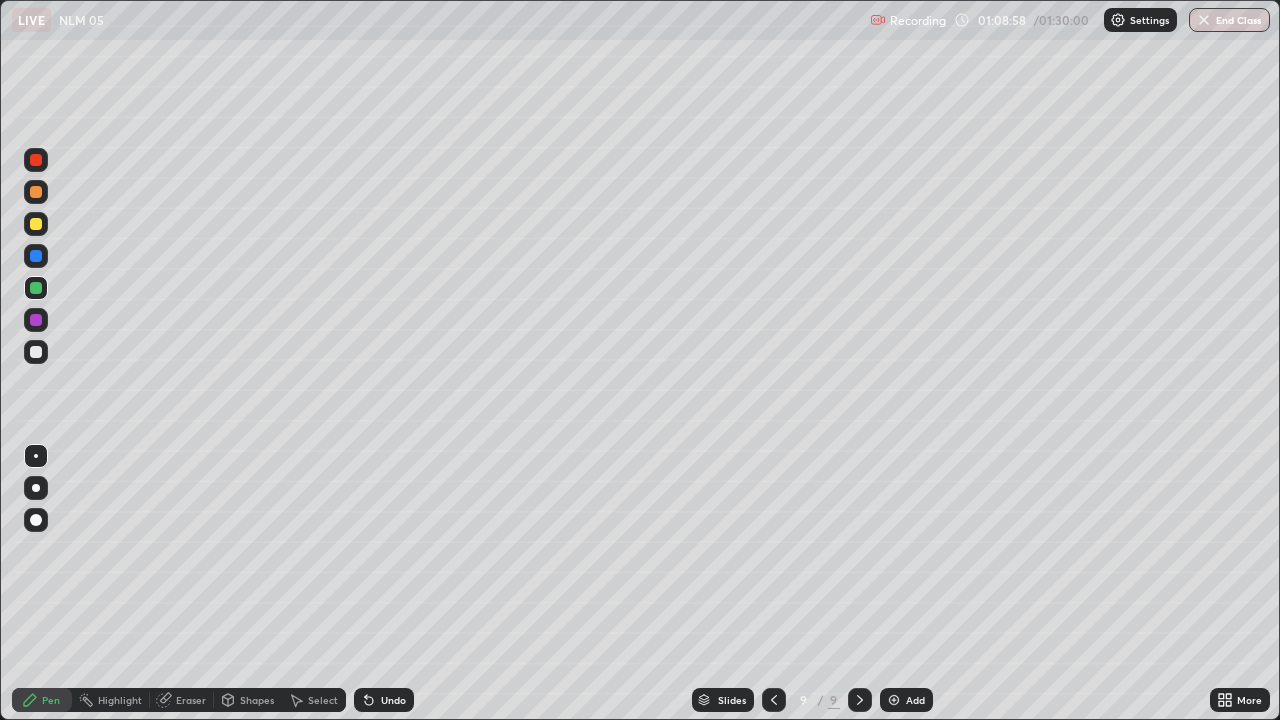 click on "Shapes" at bounding box center [257, 700] 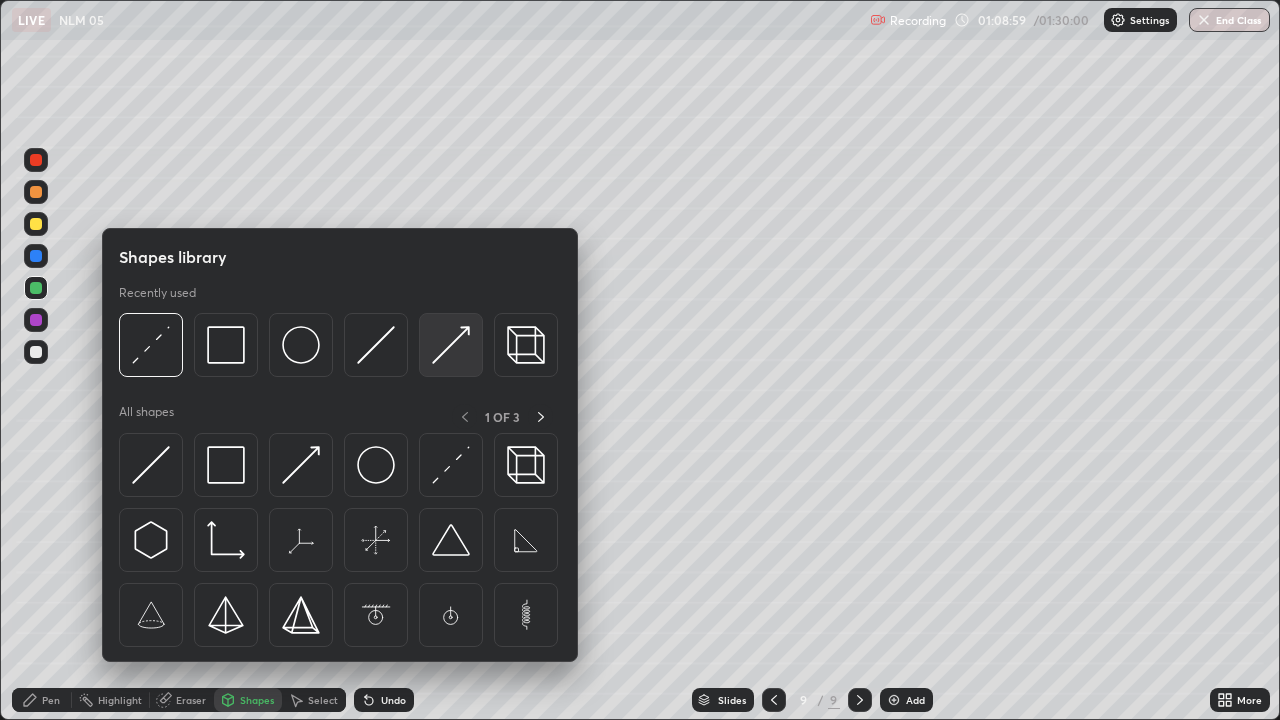click at bounding box center (451, 345) 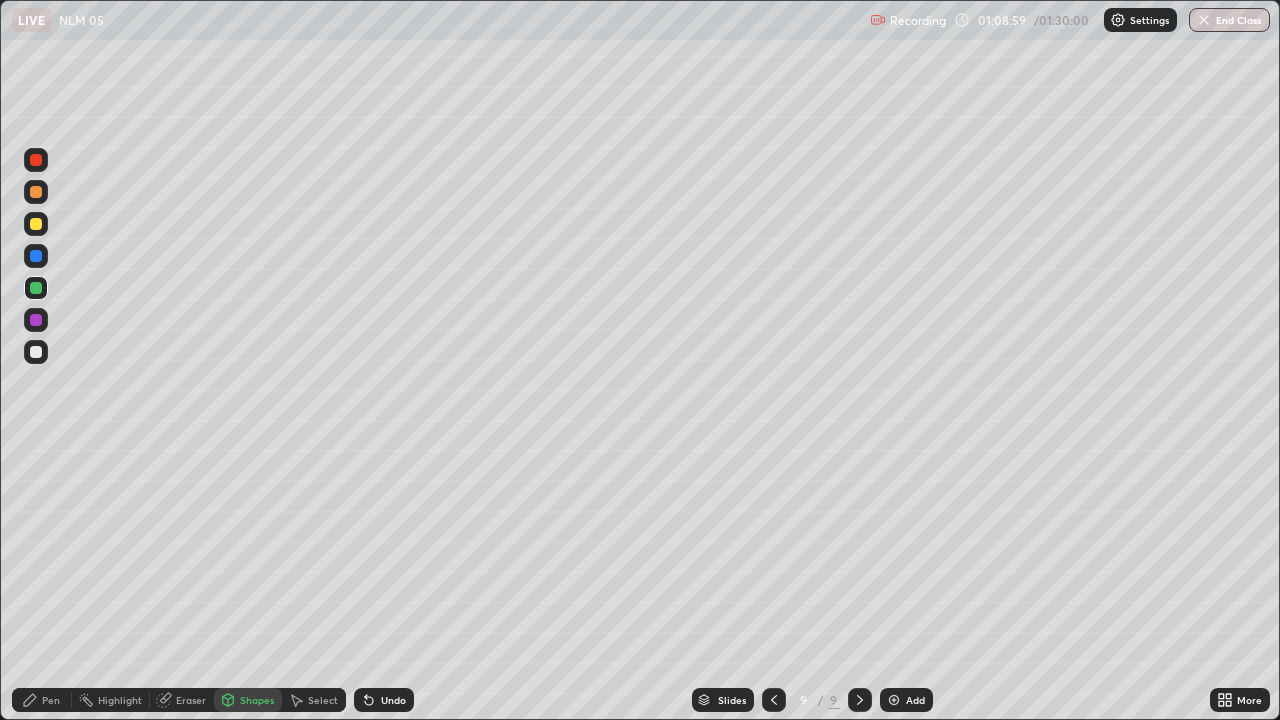click at bounding box center (36, 192) 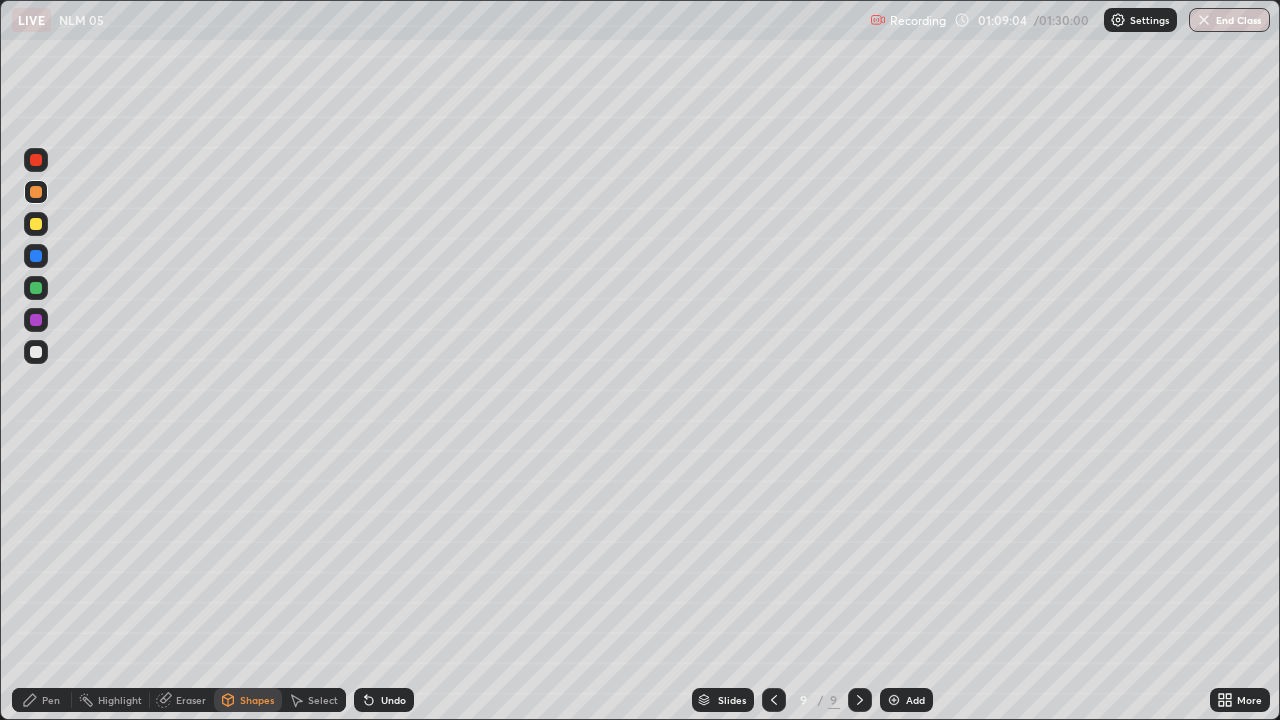 click 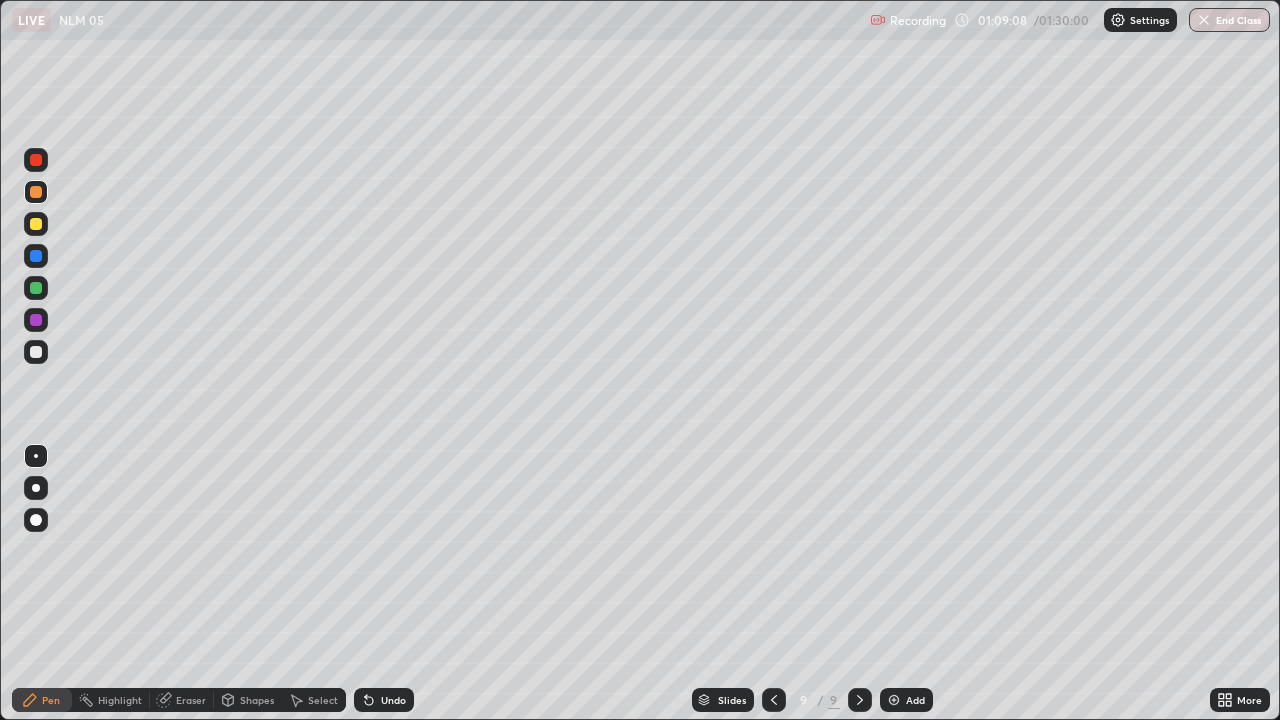 click on "Shapes" at bounding box center [257, 700] 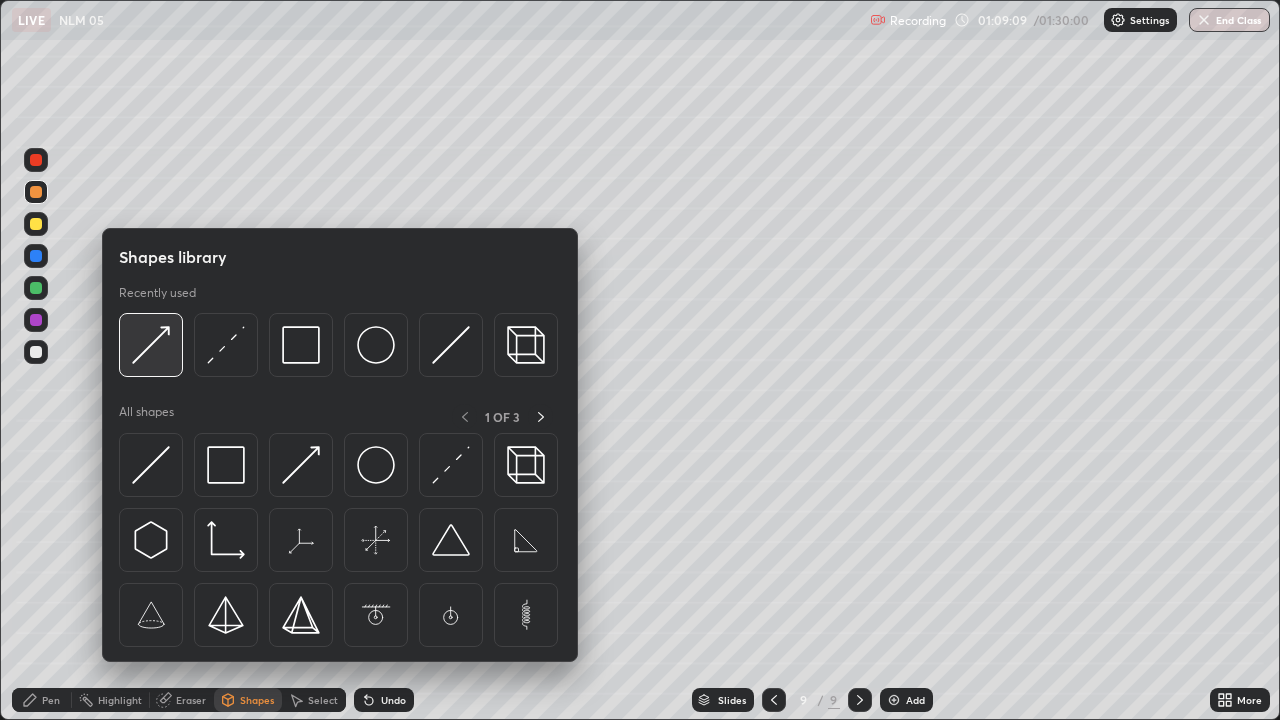 click at bounding box center (151, 345) 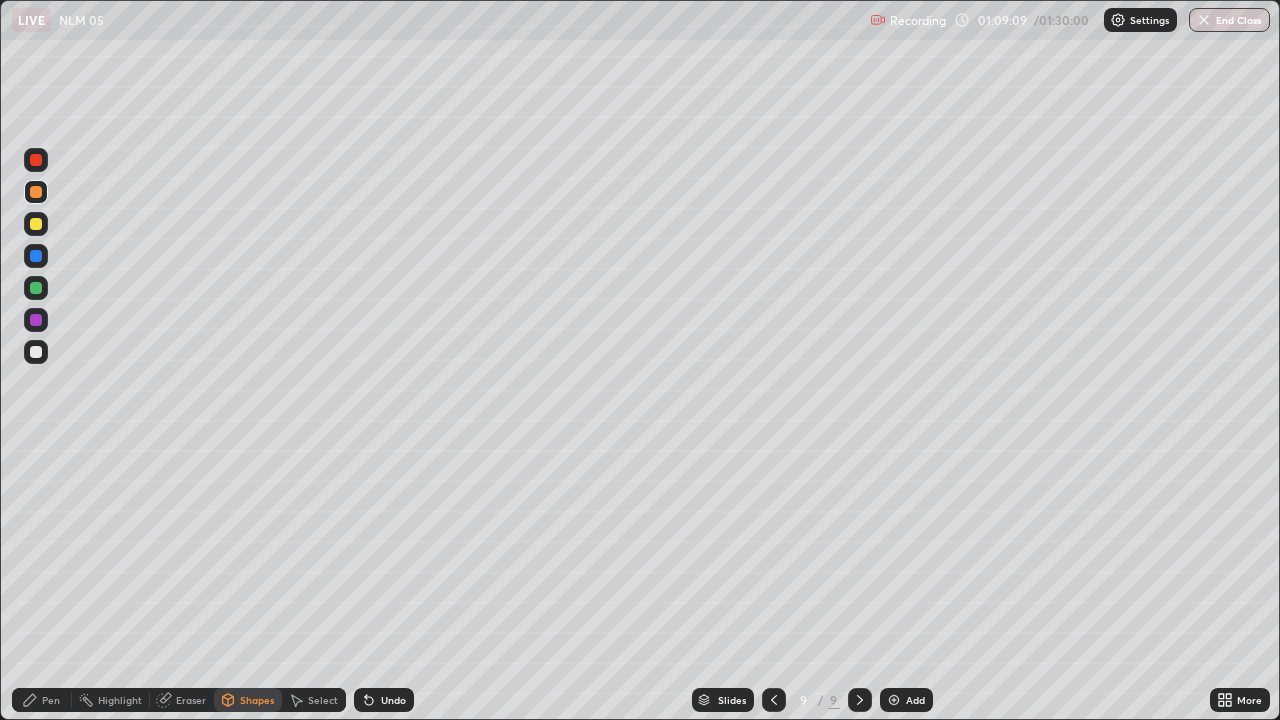 click at bounding box center [36, 288] 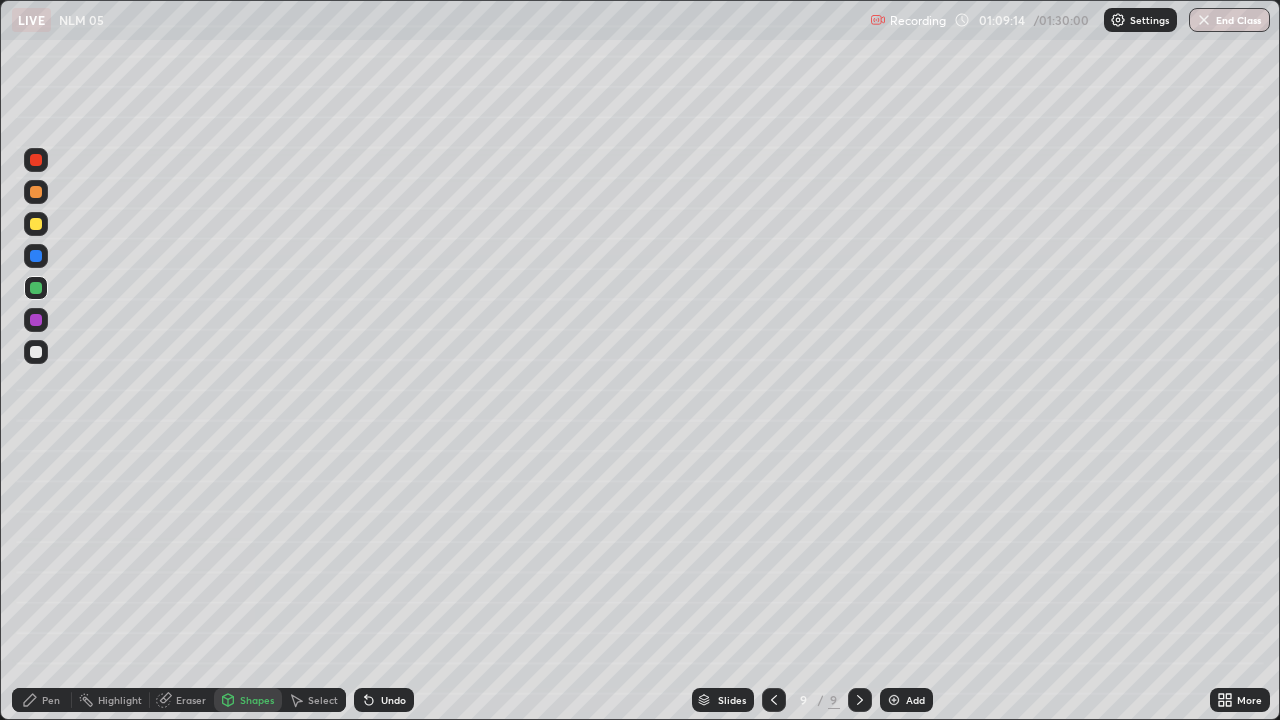 click on "Pen" at bounding box center (42, 700) 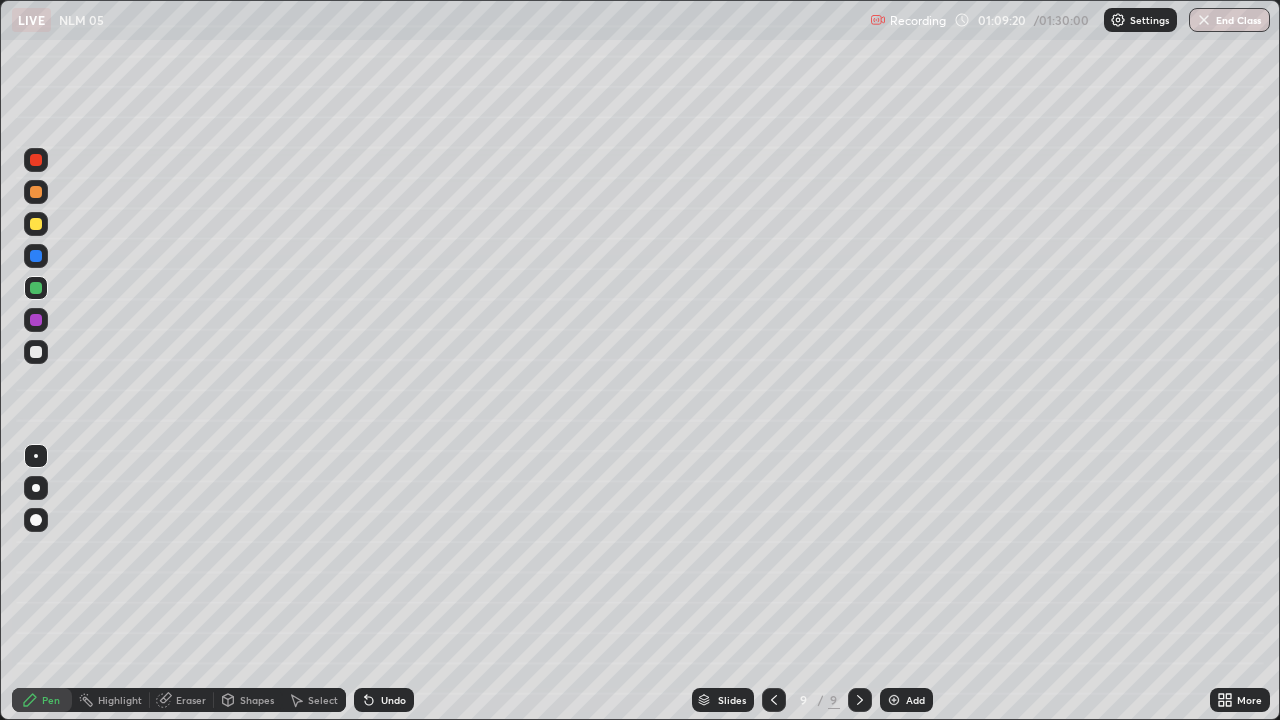 click 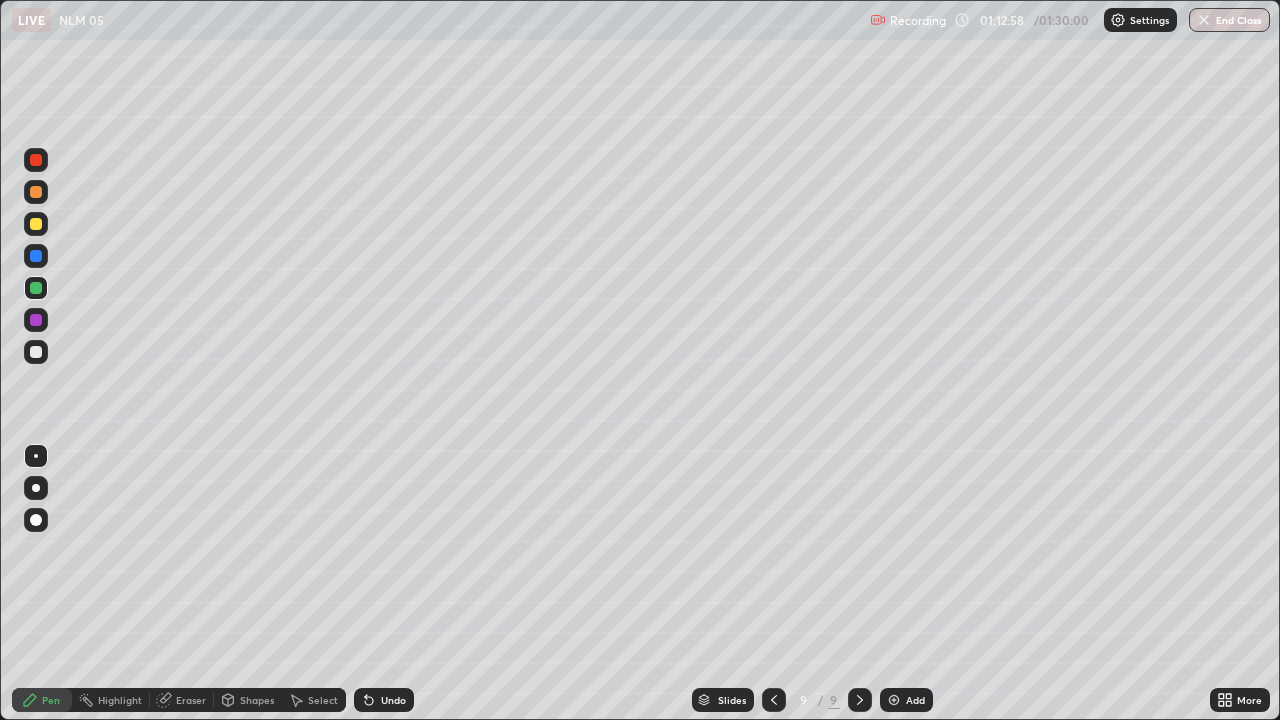 click at bounding box center (36, 352) 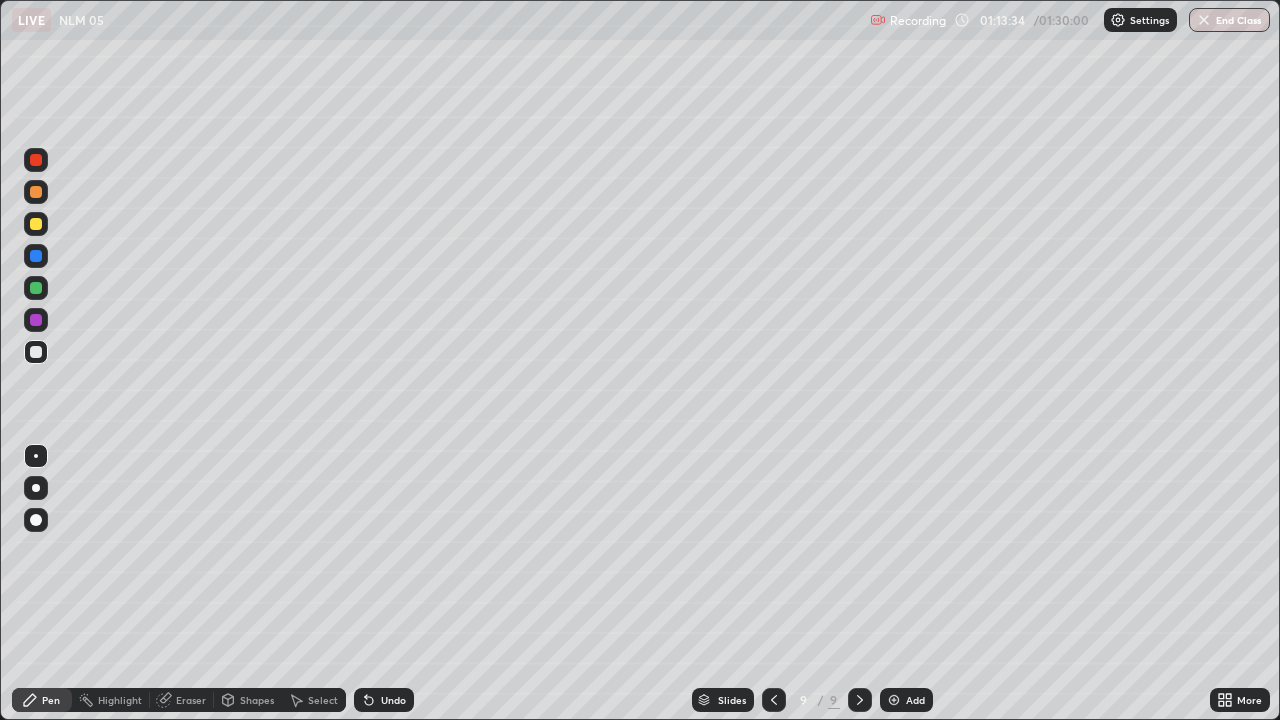 click on "Undo" at bounding box center [393, 700] 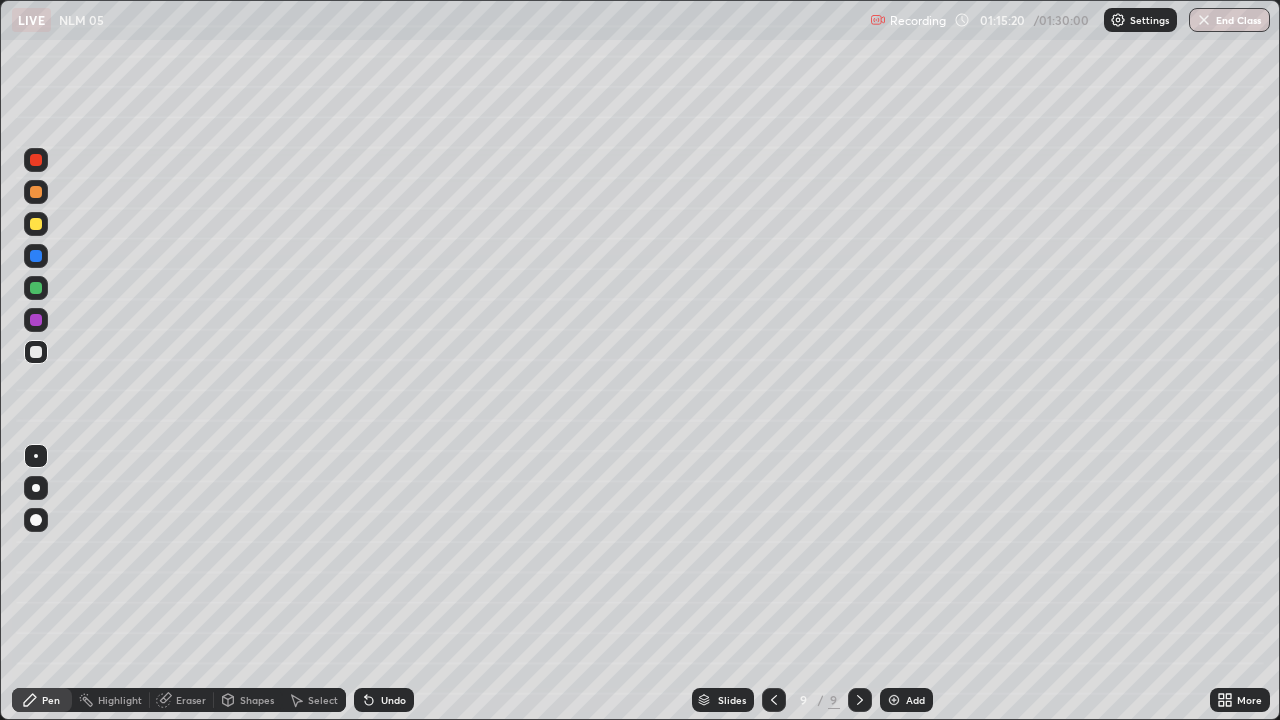 click 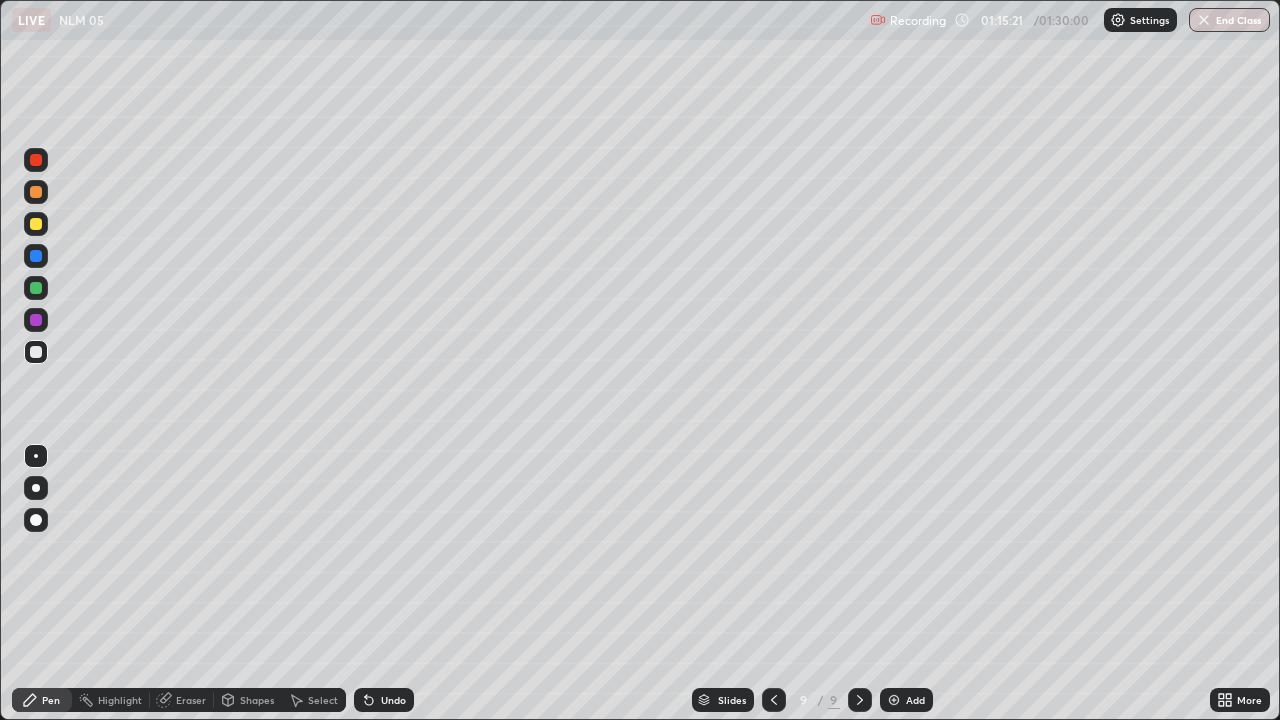 click on "Undo" at bounding box center [384, 700] 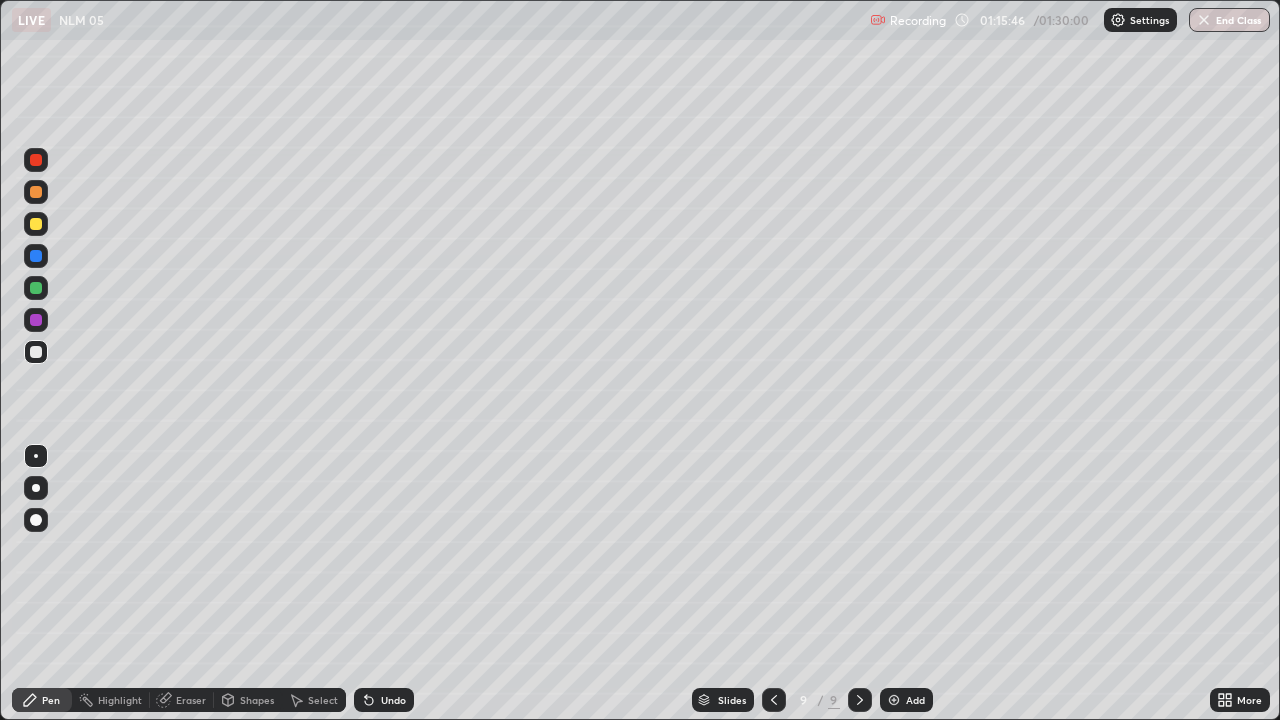 click 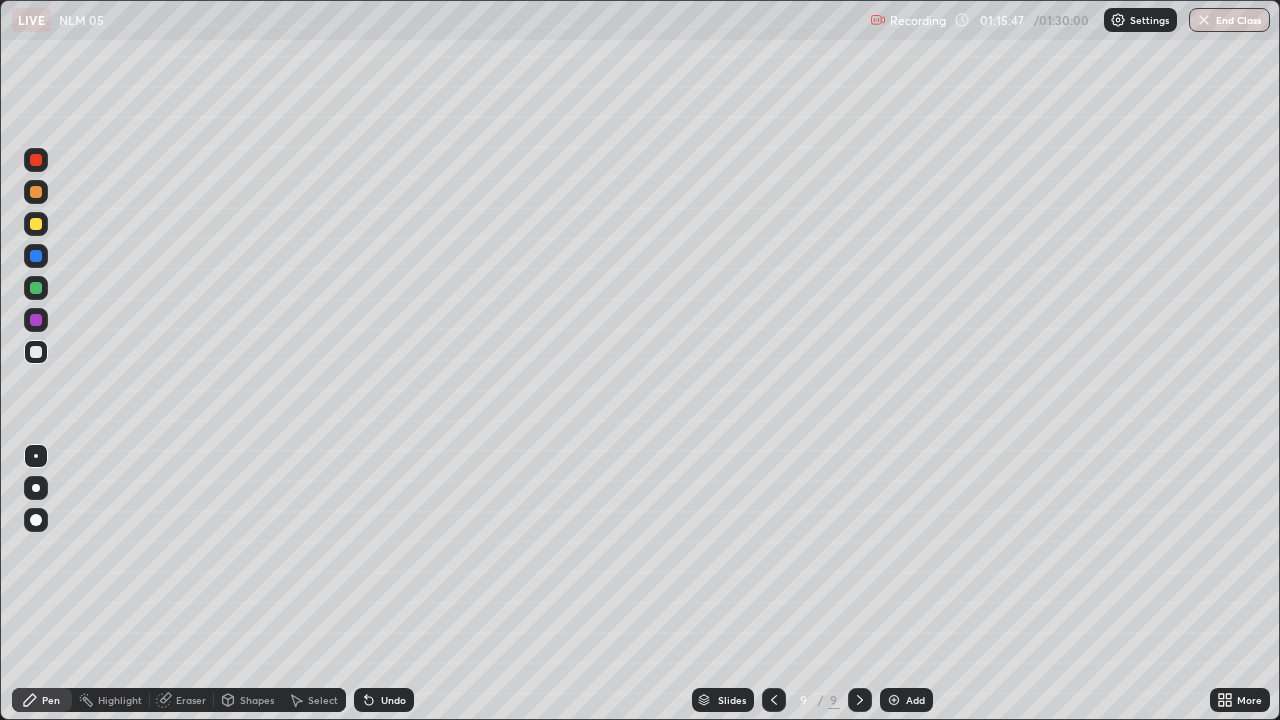 click 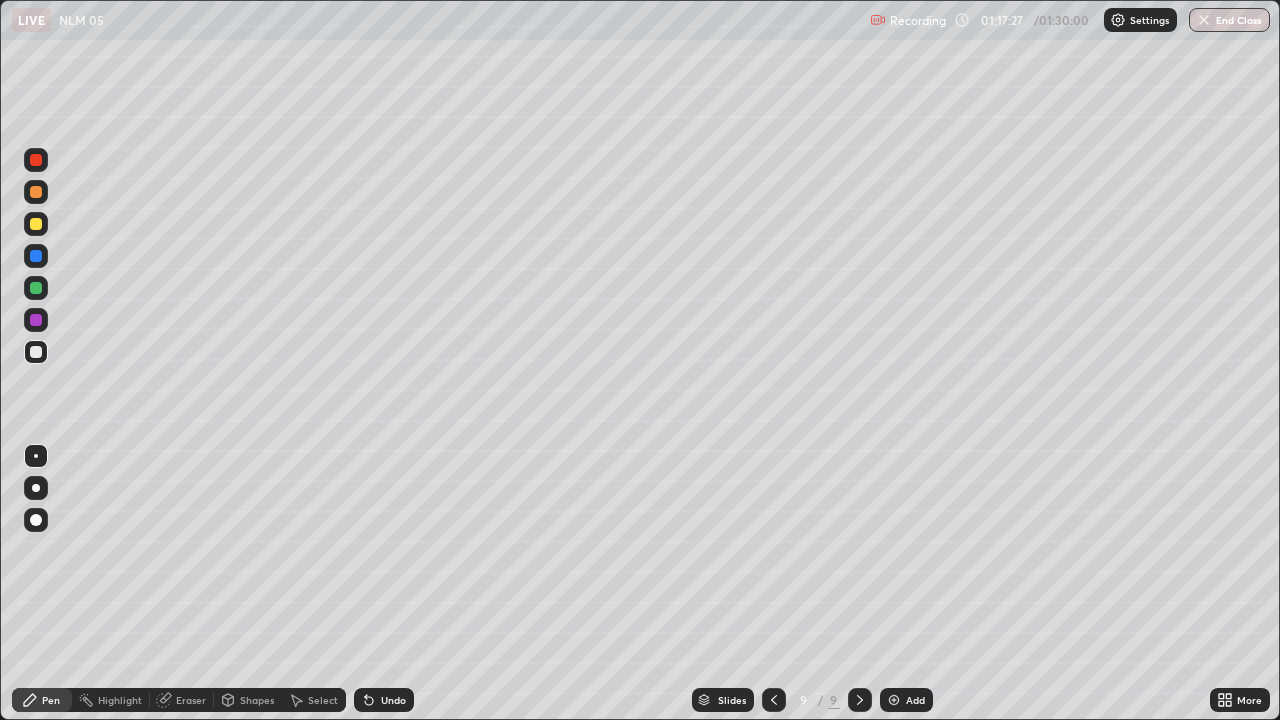 click on "Undo" at bounding box center [384, 700] 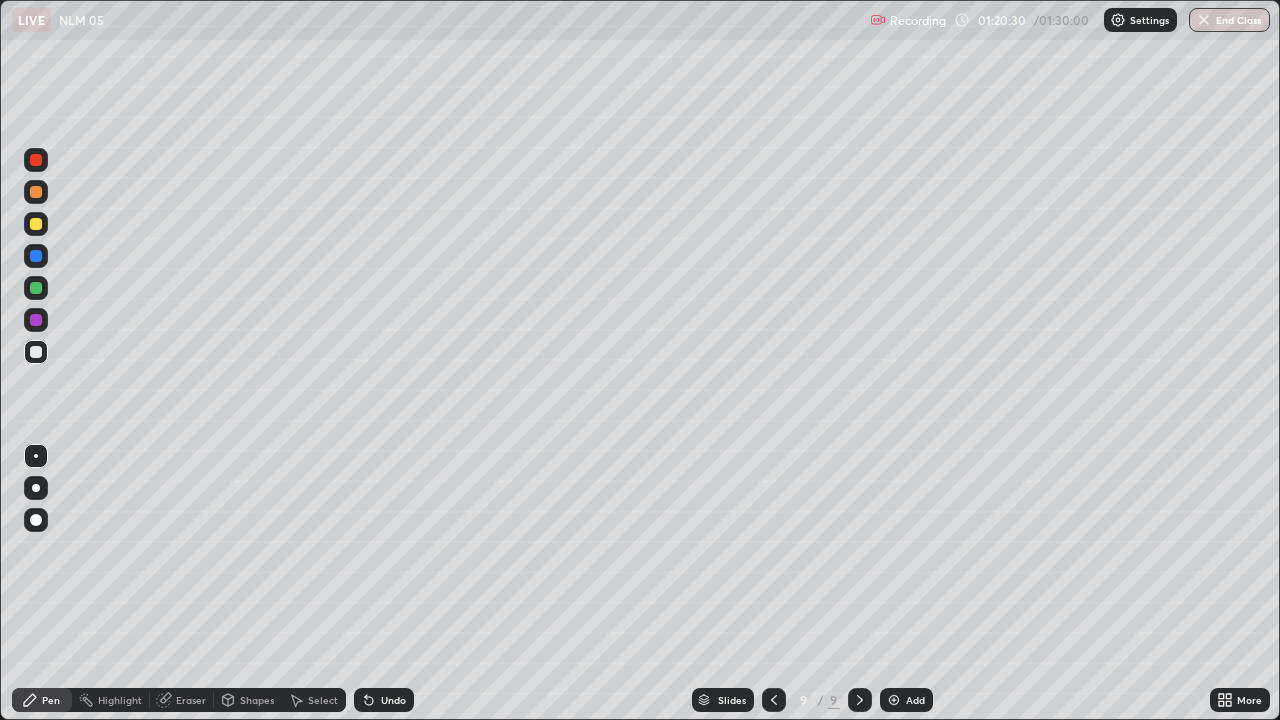 click on "Add" at bounding box center [915, 700] 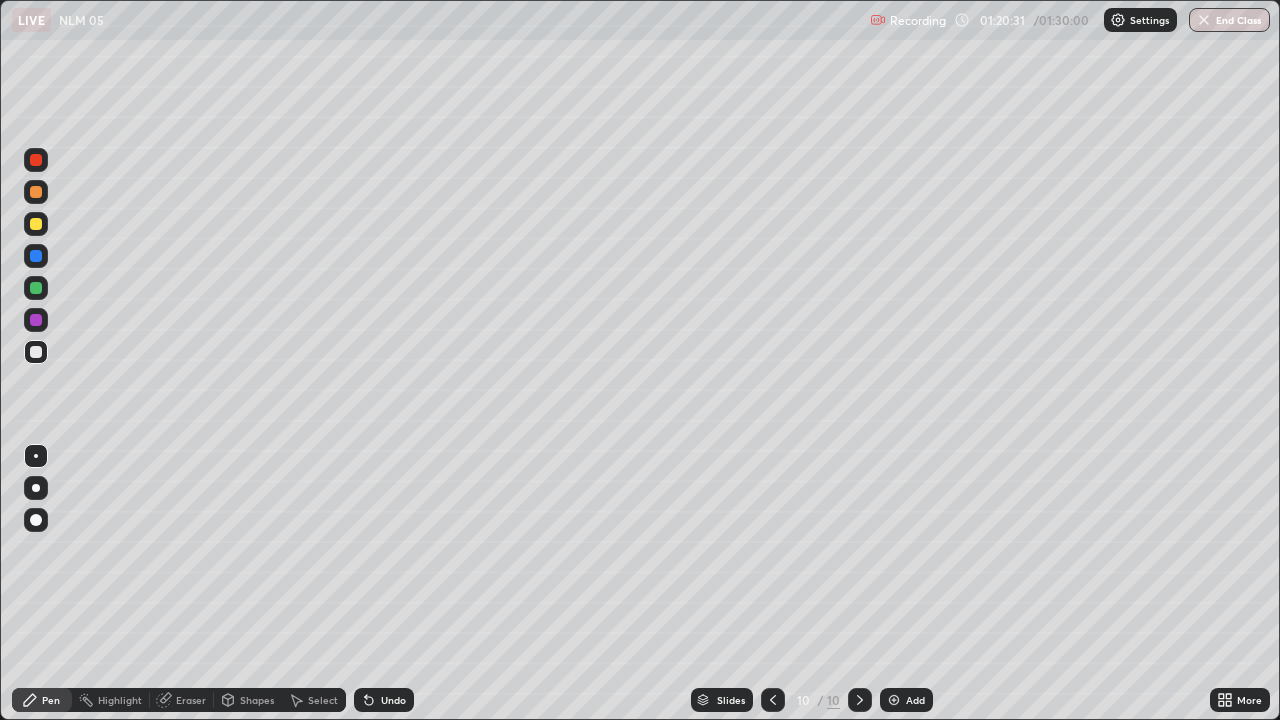 click at bounding box center [36, 192] 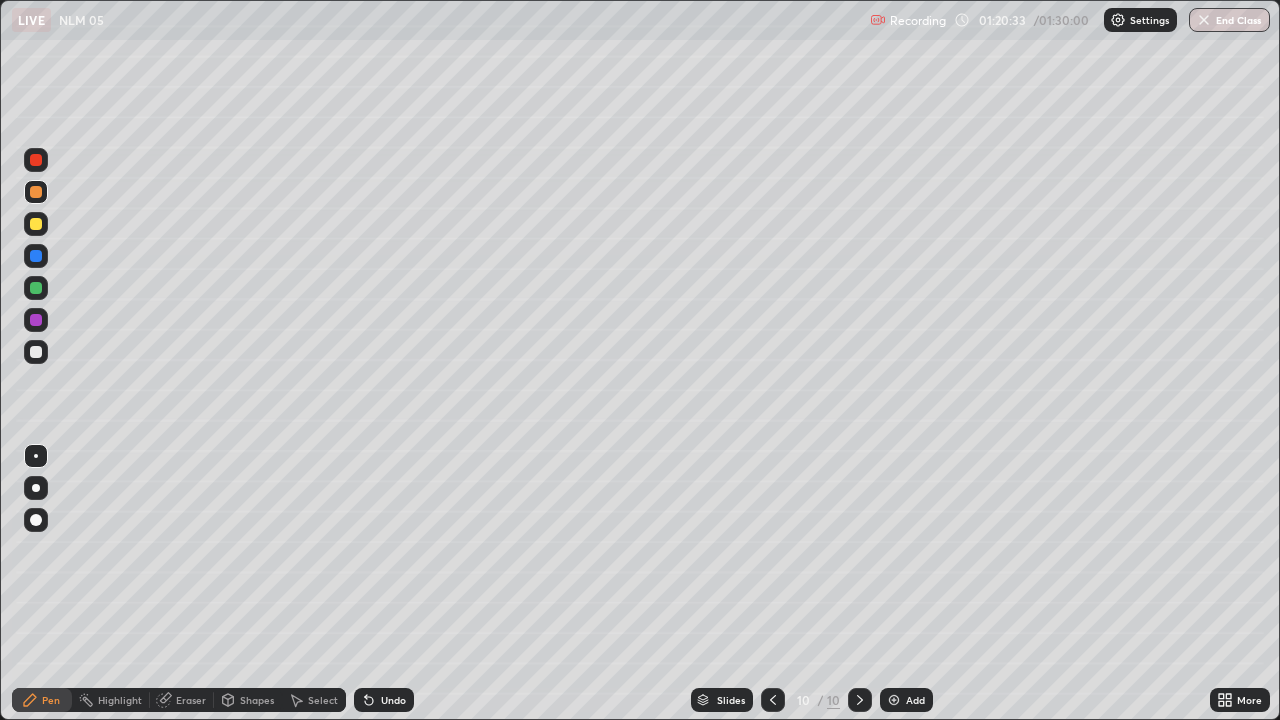 click on "Shapes" at bounding box center [257, 700] 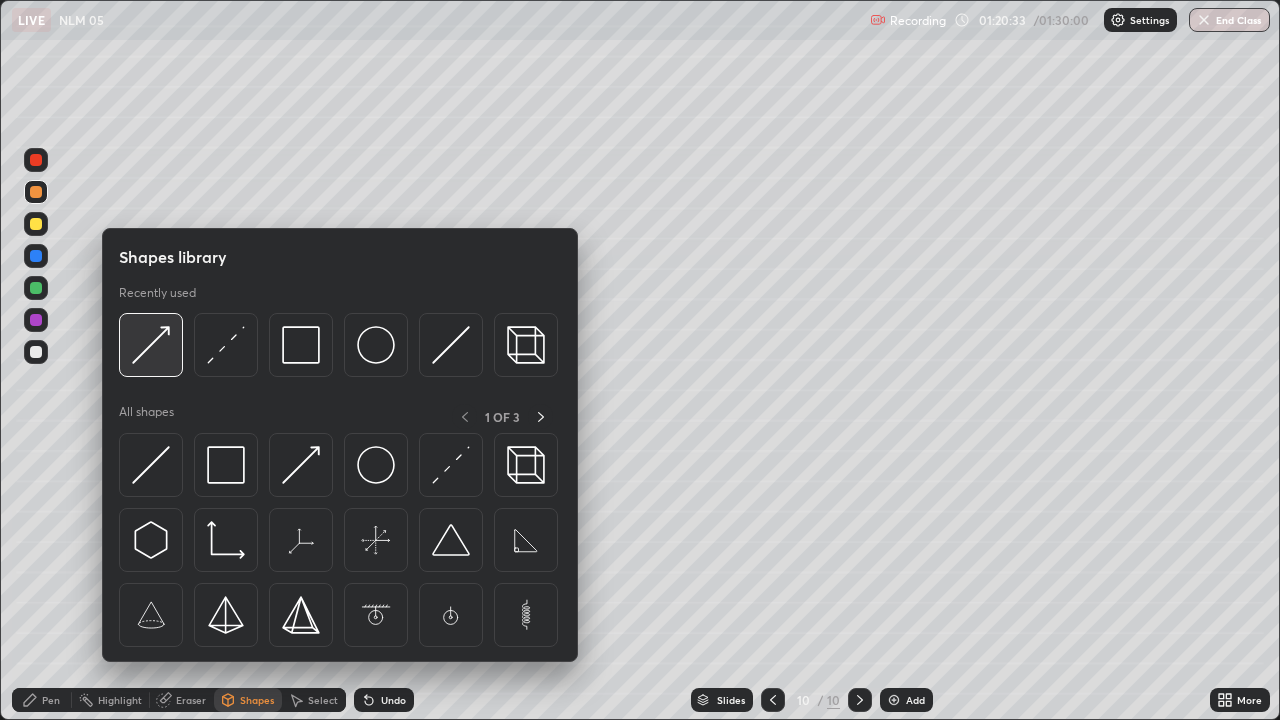 click at bounding box center [151, 345] 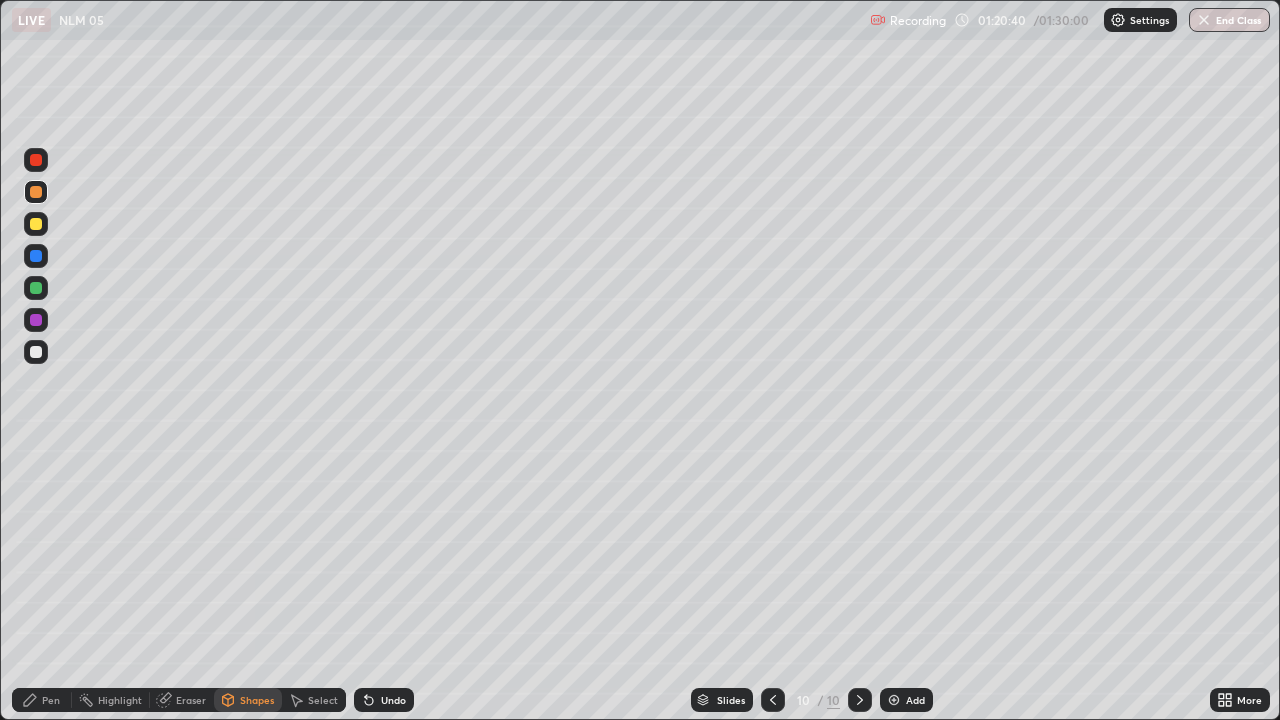 click on "Undo" at bounding box center (384, 700) 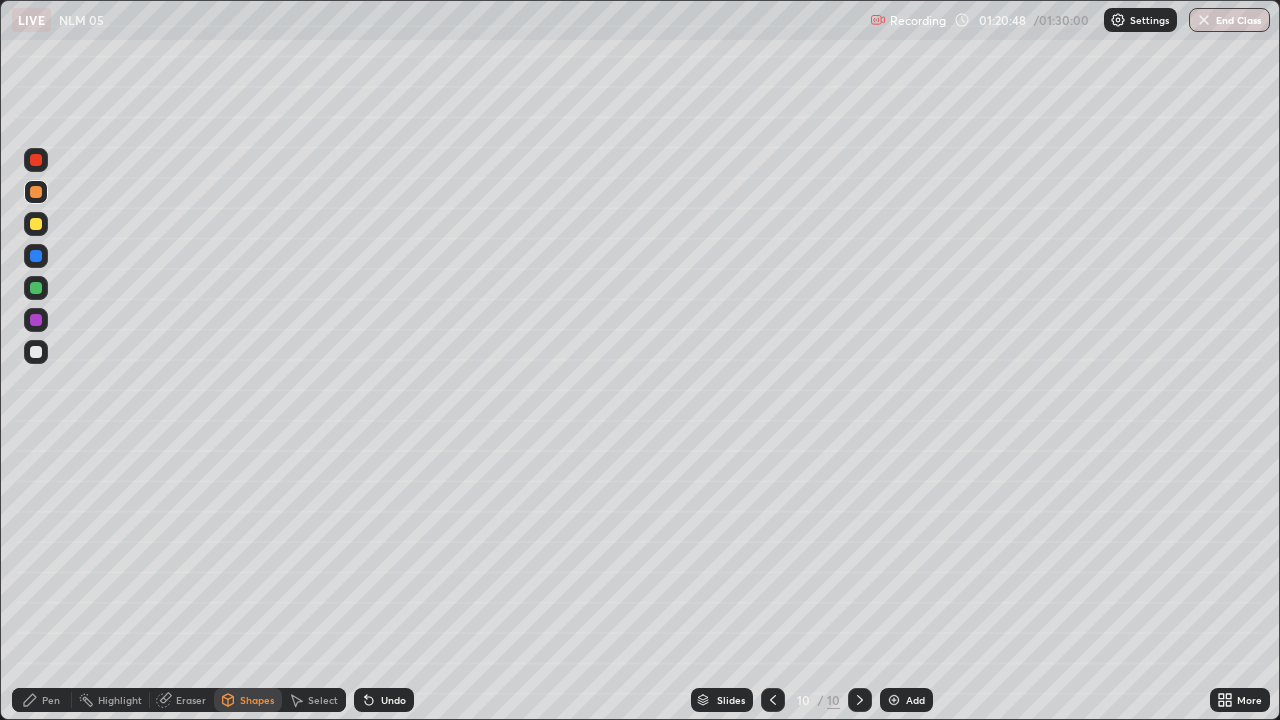 click on "Pen" at bounding box center (42, 700) 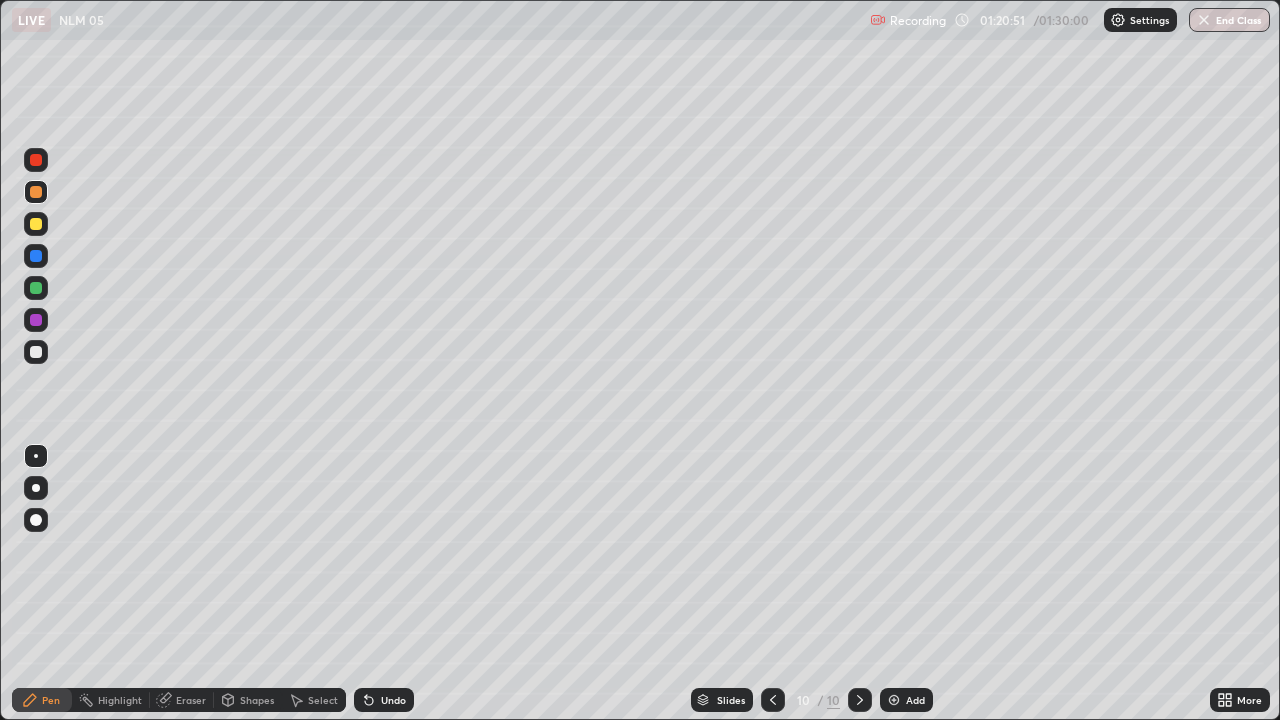 click on "Shapes" at bounding box center [248, 700] 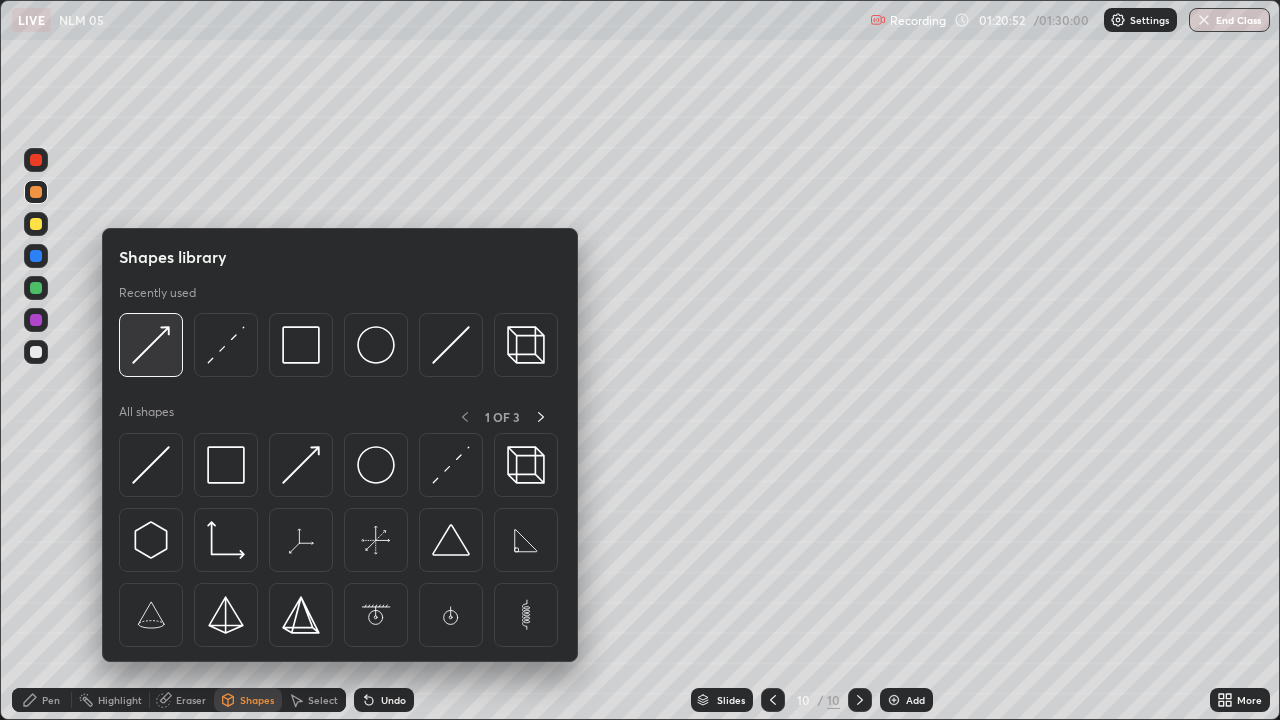 click at bounding box center (151, 345) 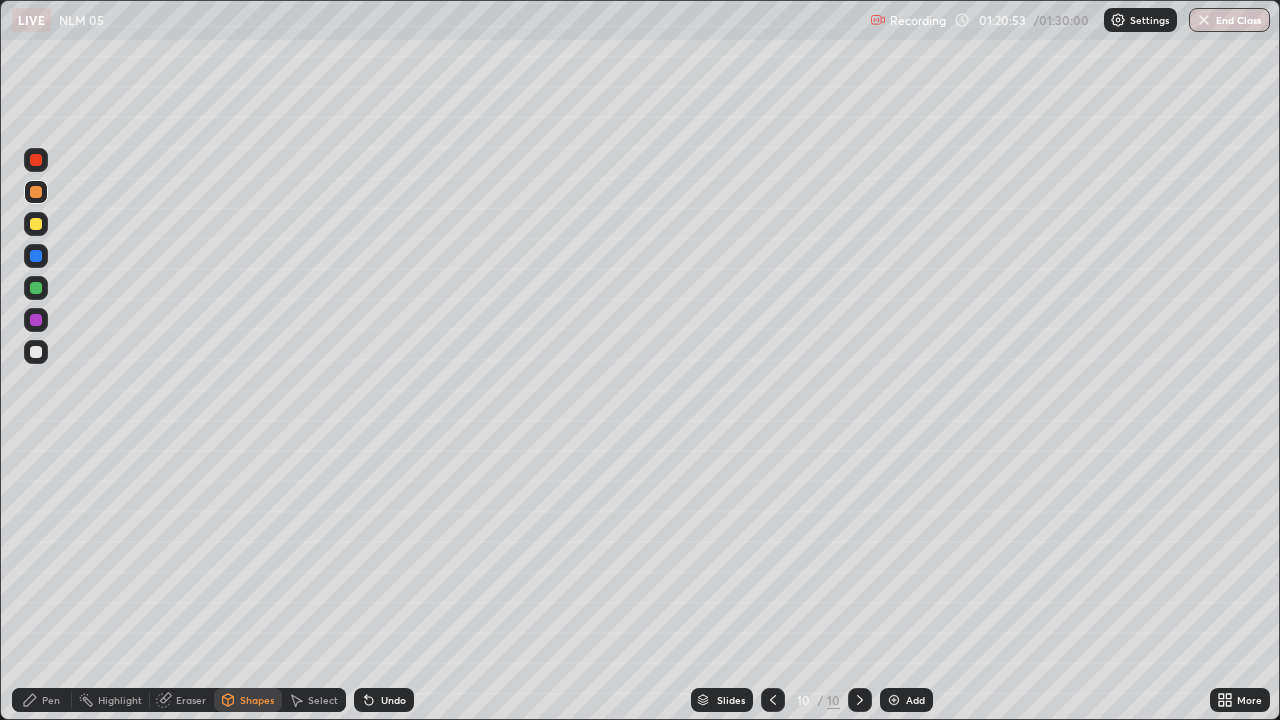 click at bounding box center [36, 288] 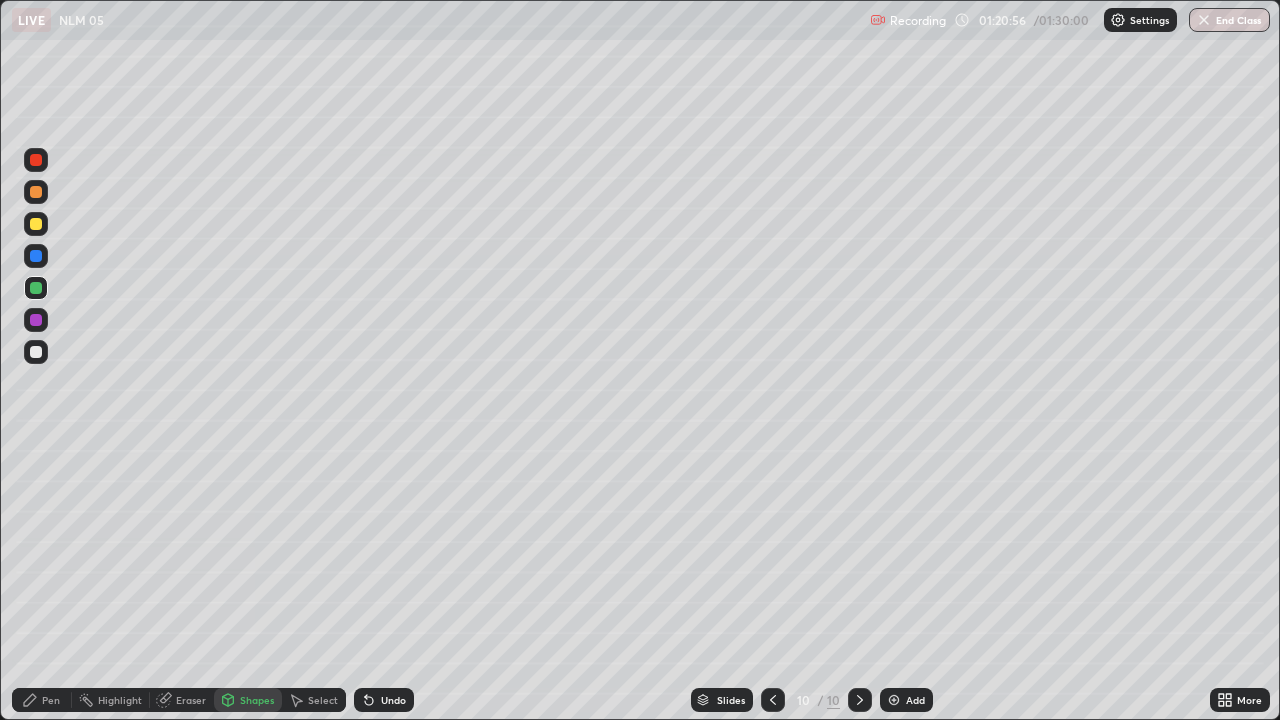 click 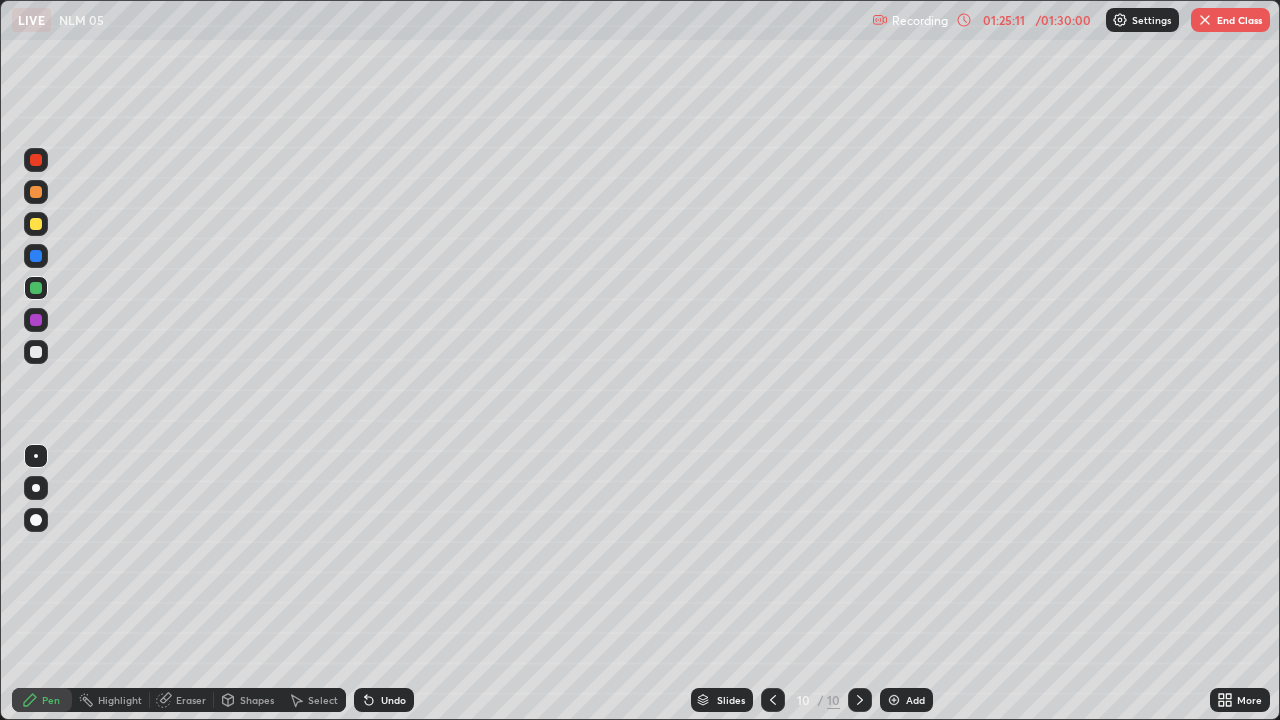 click on "01:25:11" at bounding box center [1004, 20] 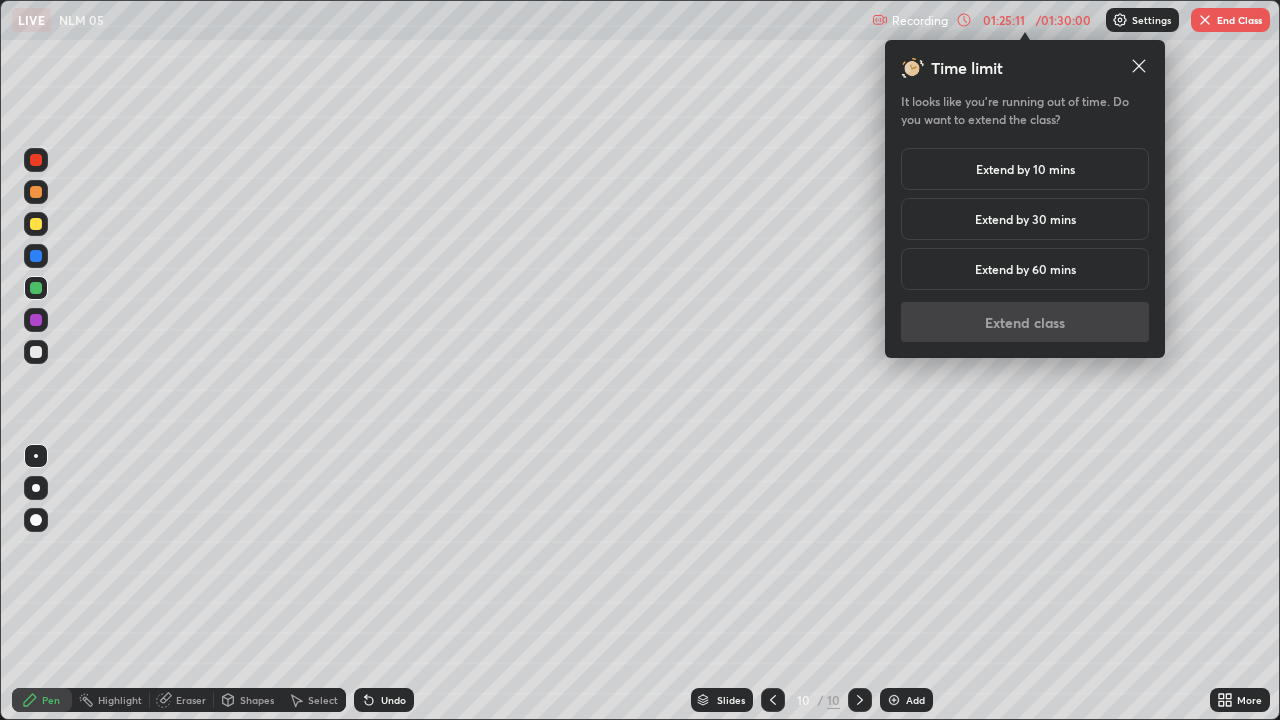 click on "Extend by 60 mins" at bounding box center (1025, 269) 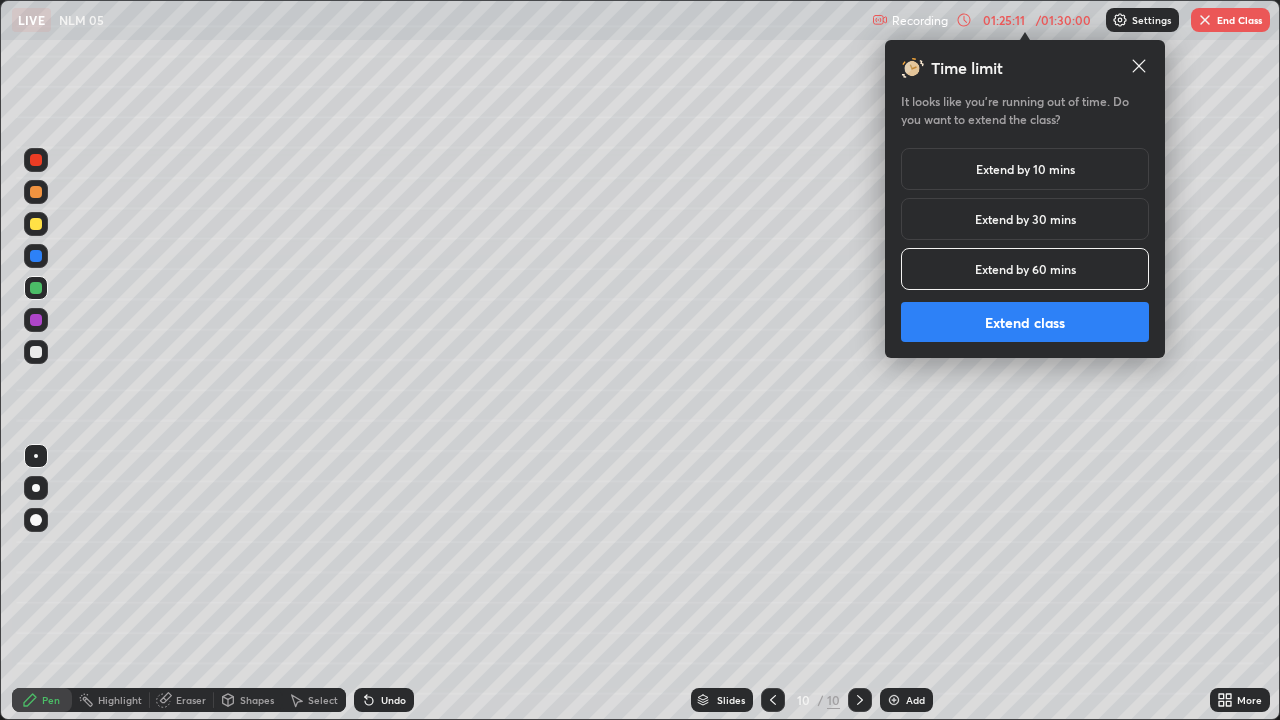 click on "Extend class" at bounding box center [1025, 322] 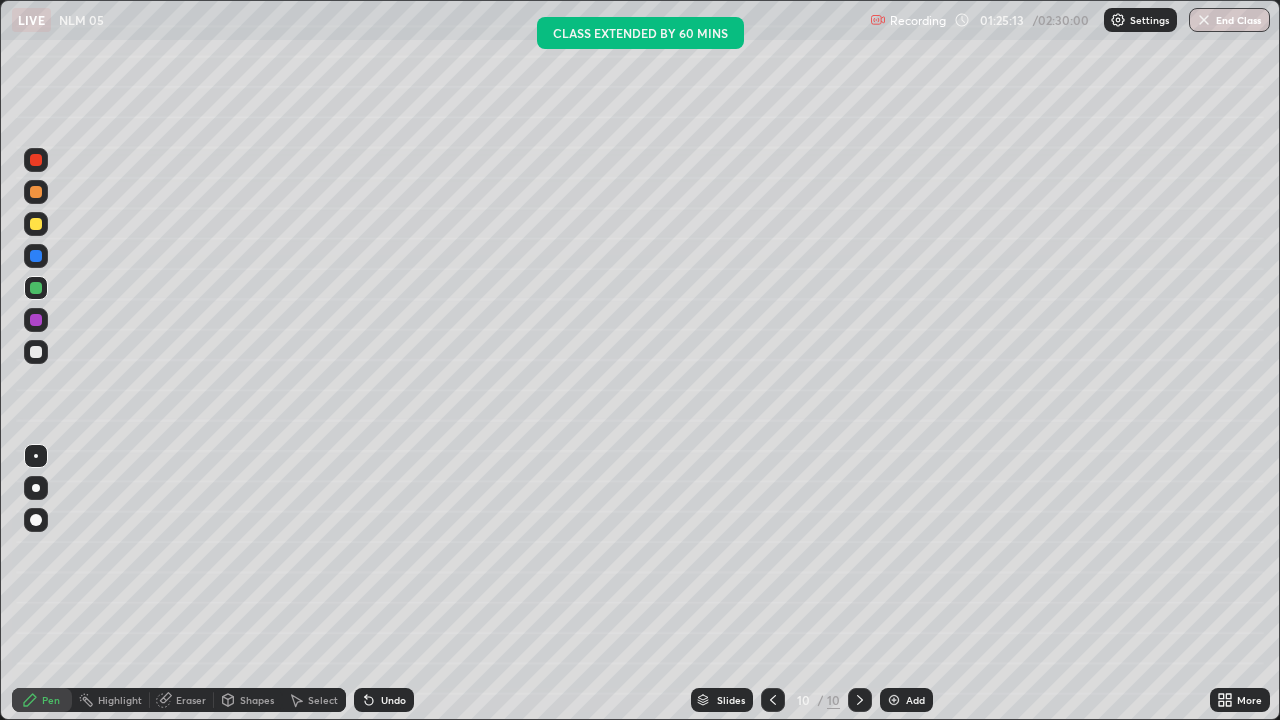click at bounding box center [36, 352] 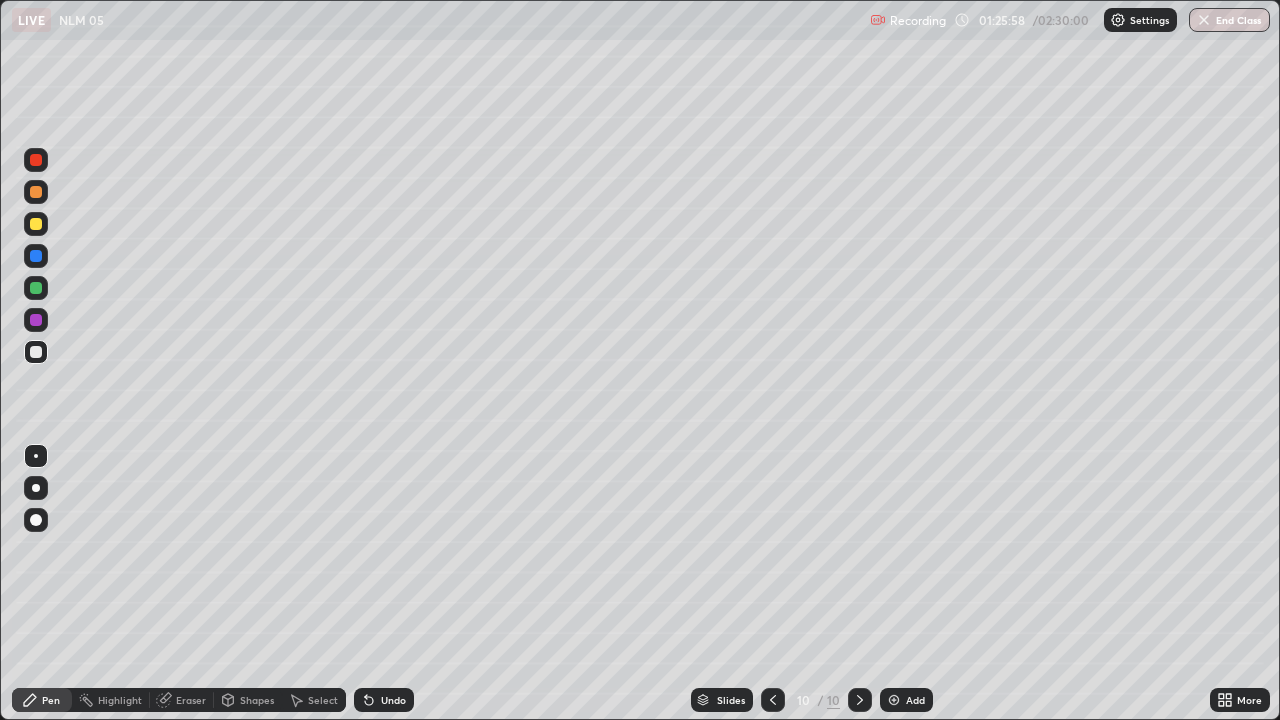 click on "Undo" at bounding box center [393, 700] 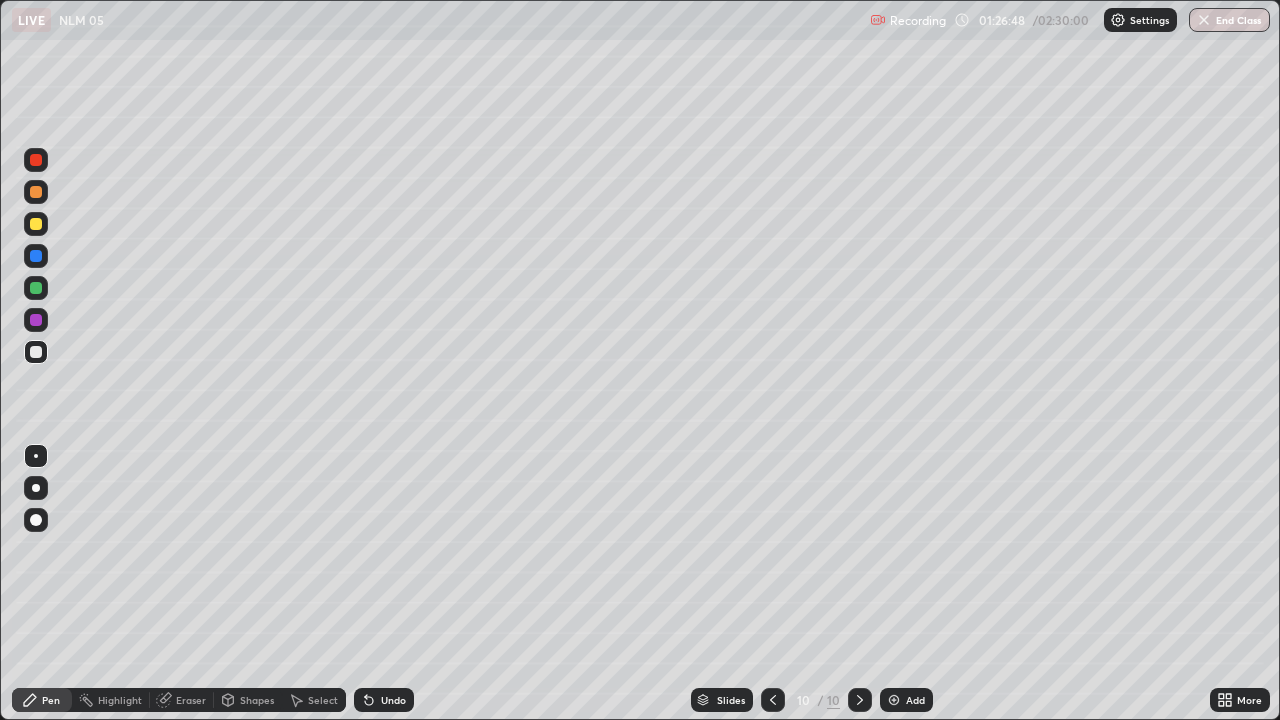 click on "Undo" at bounding box center (393, 700) 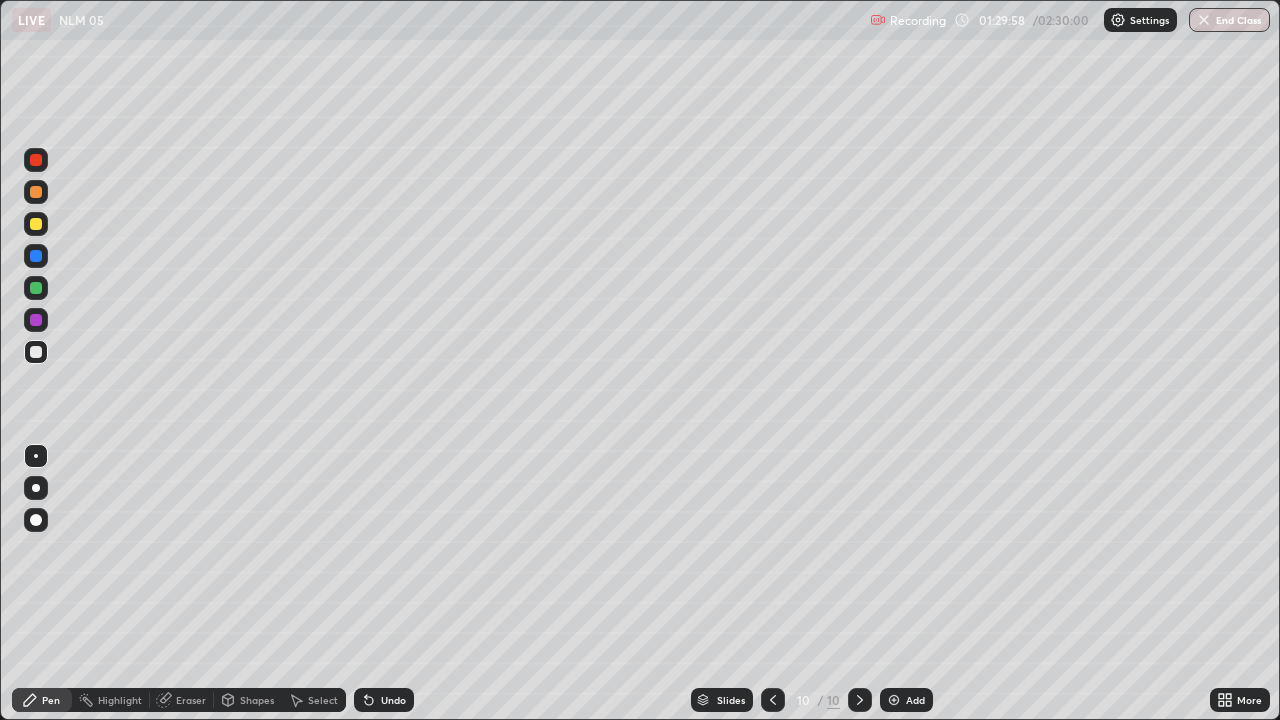 click on "End Class" at bounding box center [1229, 20] 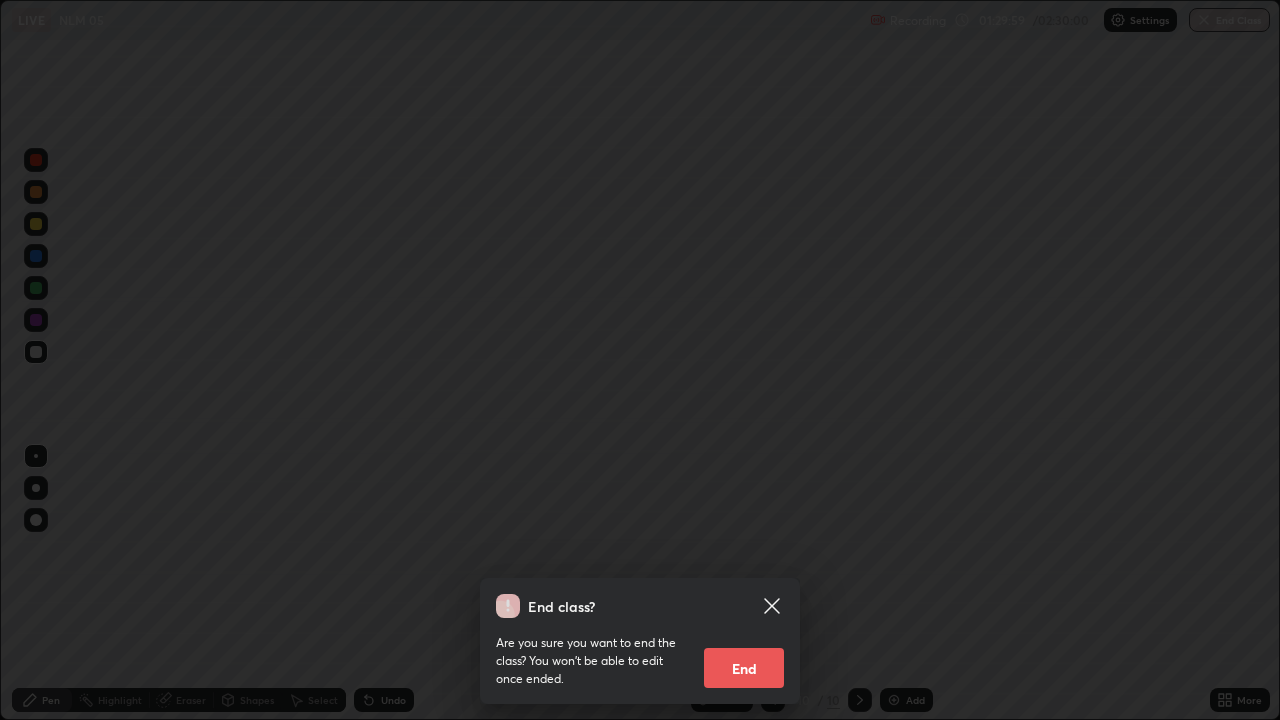 click on "End" at bounding box center [744, 668] 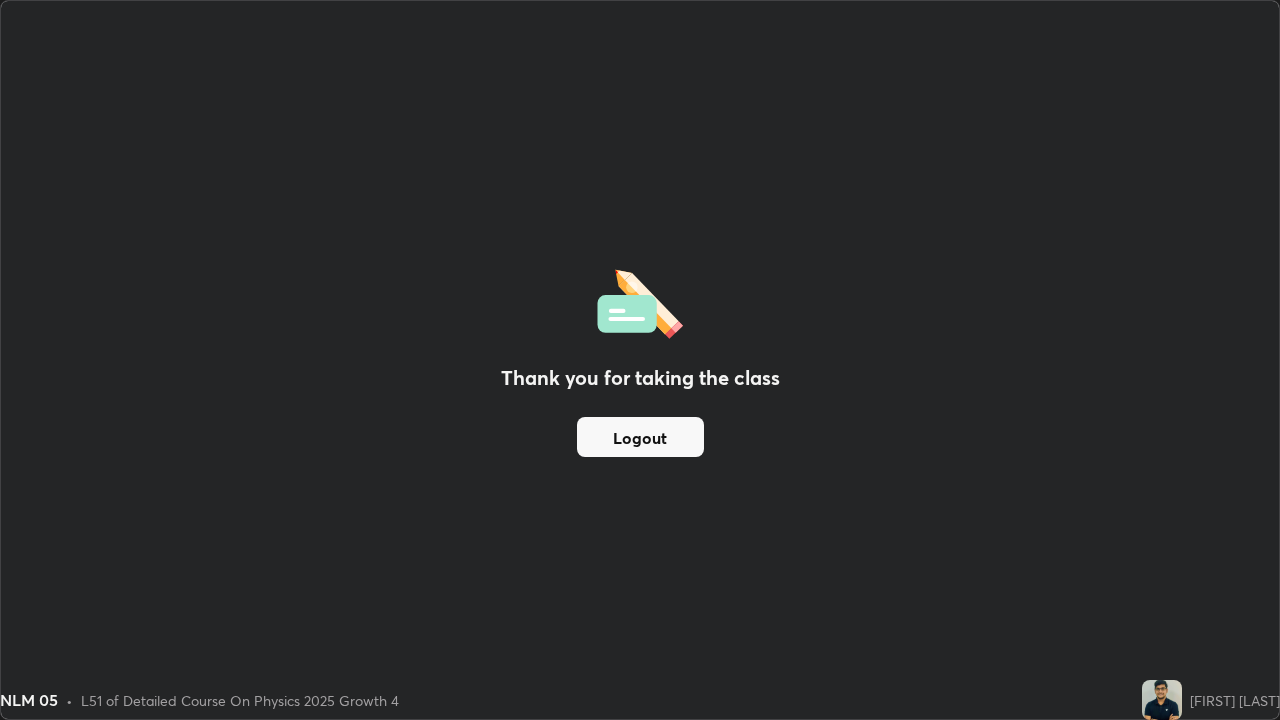 click on "Logout" at bounding box center [640, 437] 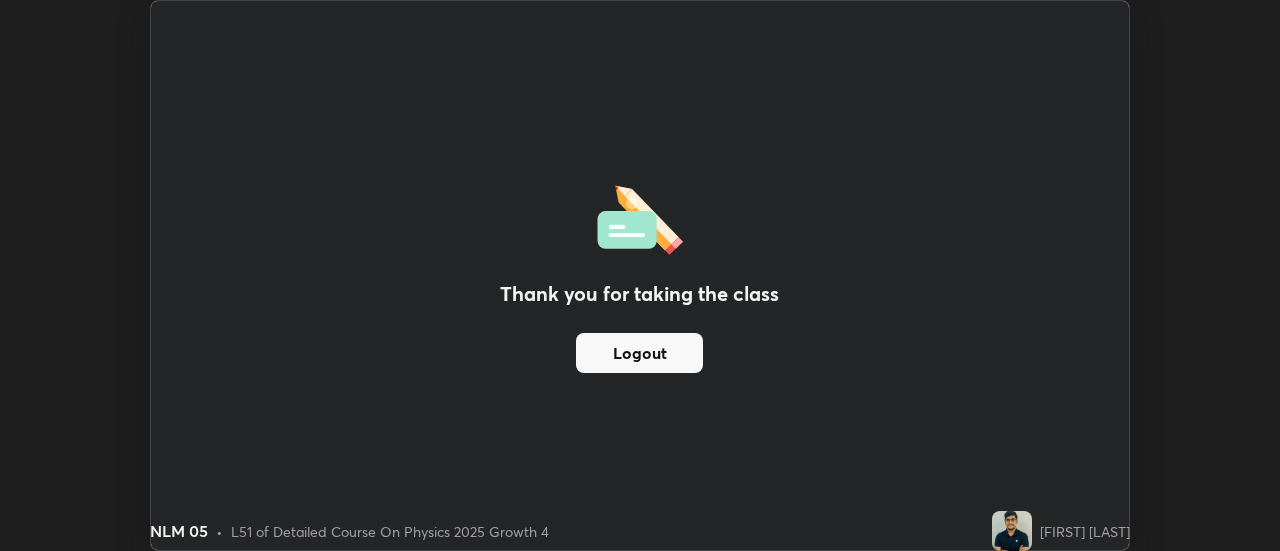 scroll, scrollTop: 551, scrollLeft: 1280, axis: both 